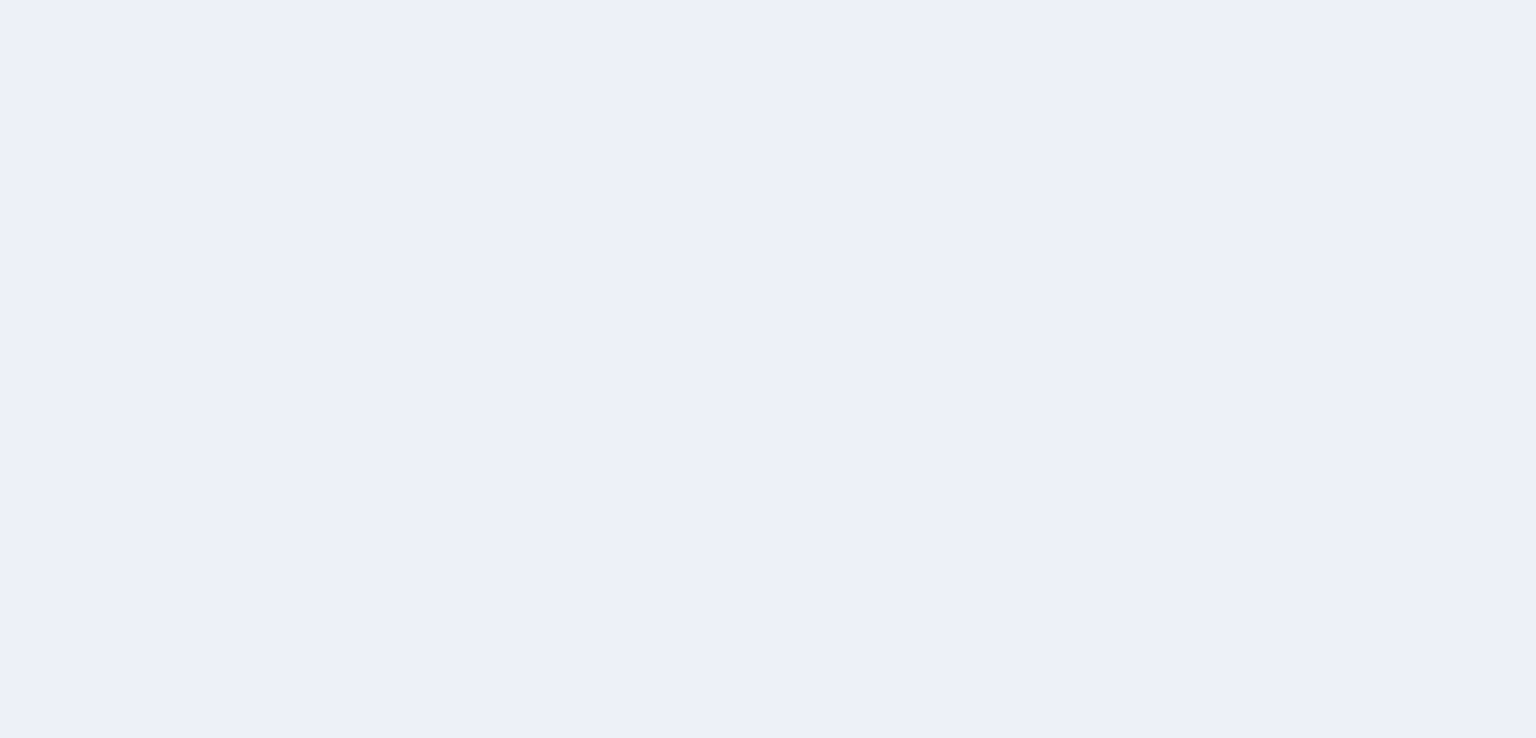 scroll, scrollTop: 0, scrollLeft: 0, axis: both 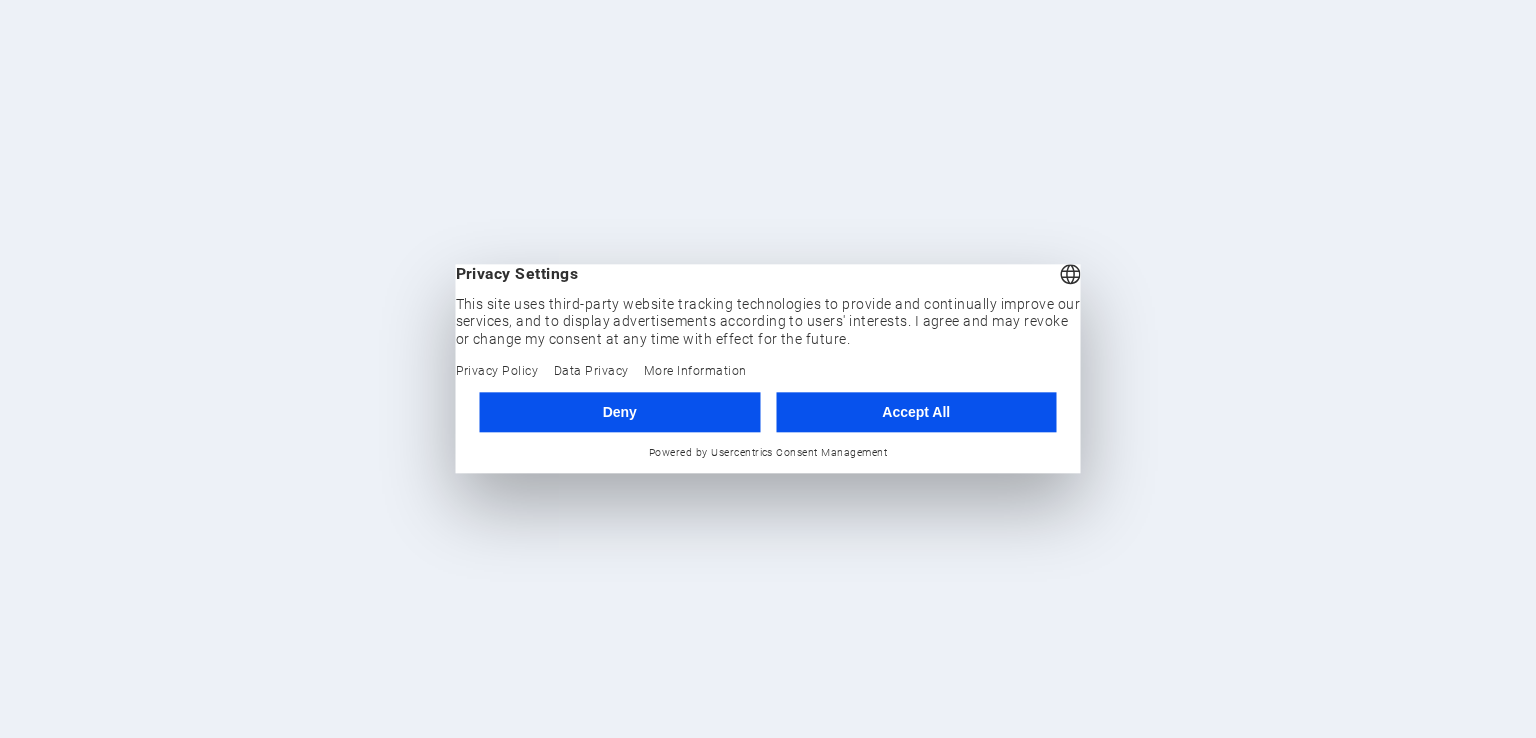 click on "Accept All" at bounding box center (916, 412) 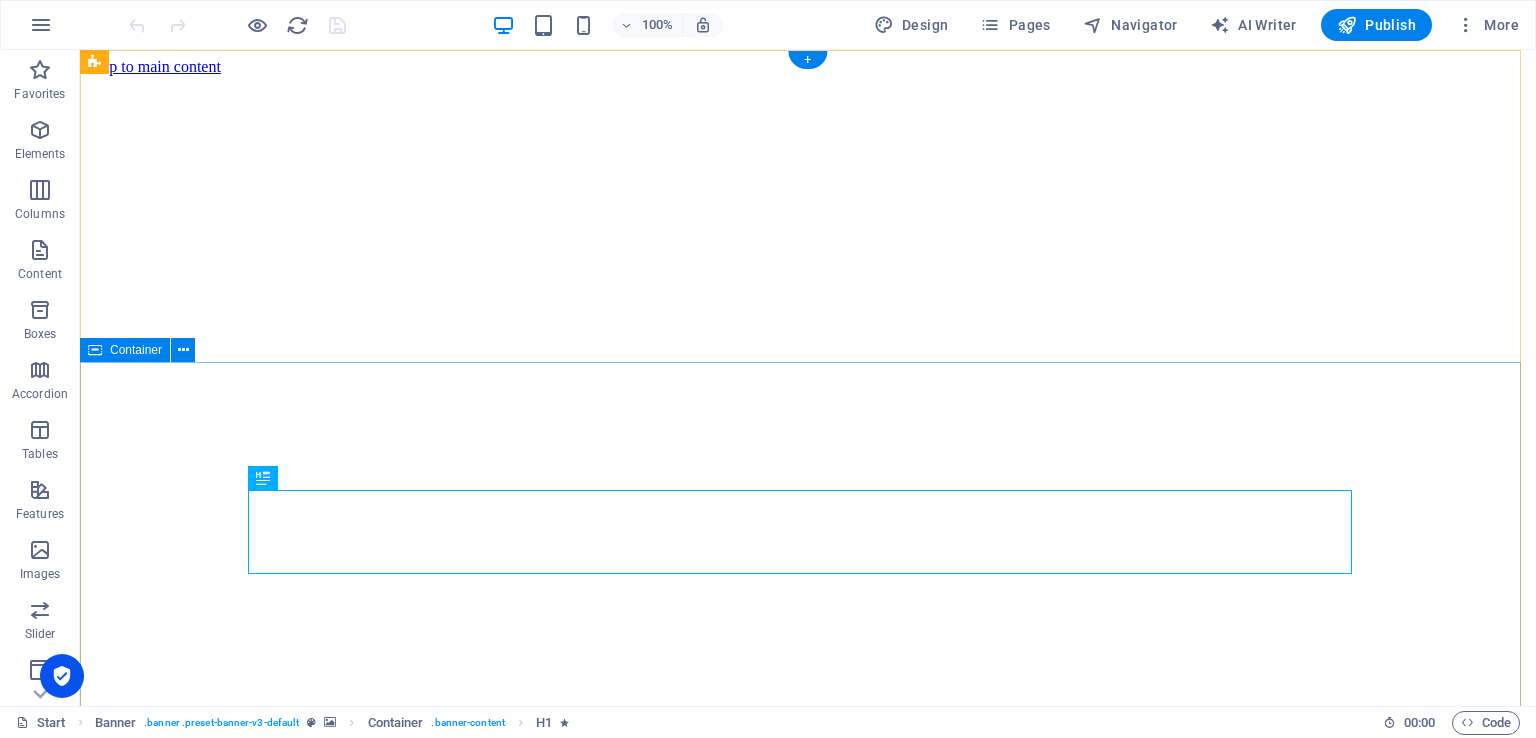 scroll, scrollTop: 0, scrollLeft: 0, axis: both 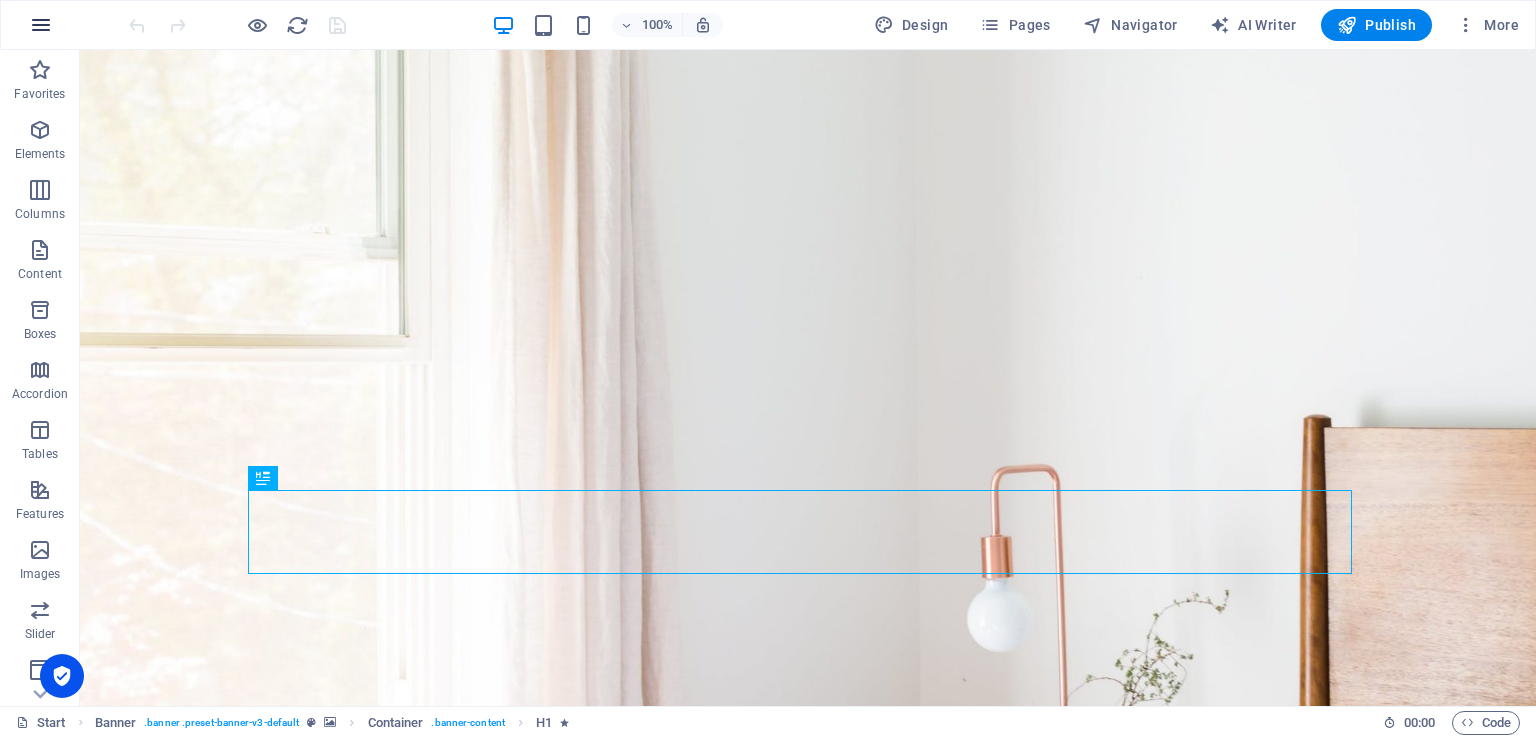click at bounding box center [41, 25] 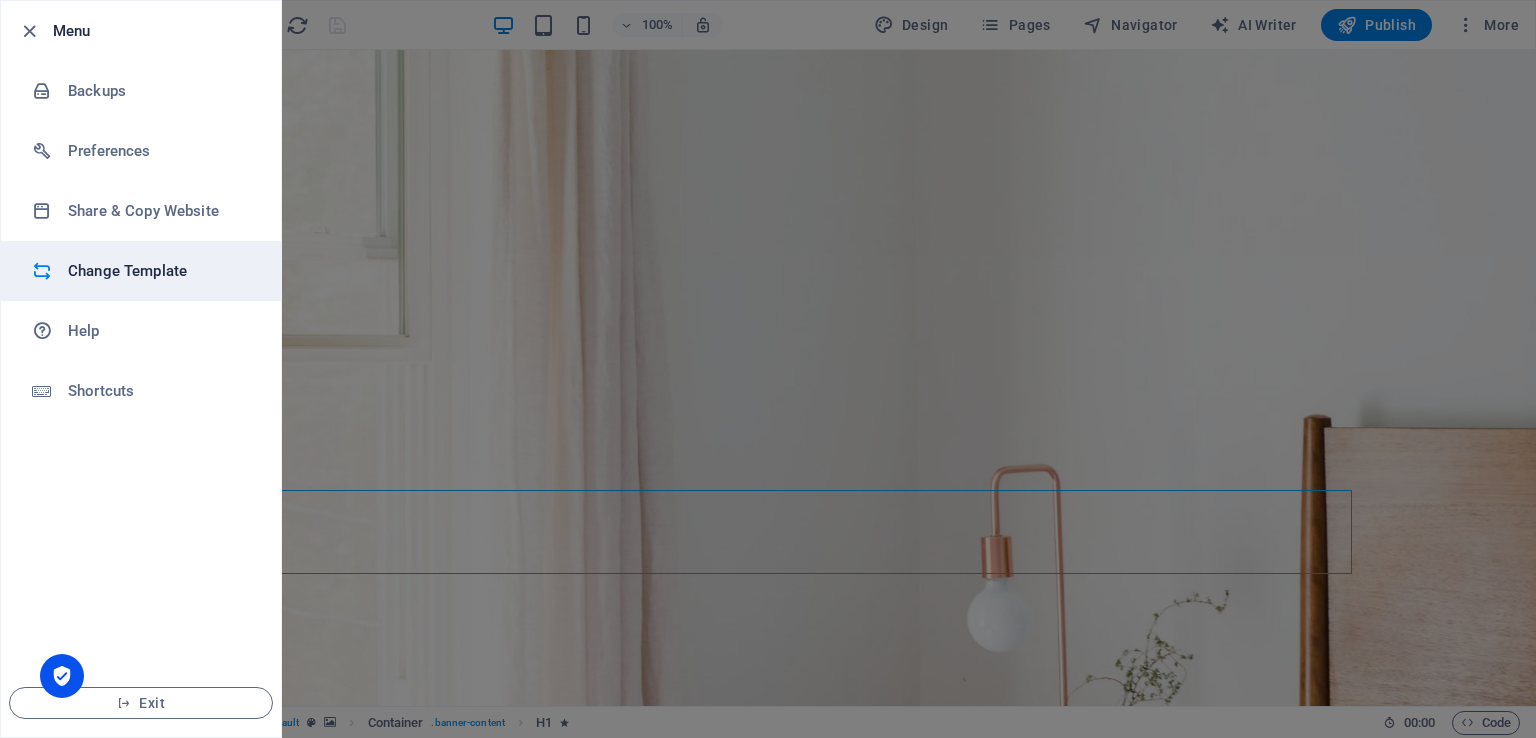 click on "Change Template" at bounding box center (160, 271) 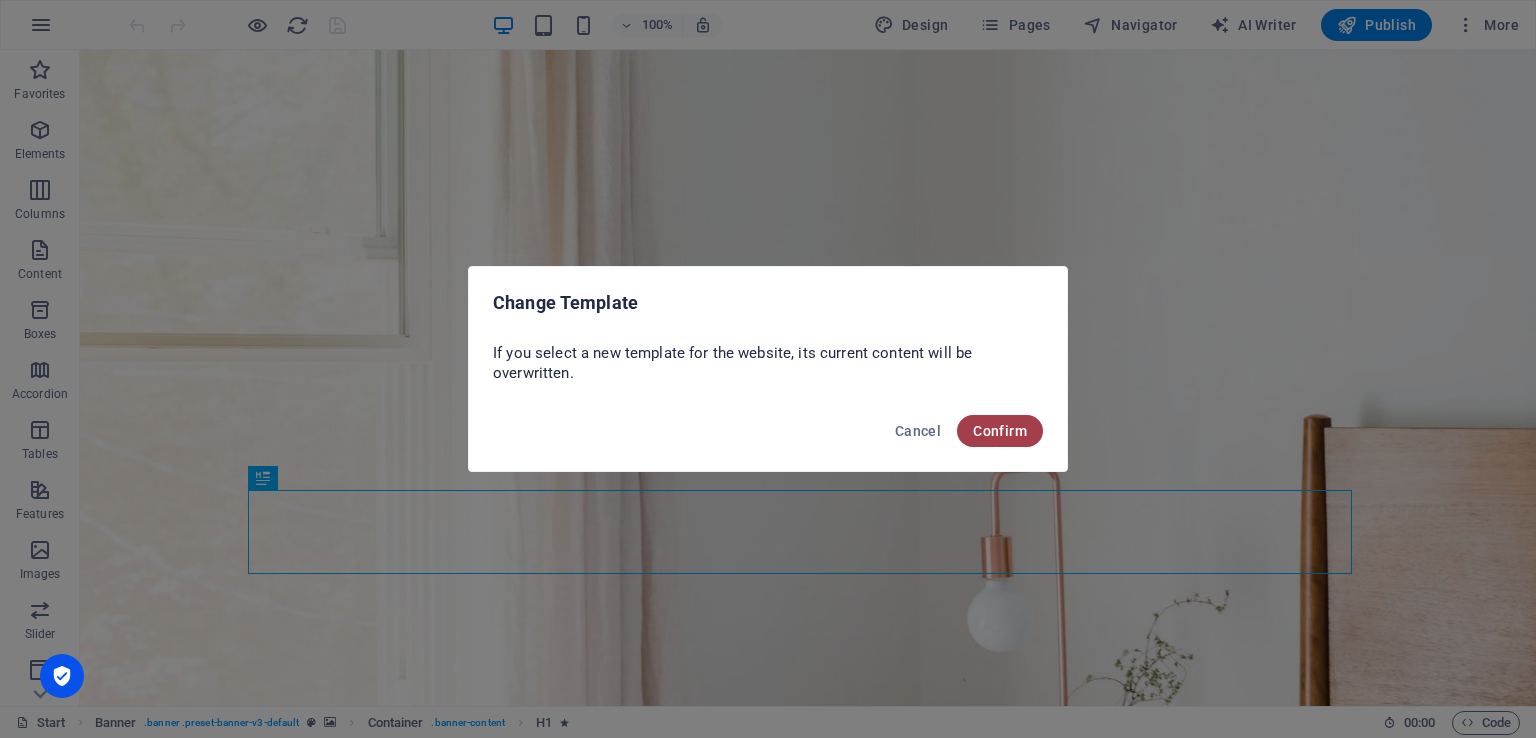 click on "Confirm" at bounding box center (1000, 431) 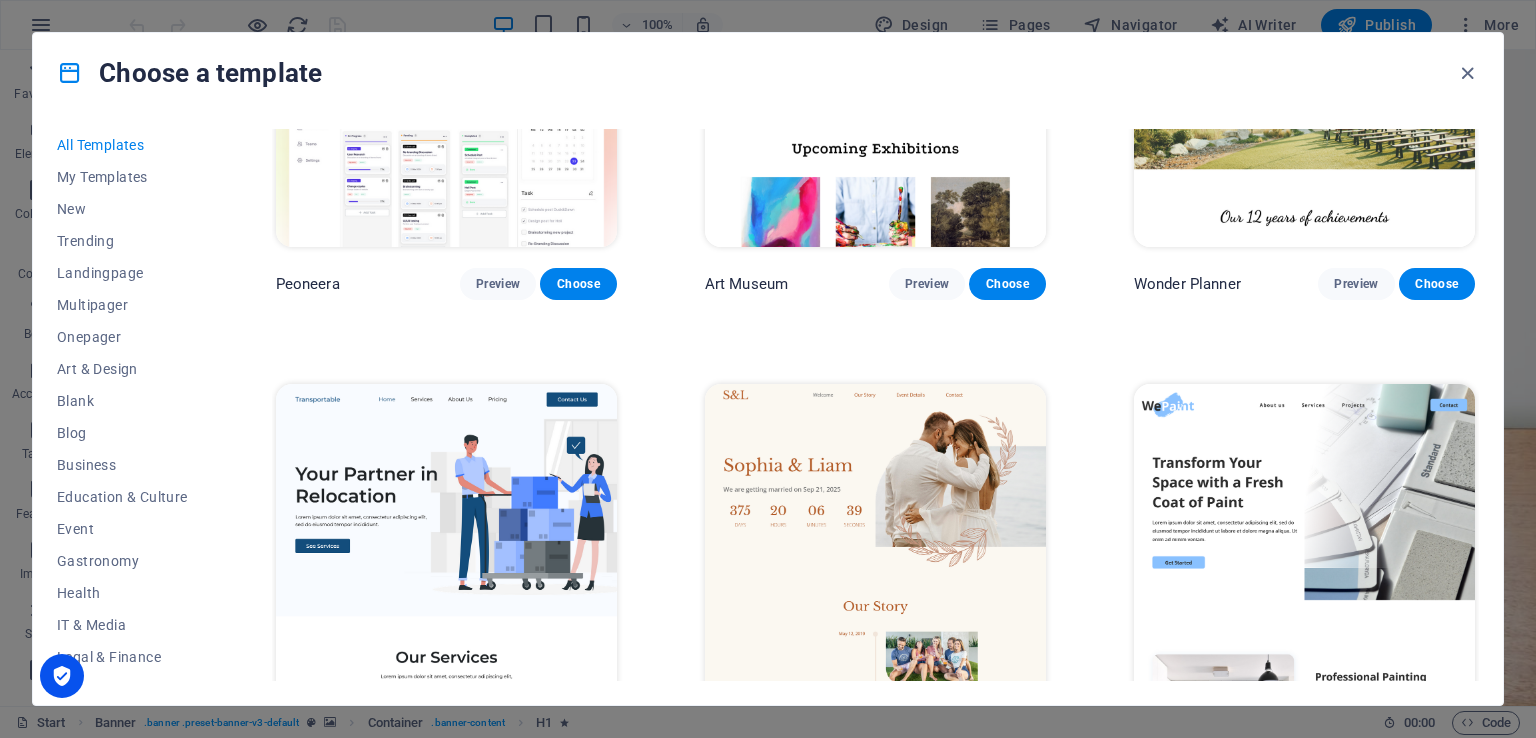 scroll, scrollTop: 300, scrollLeft: 0, axis: vertical 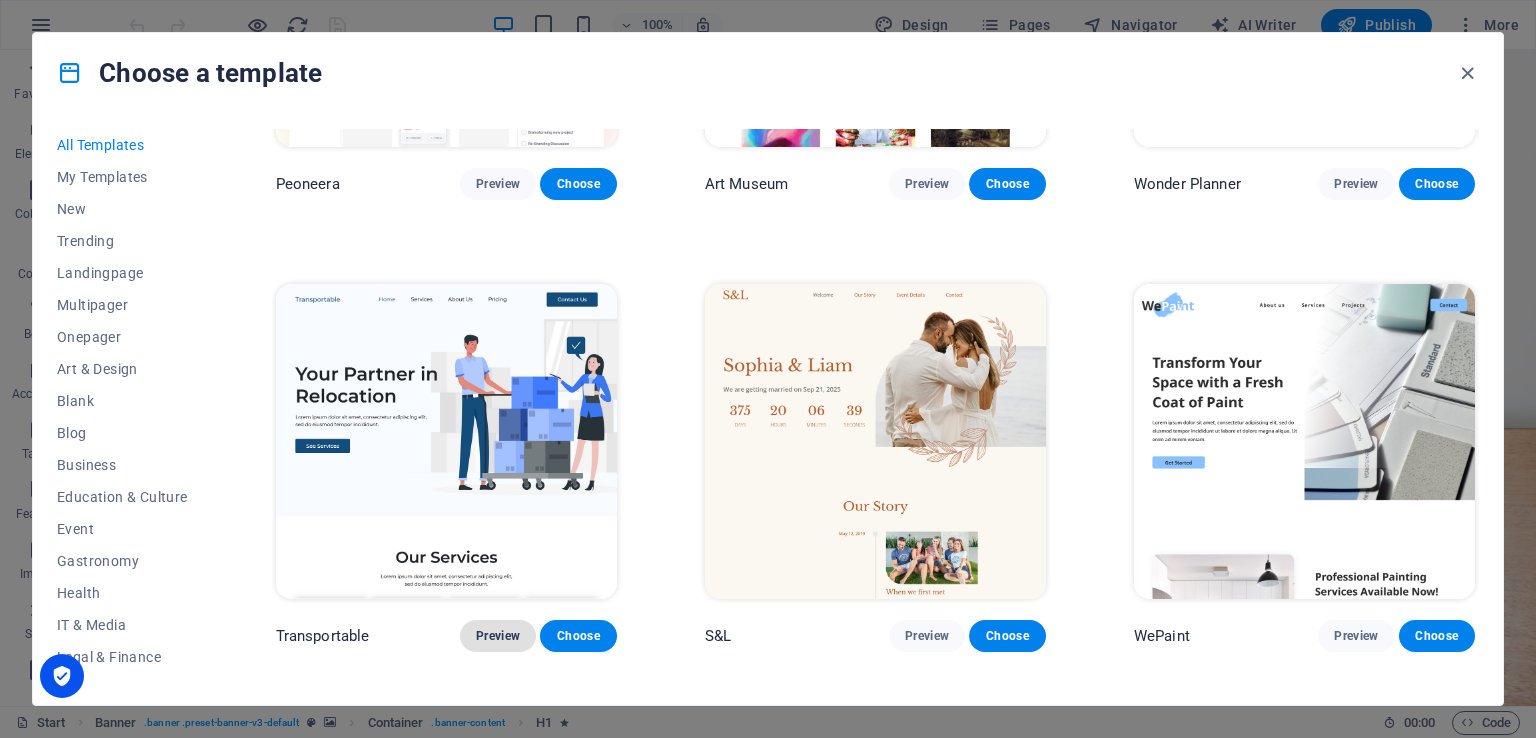 click on "Preview" at bounding box center [498, 636] 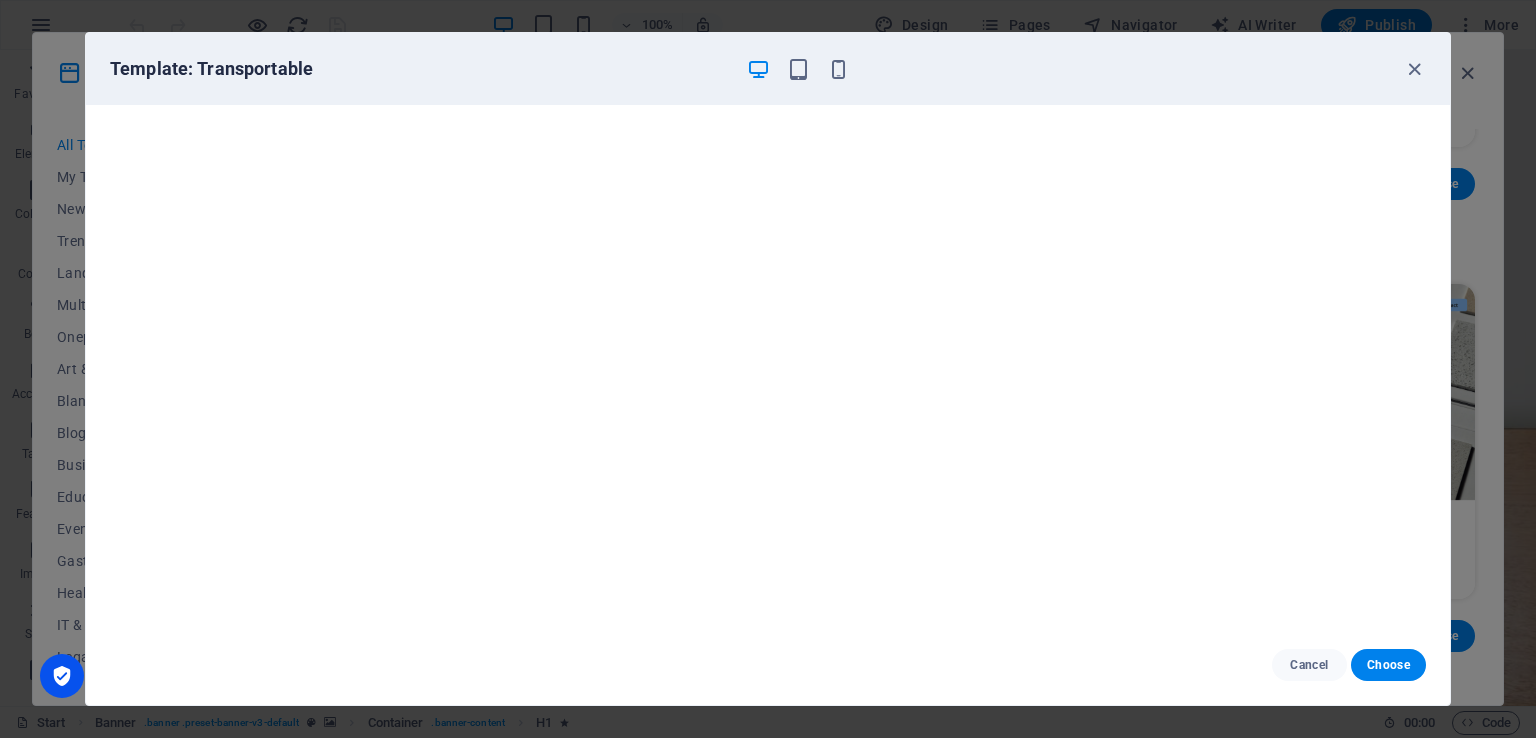 click at bounding box center (798, 69) 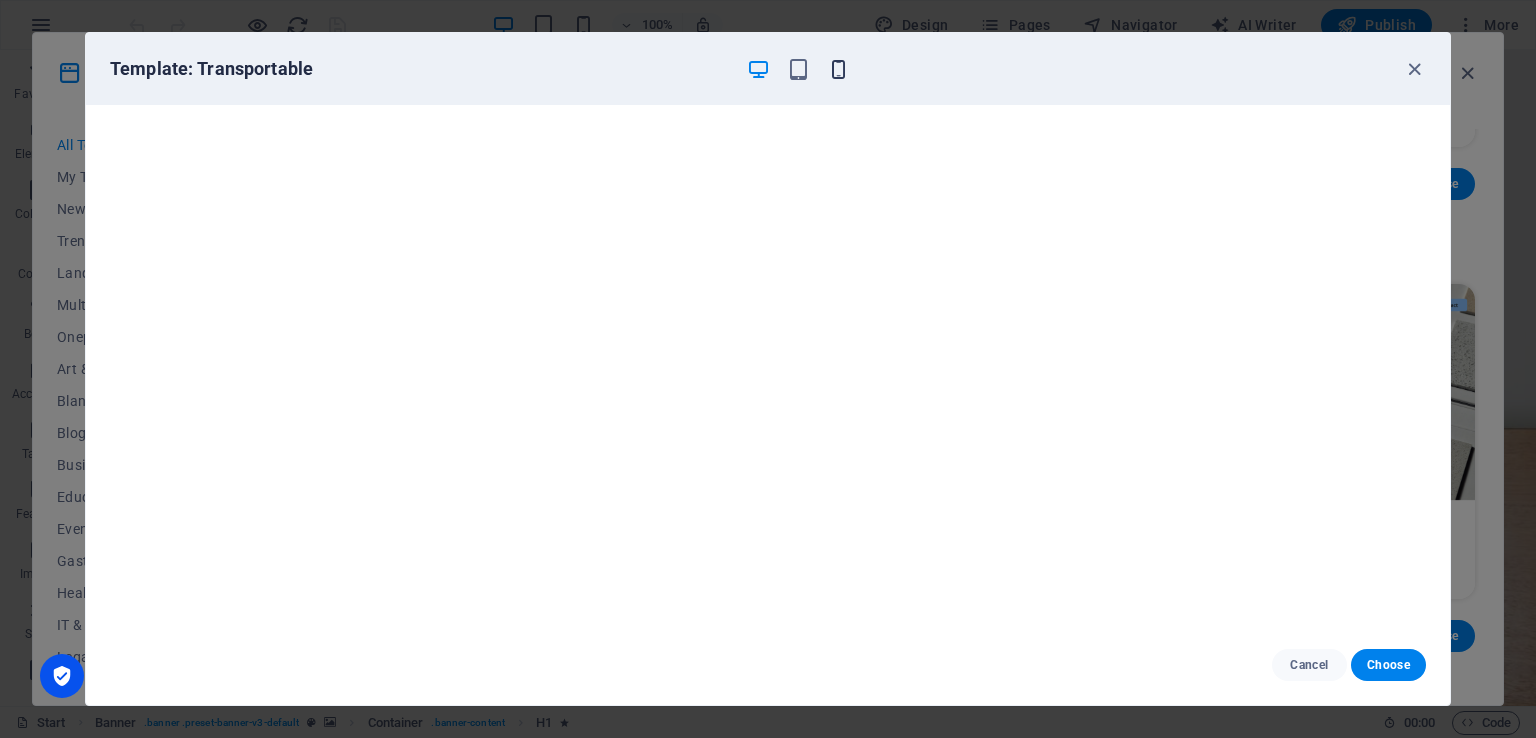 click at bounding box center (838, 69) 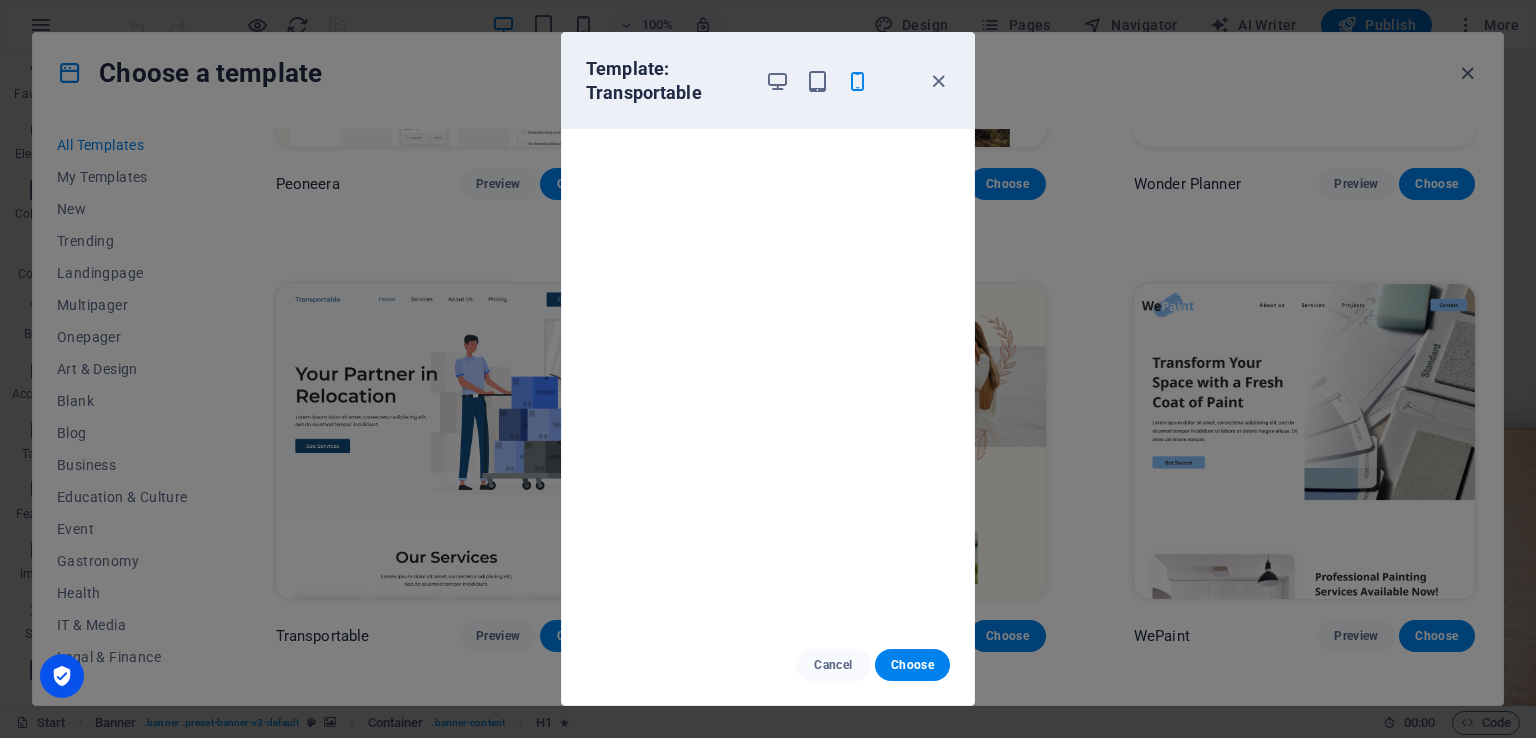 click on "Template: Transportable Cancel Choose" at bounding box center [768, 369] 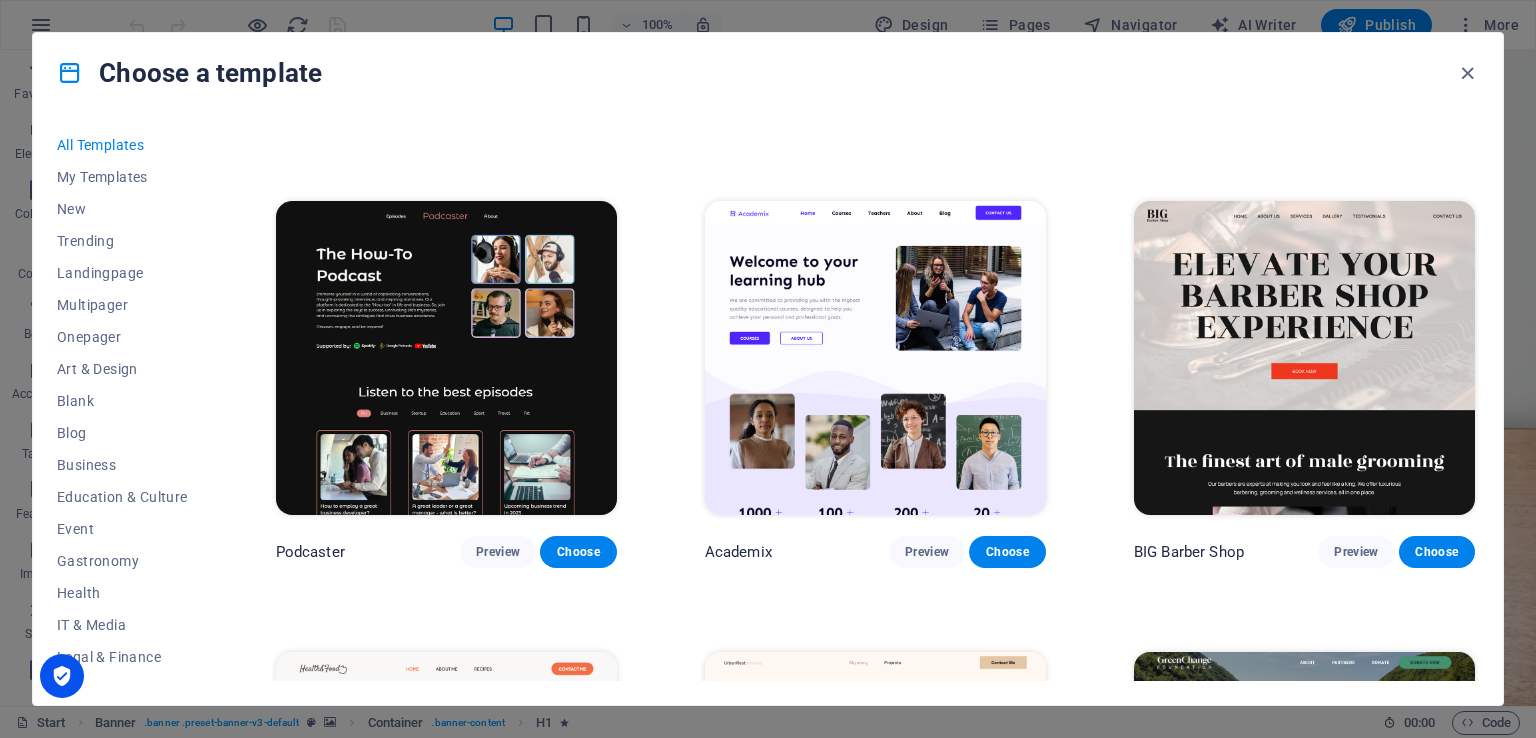 scroll, scrollTop: 1300, scrollLeft: 0, axis: vertical 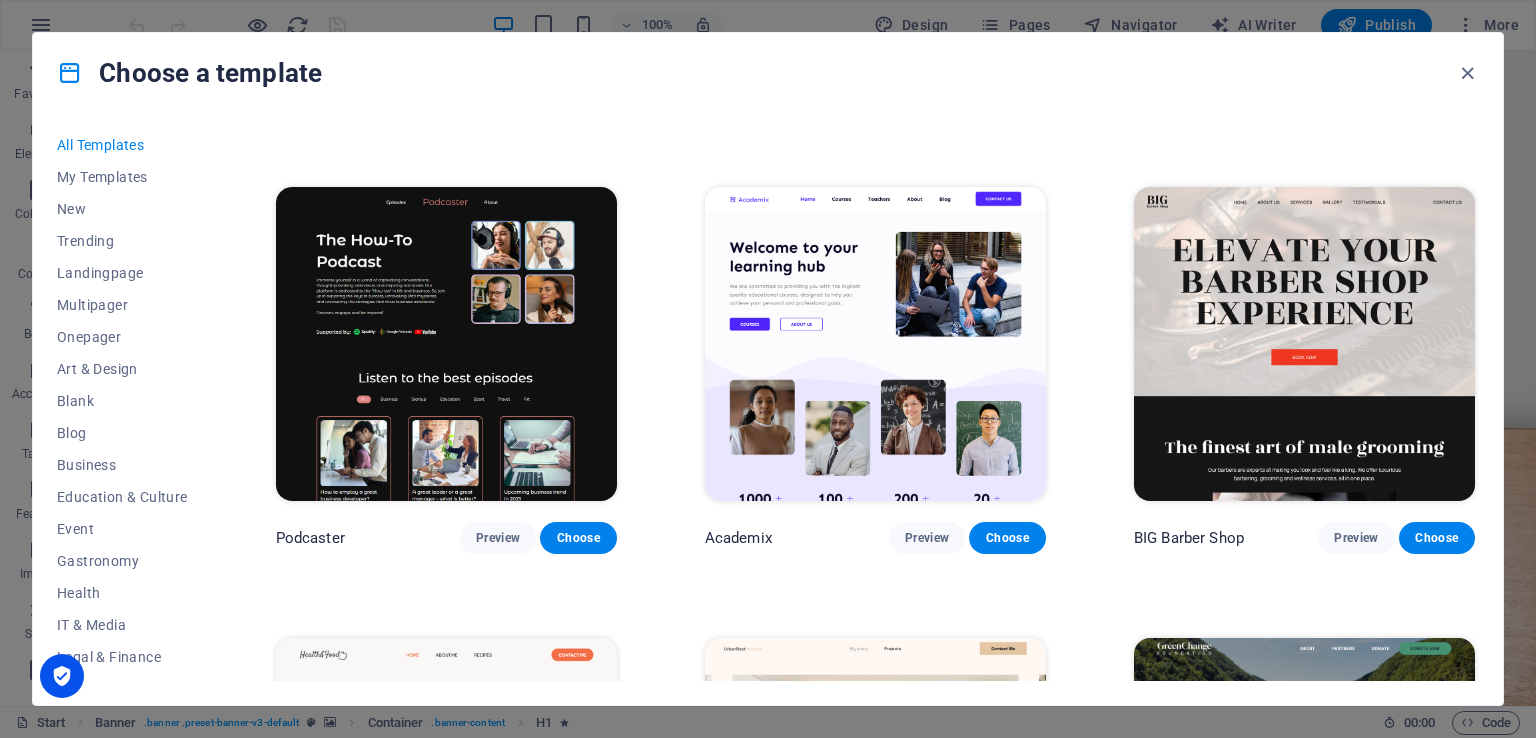 click at bounding box center [875, 344] 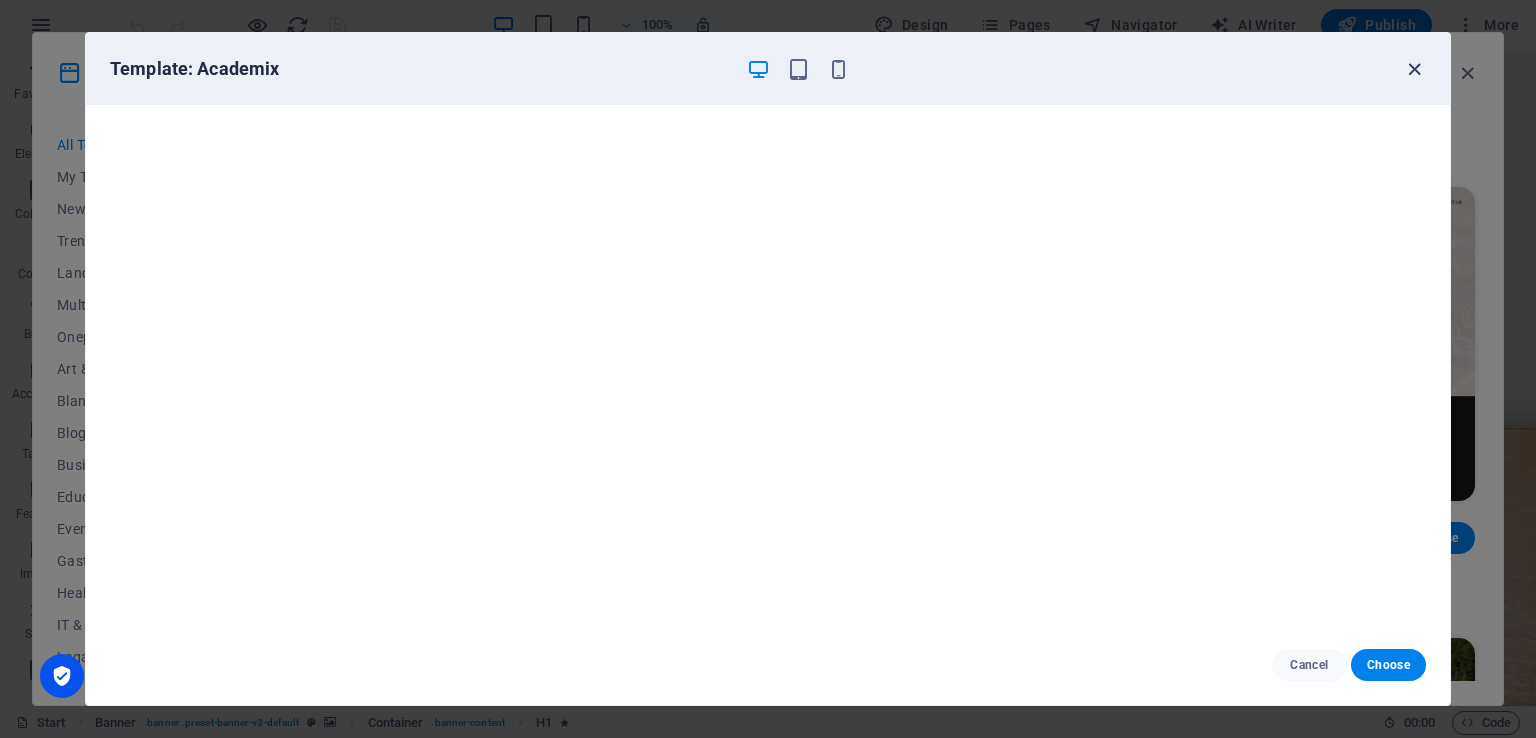 click at bounding box center (1414, 69) 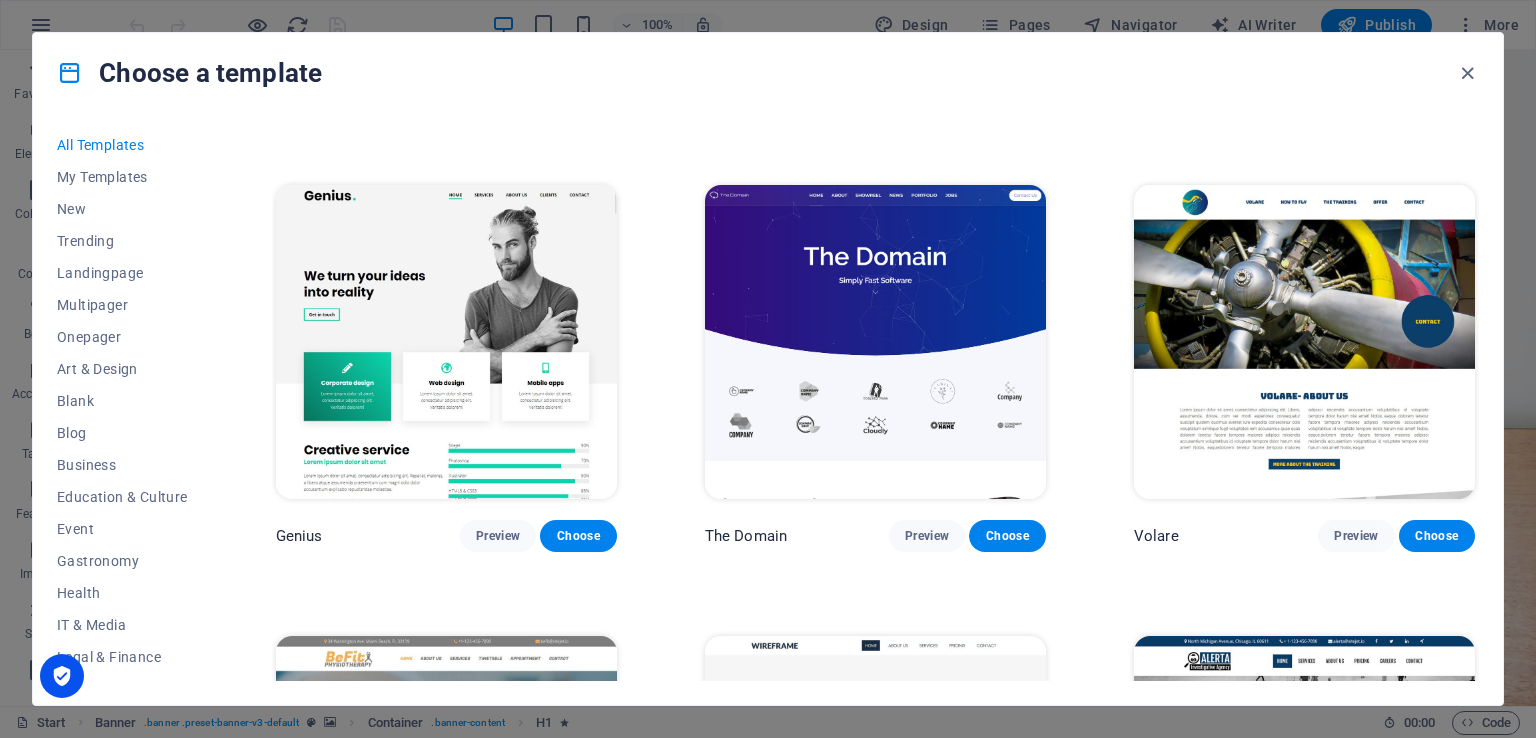 scroll, scrollTop: 10600, scrollLeft: 0, axis: vertical 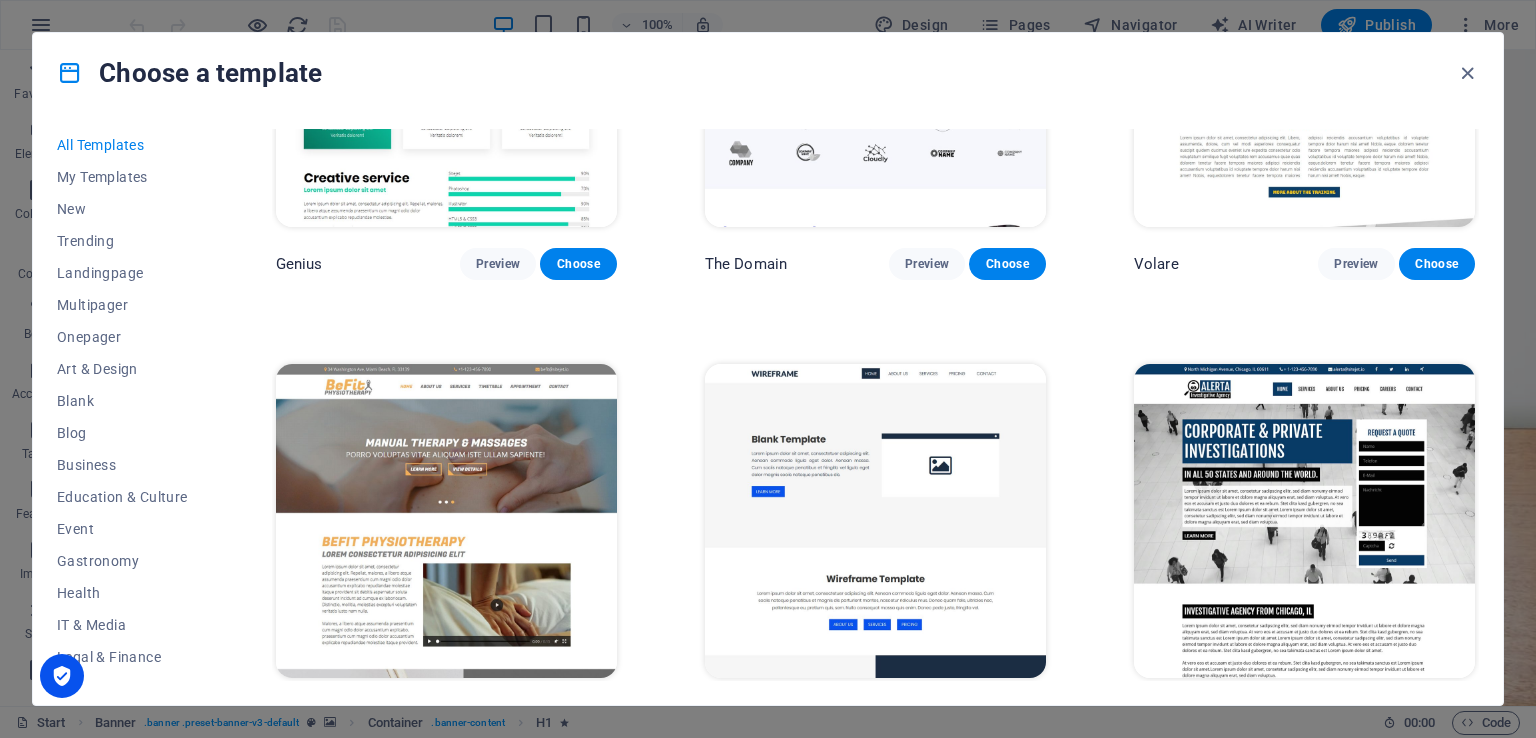 click at bounding box center (446, 521) 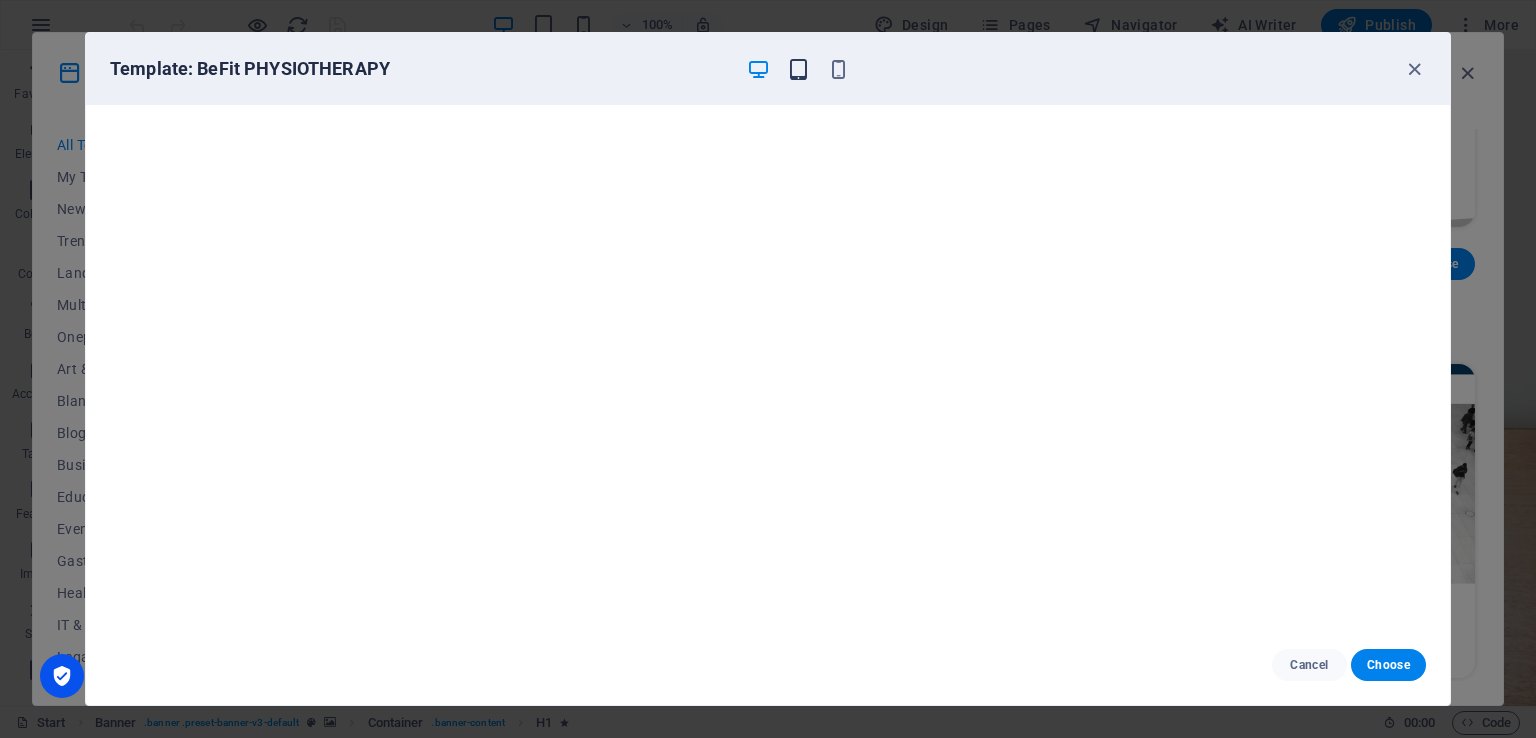 click at bounding box center [798, 69] 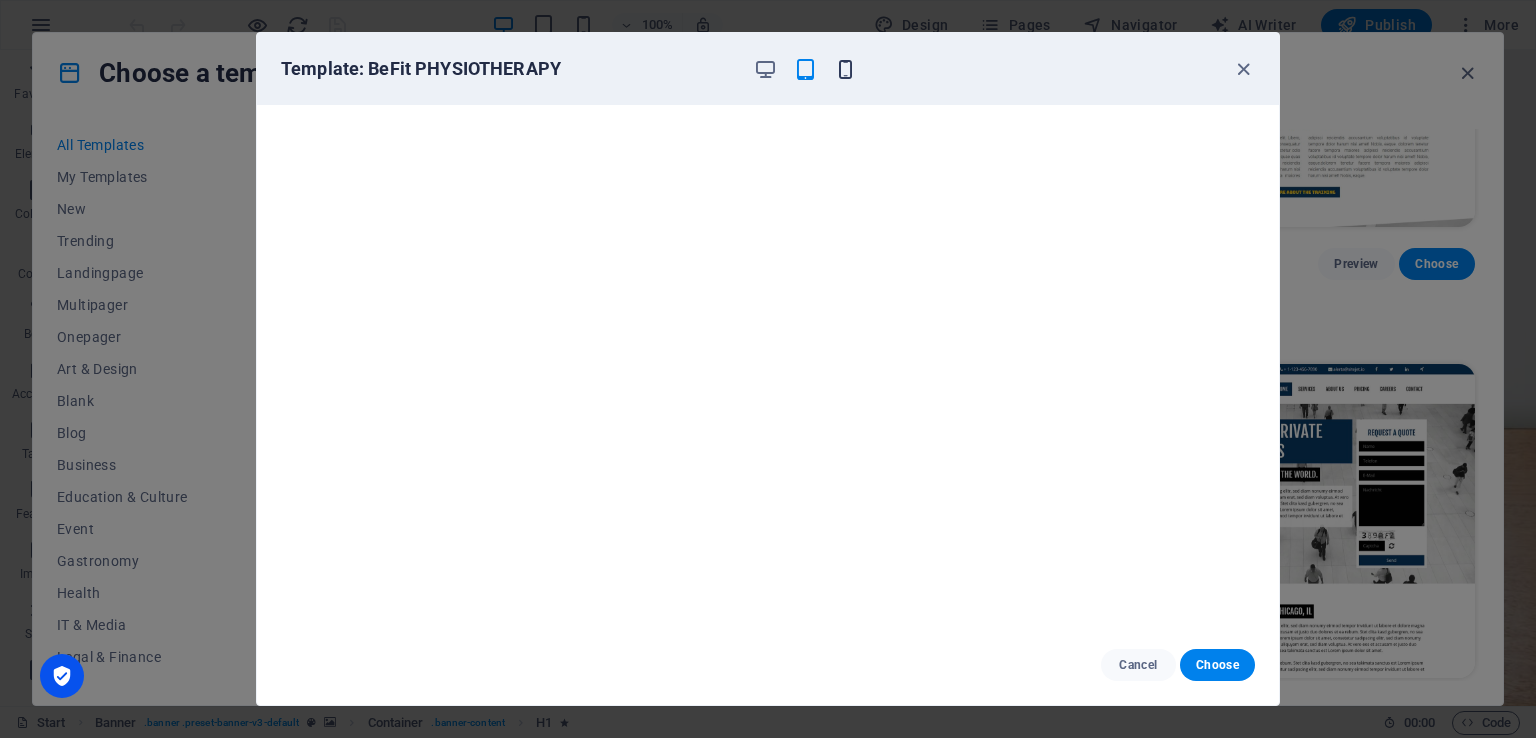 click at bounding box center [845, 69] 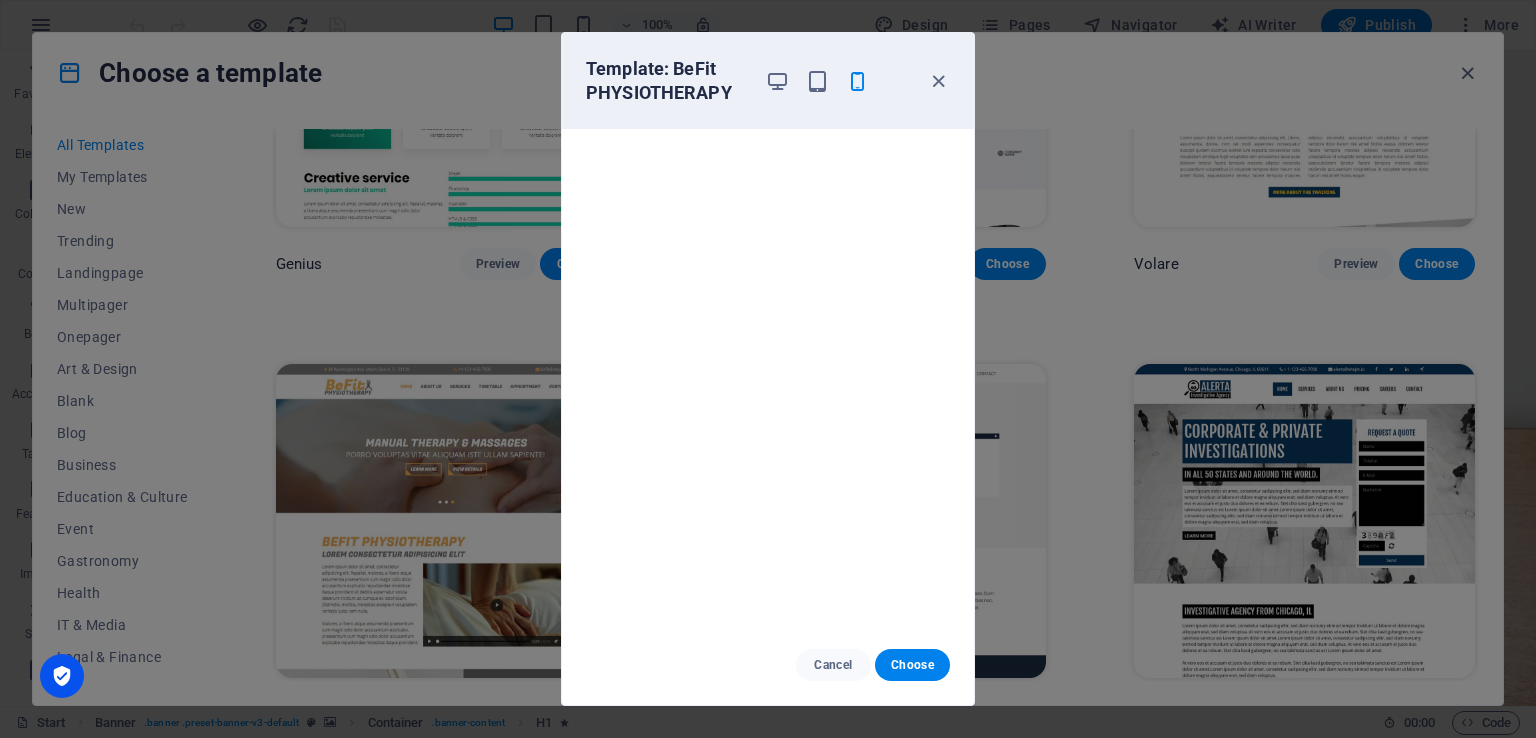 click on "Template: BeFit PHYSIOTHERAPY Cancel Choose" at bounding box center [768, 369] 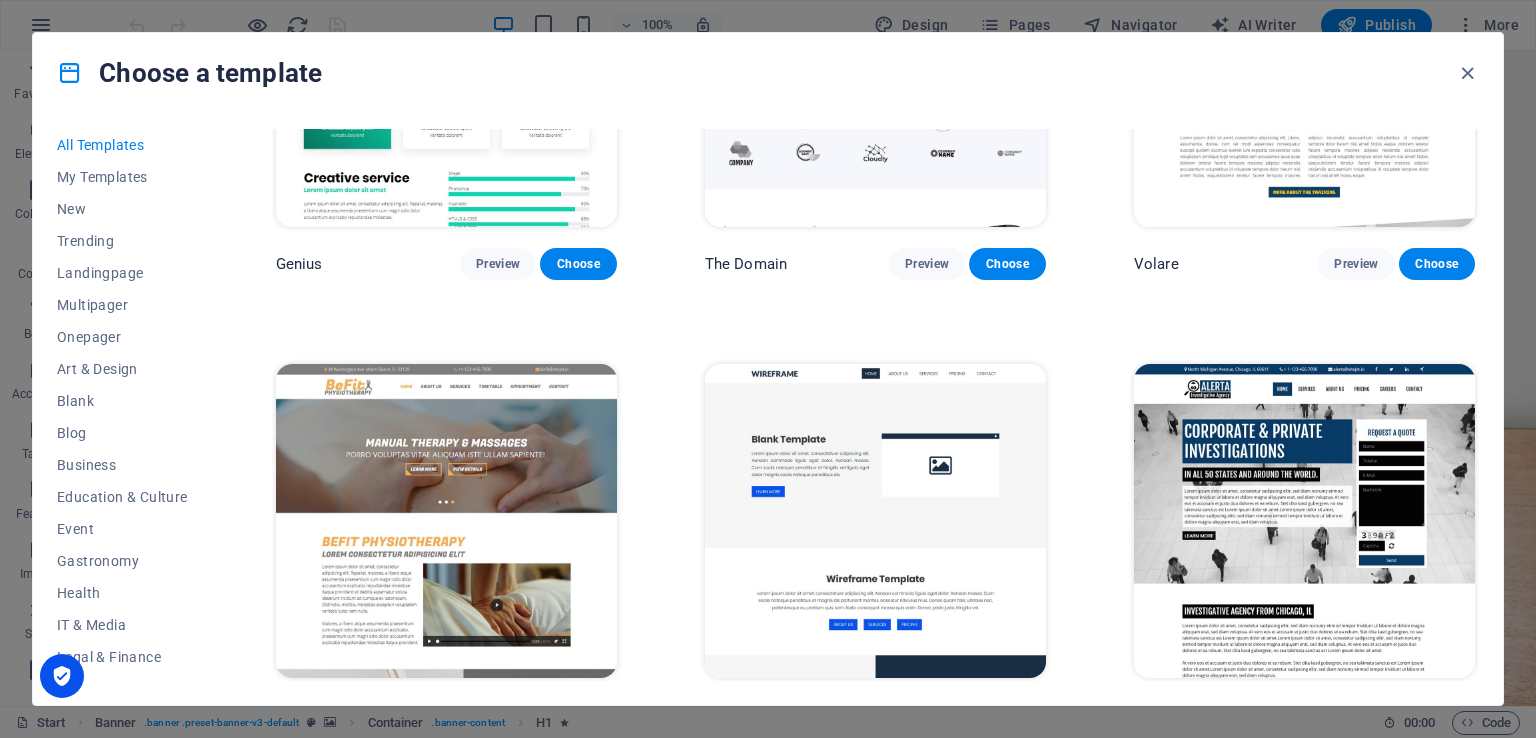 click at bounding box center [1304, 521] 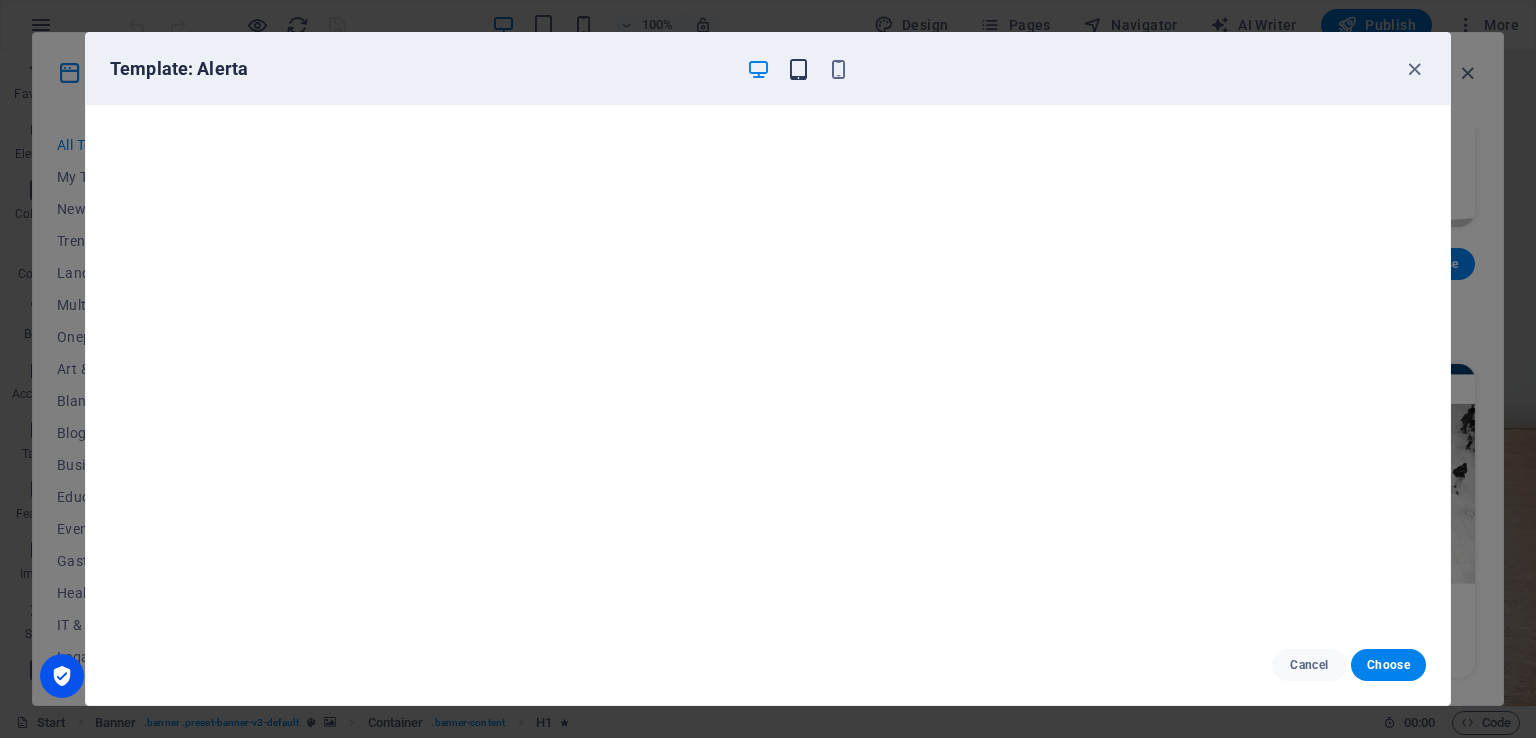 click at bounding box center (798, 69) 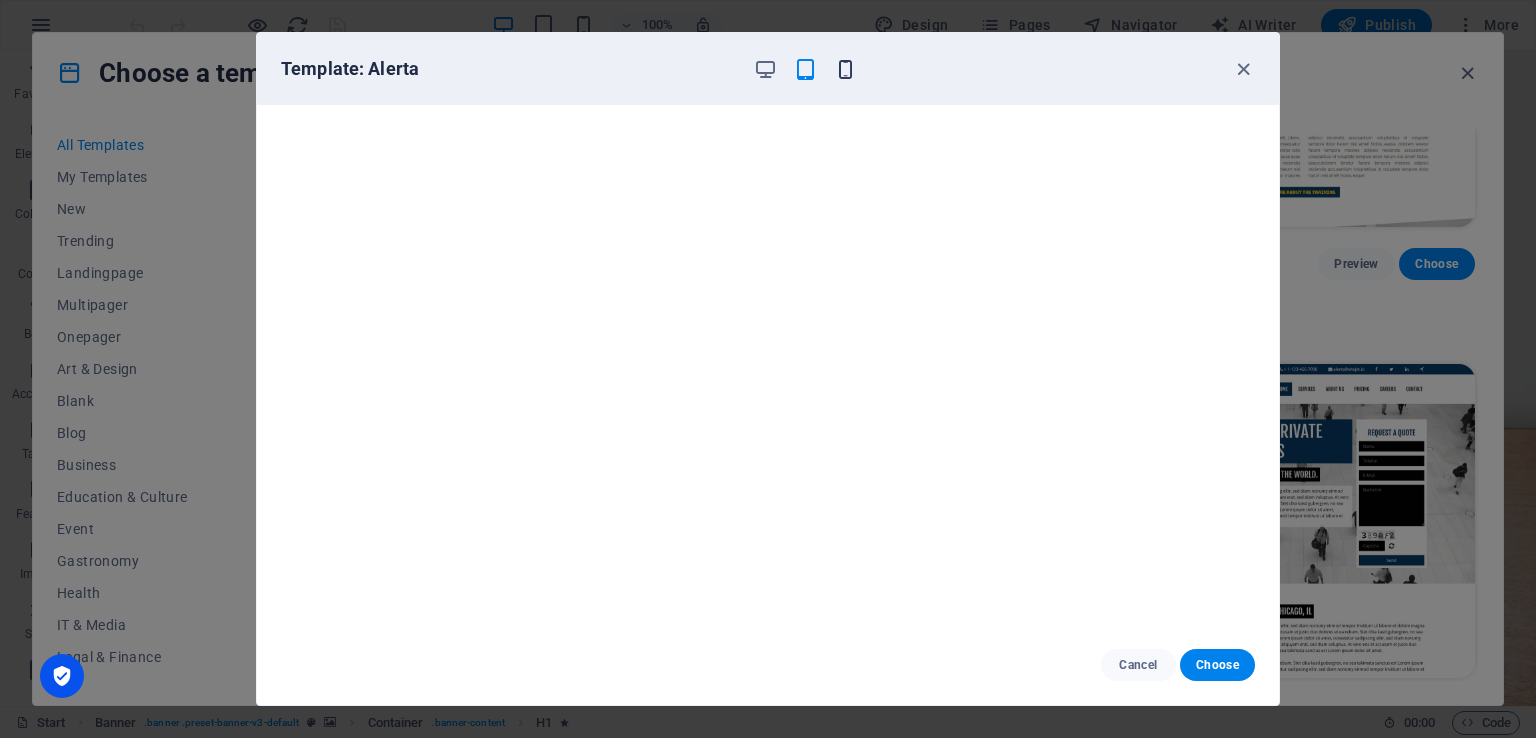 click at bounding box center (845, 69) 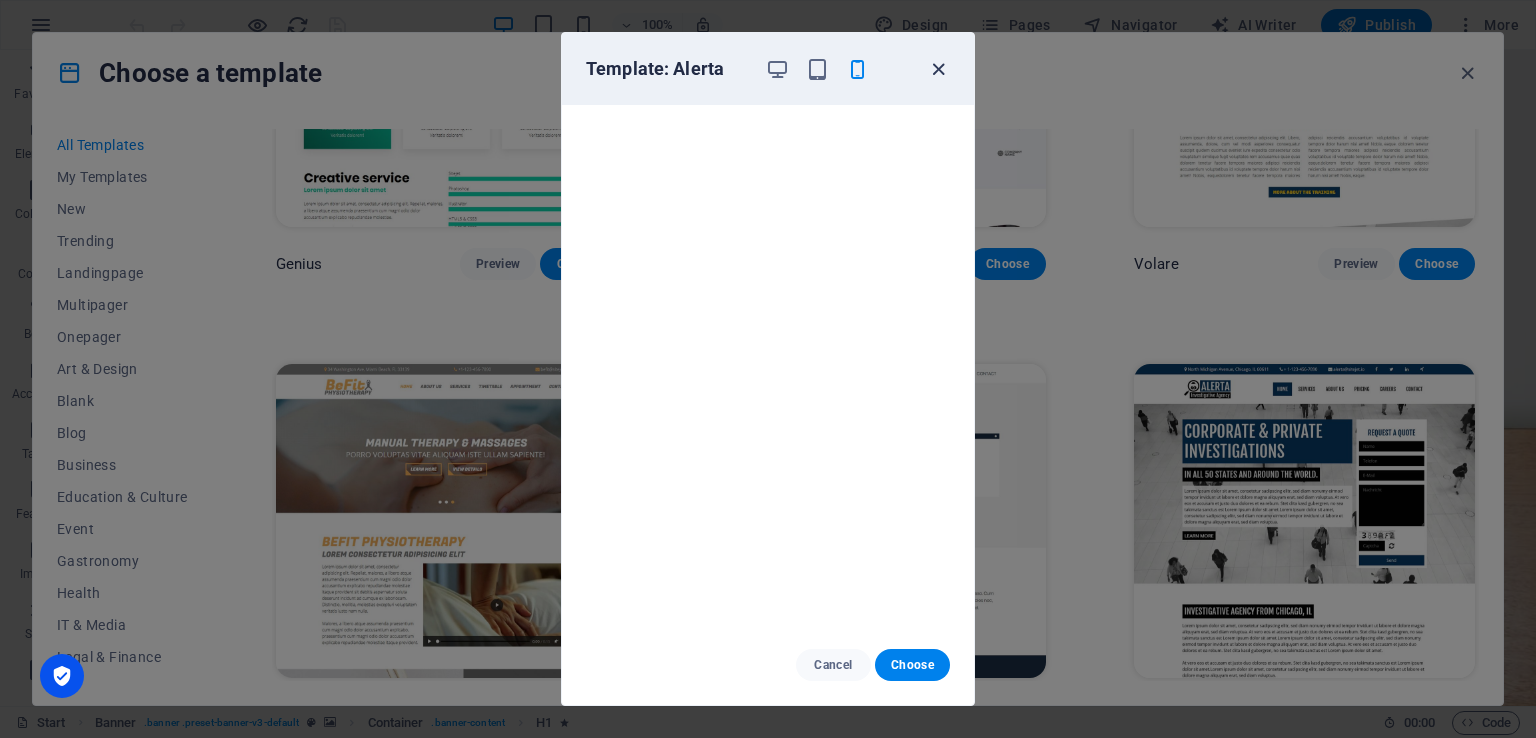 drag, startPoint x: 950, startPoint y: 68, endPoint x: 944, endPoint y: 92, distance: 24.738634 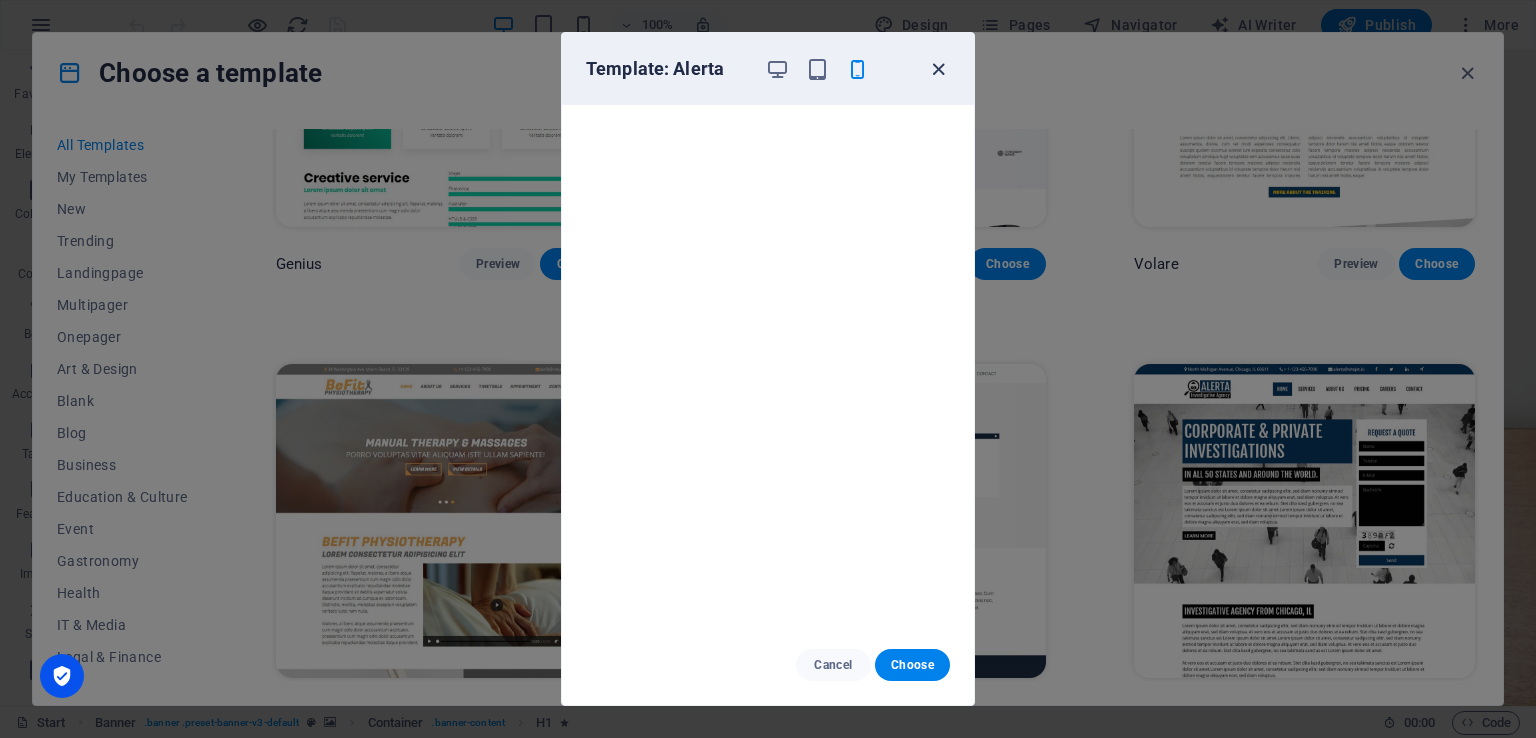 click at bounding box center (938, 69) 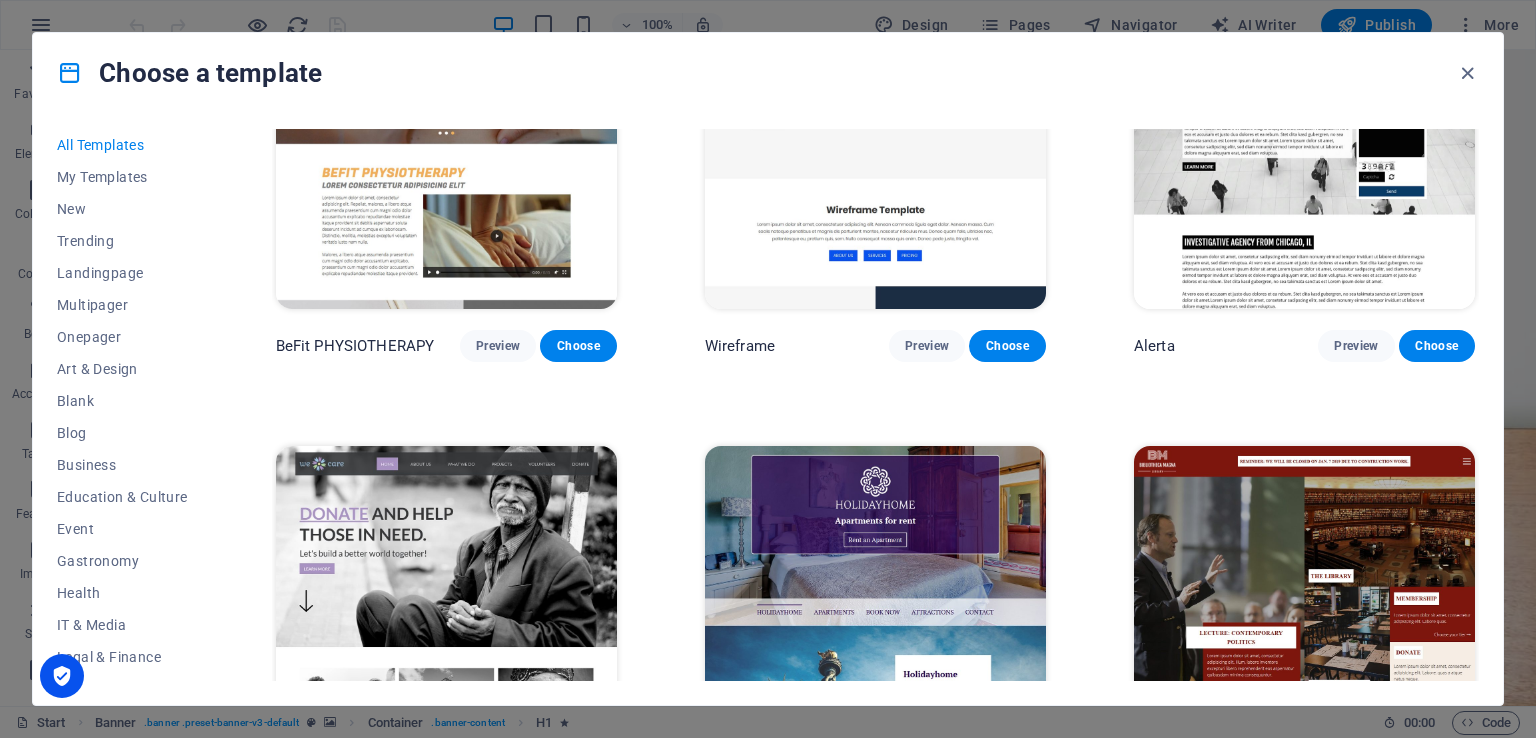 scroll, scrollTop: 11000, scrollLeft: 0, axis: vertical 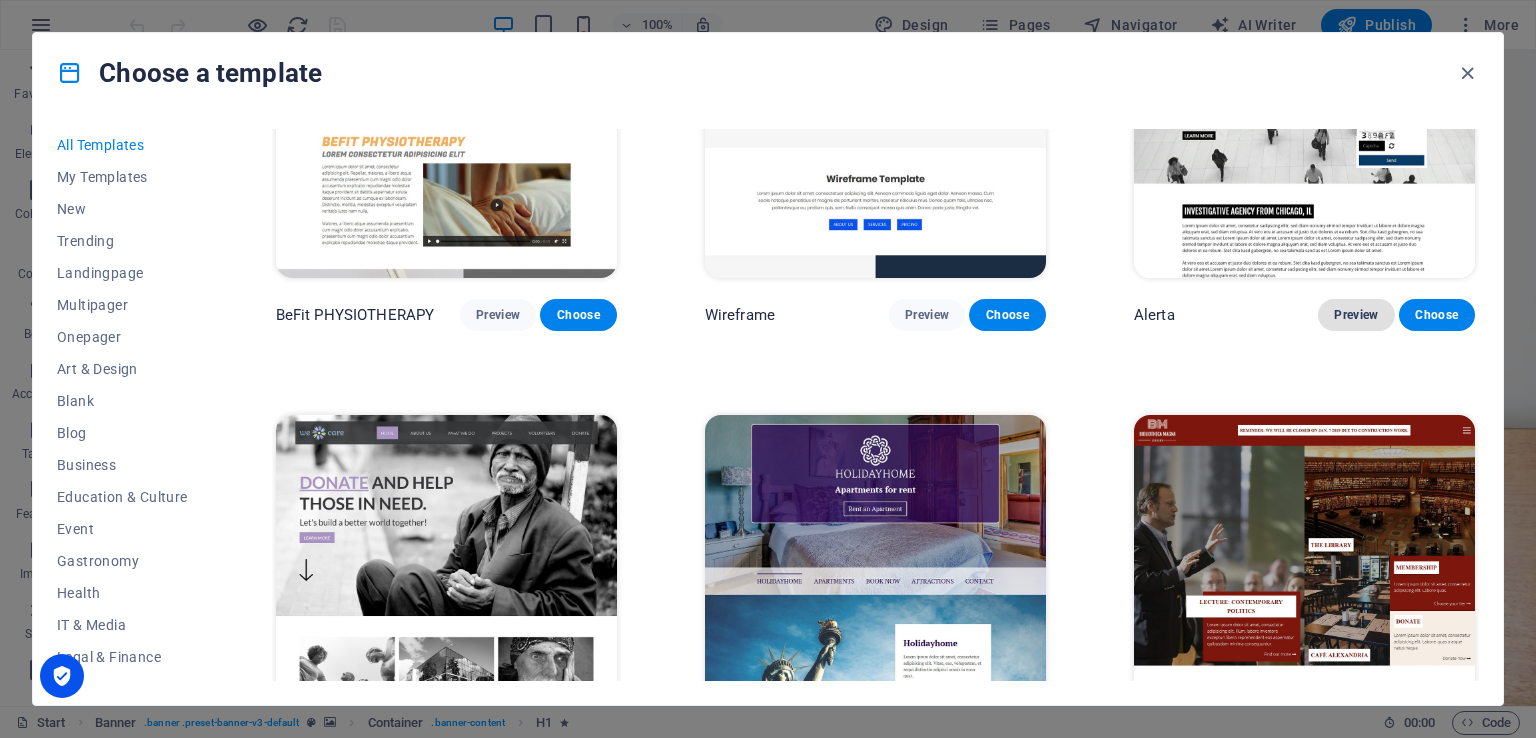 click on "Preview" at bounding box center [1356, 315] 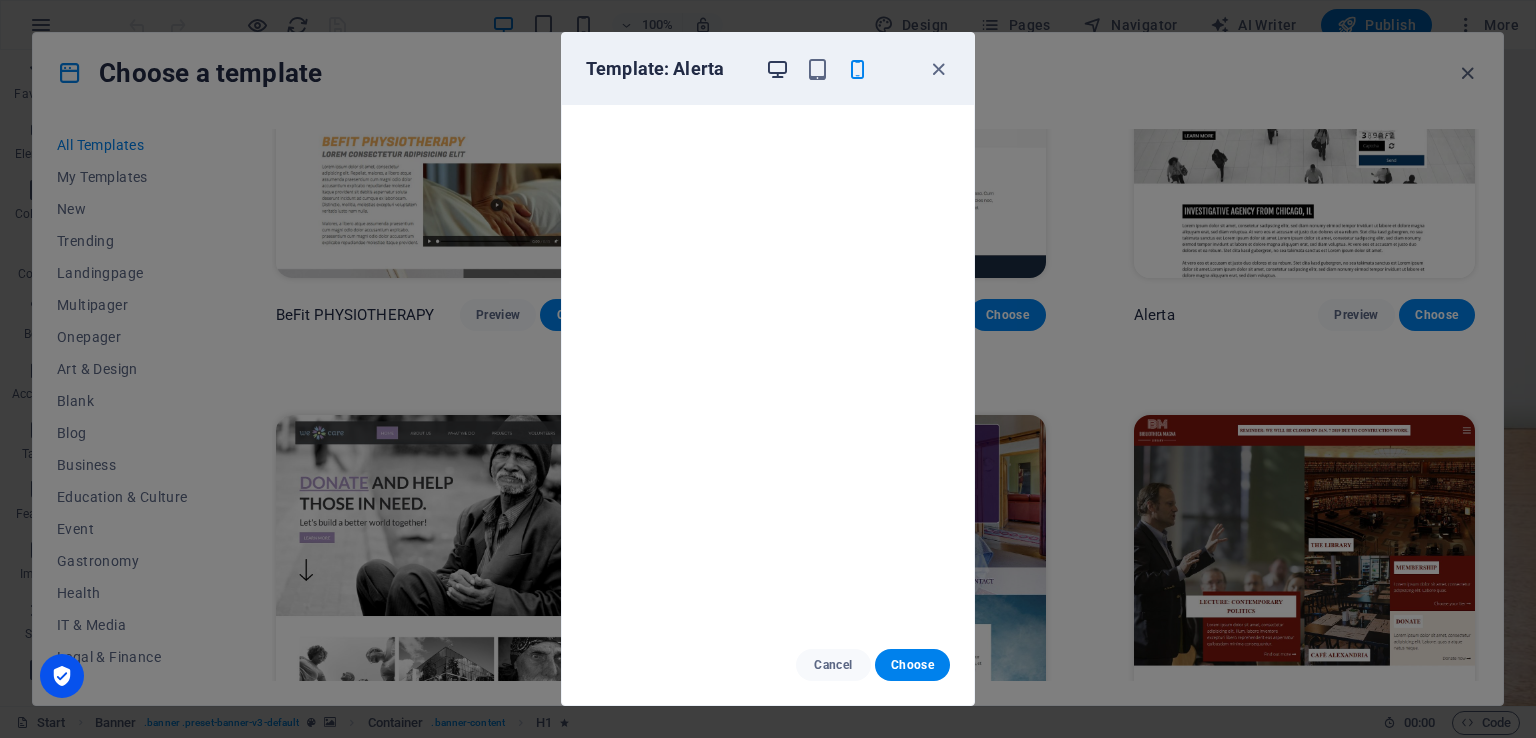 click at bounding box center (777, 69) 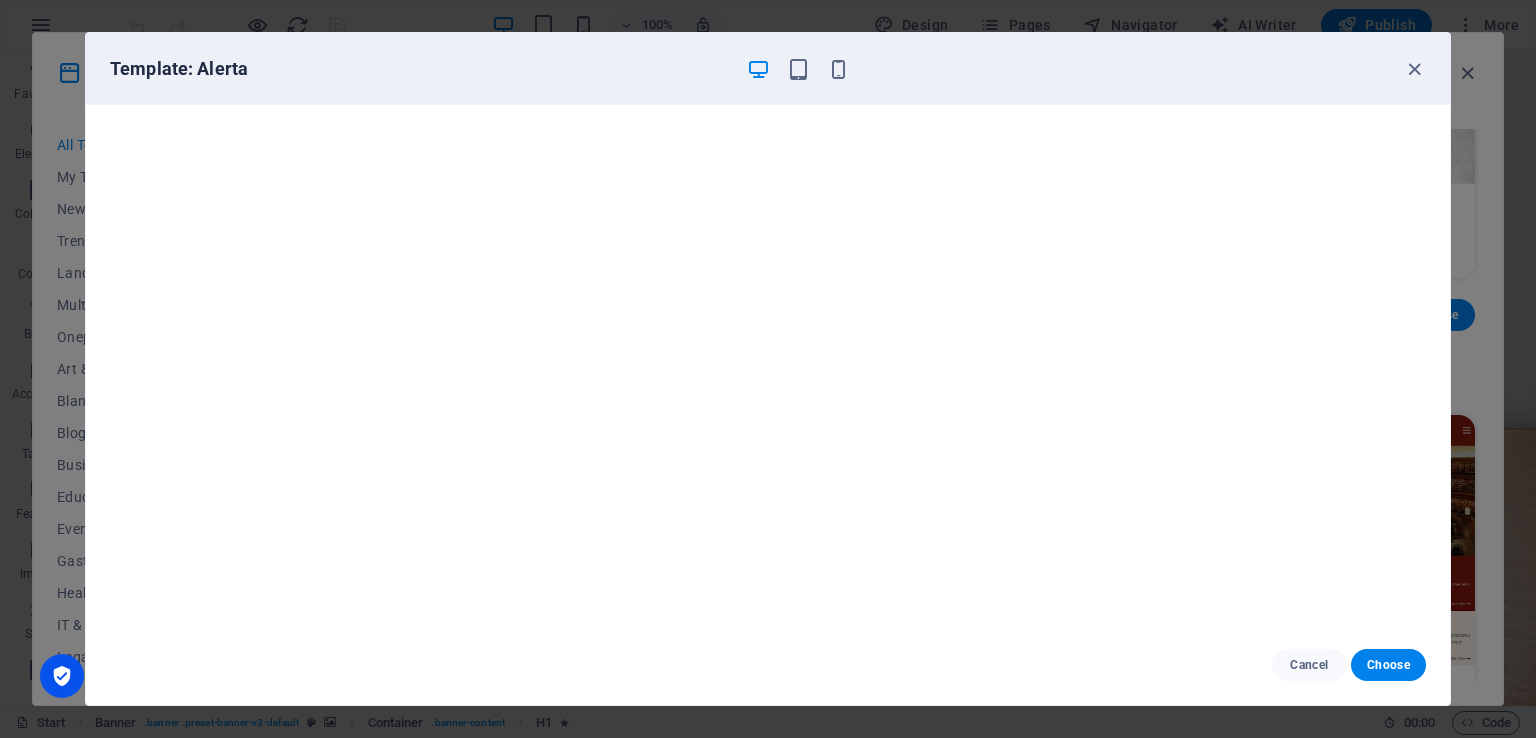scroll, scrollTop: 0, scrollLeft: 0, axis: both 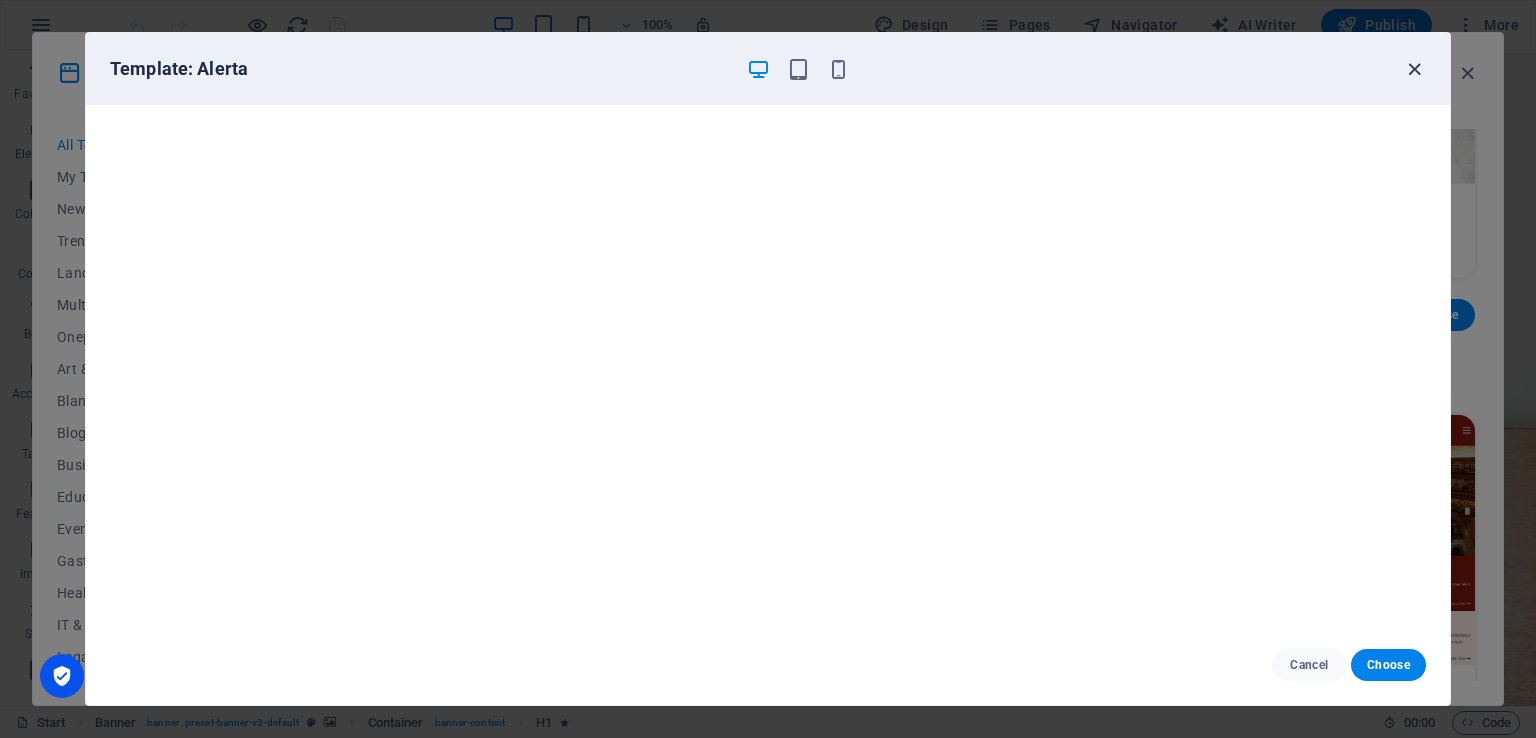 click at bounding box center (1414, 69) 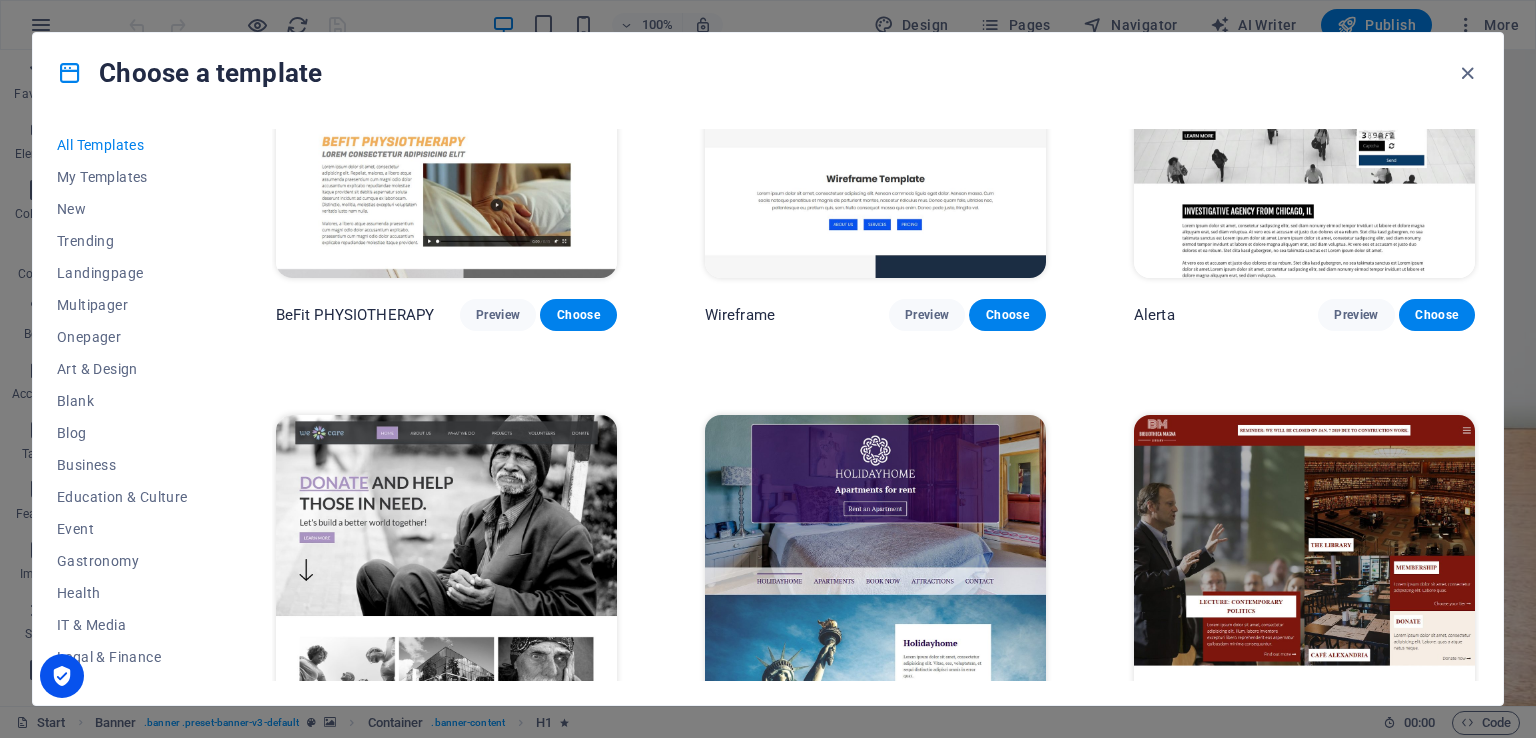 scroll, scrollTop: 11500, scrollLeft: 0, axis: vertical 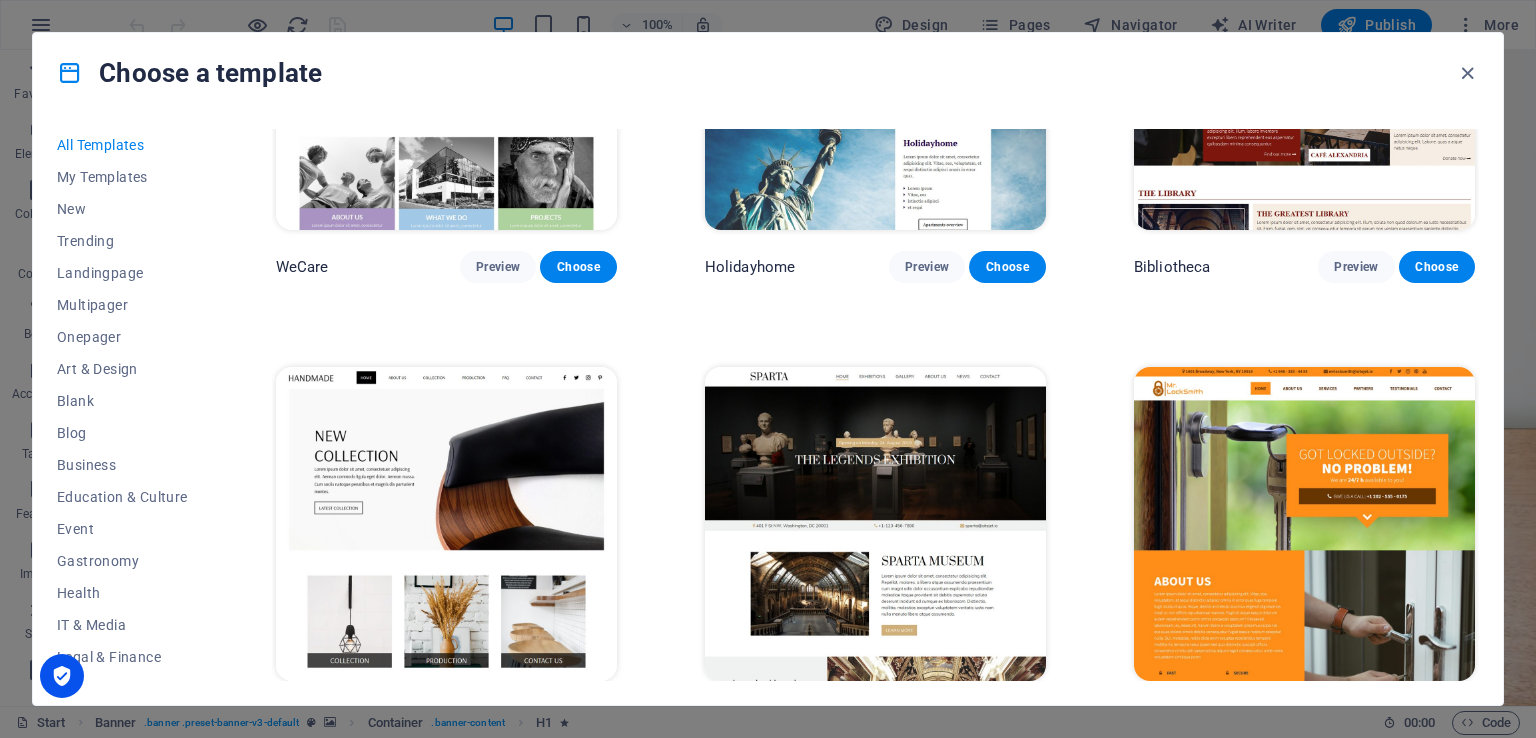 click at bounding box center (1304, 524) 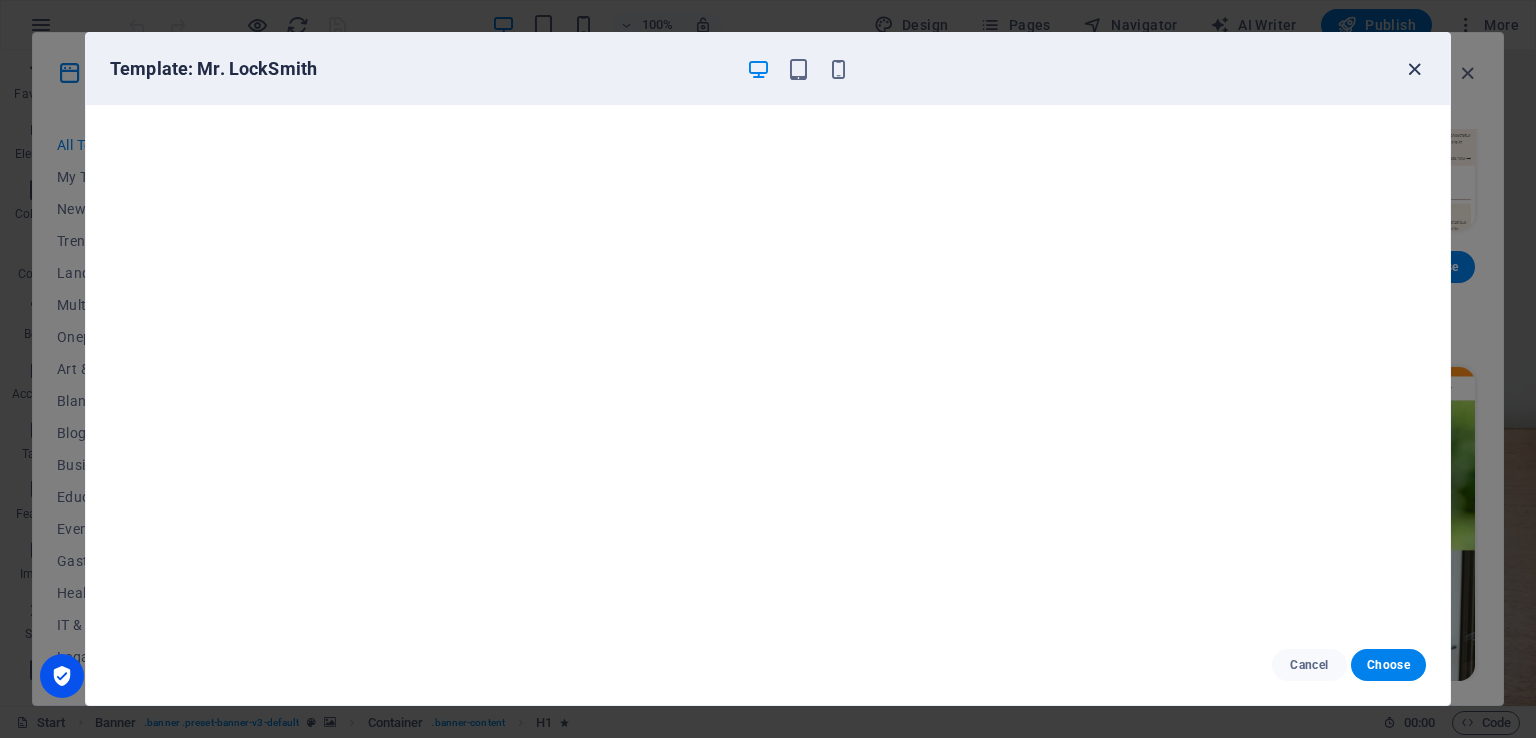 click at bounding box center (1414, 69) 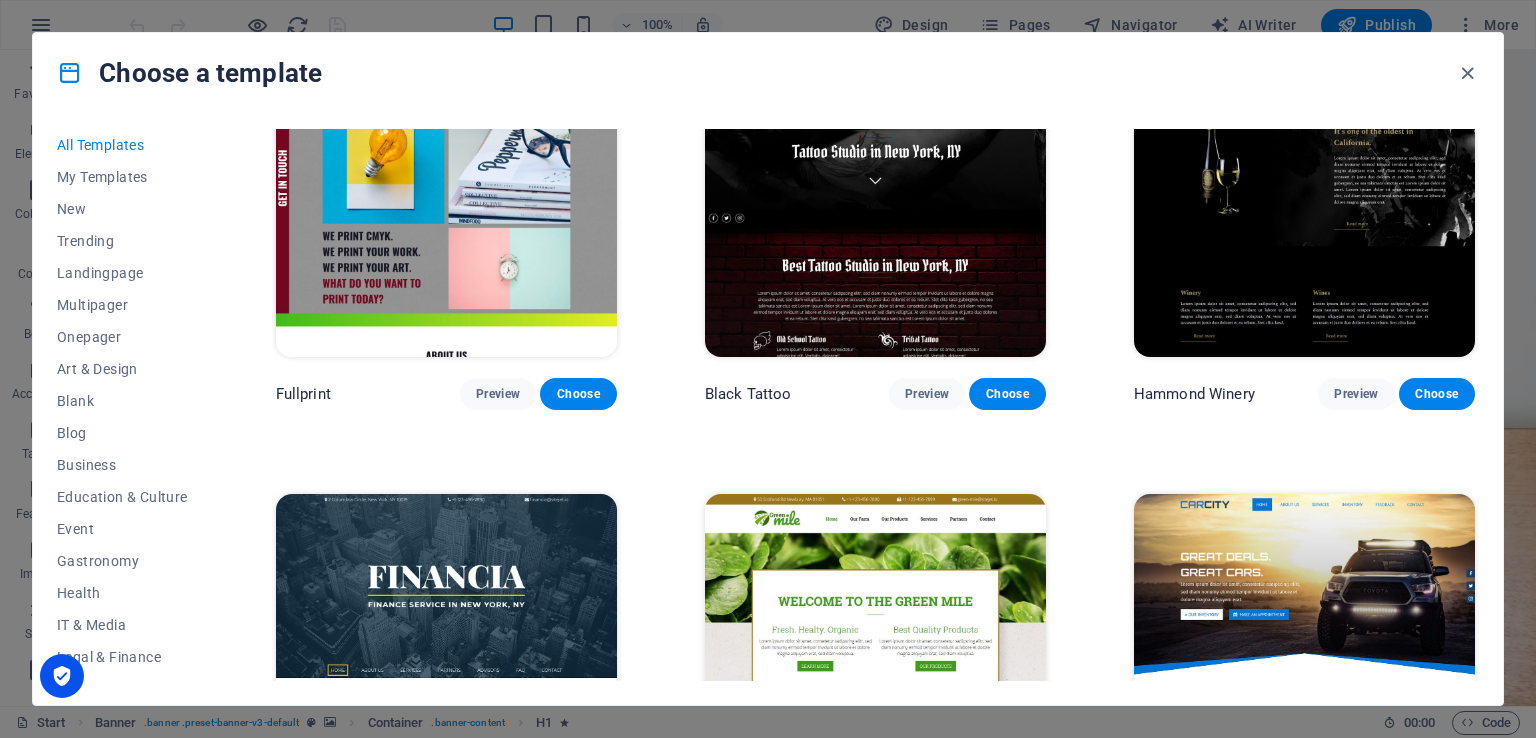 scroll, scrollTop: 12500, scrollLeft: 0, axis: vertical 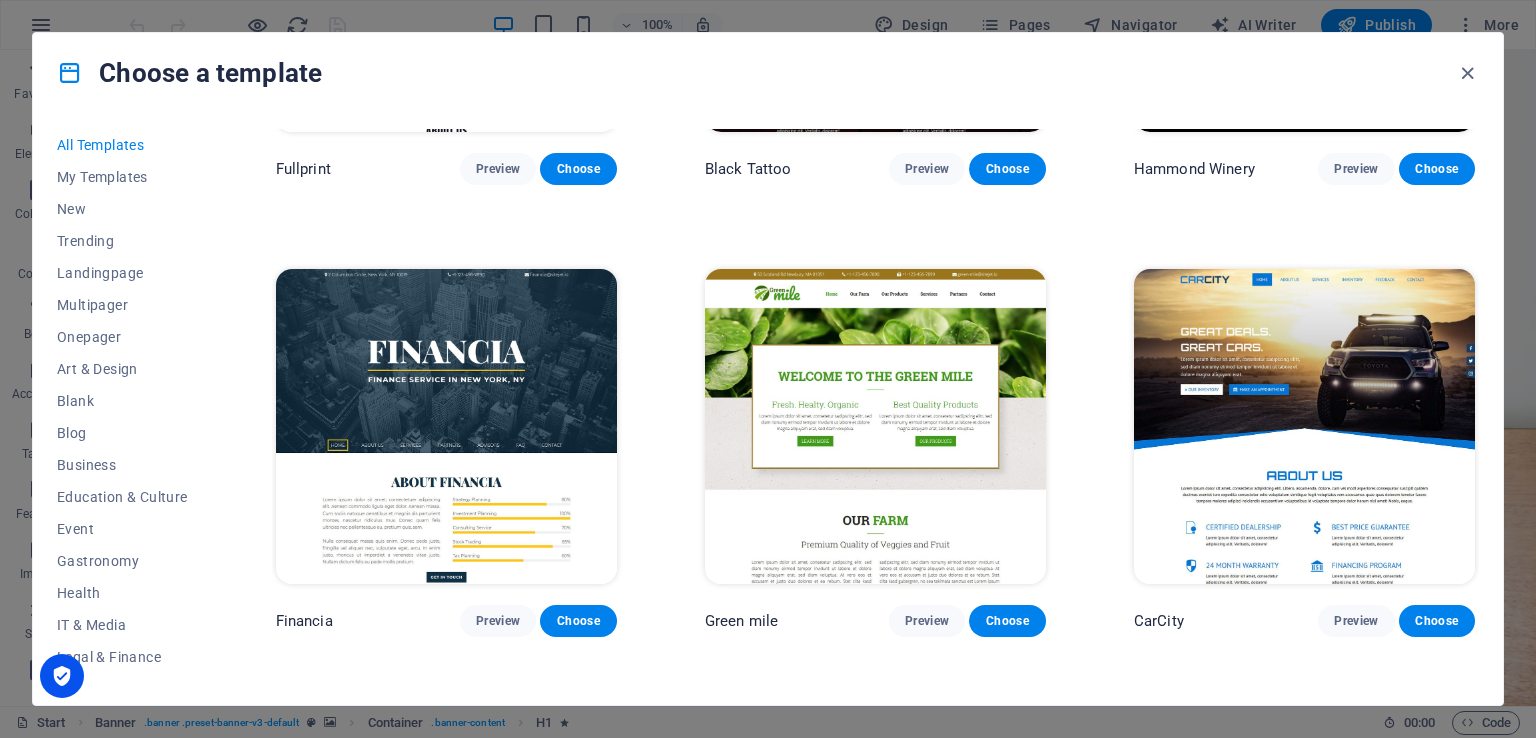 click at bounding box center (875, 426) 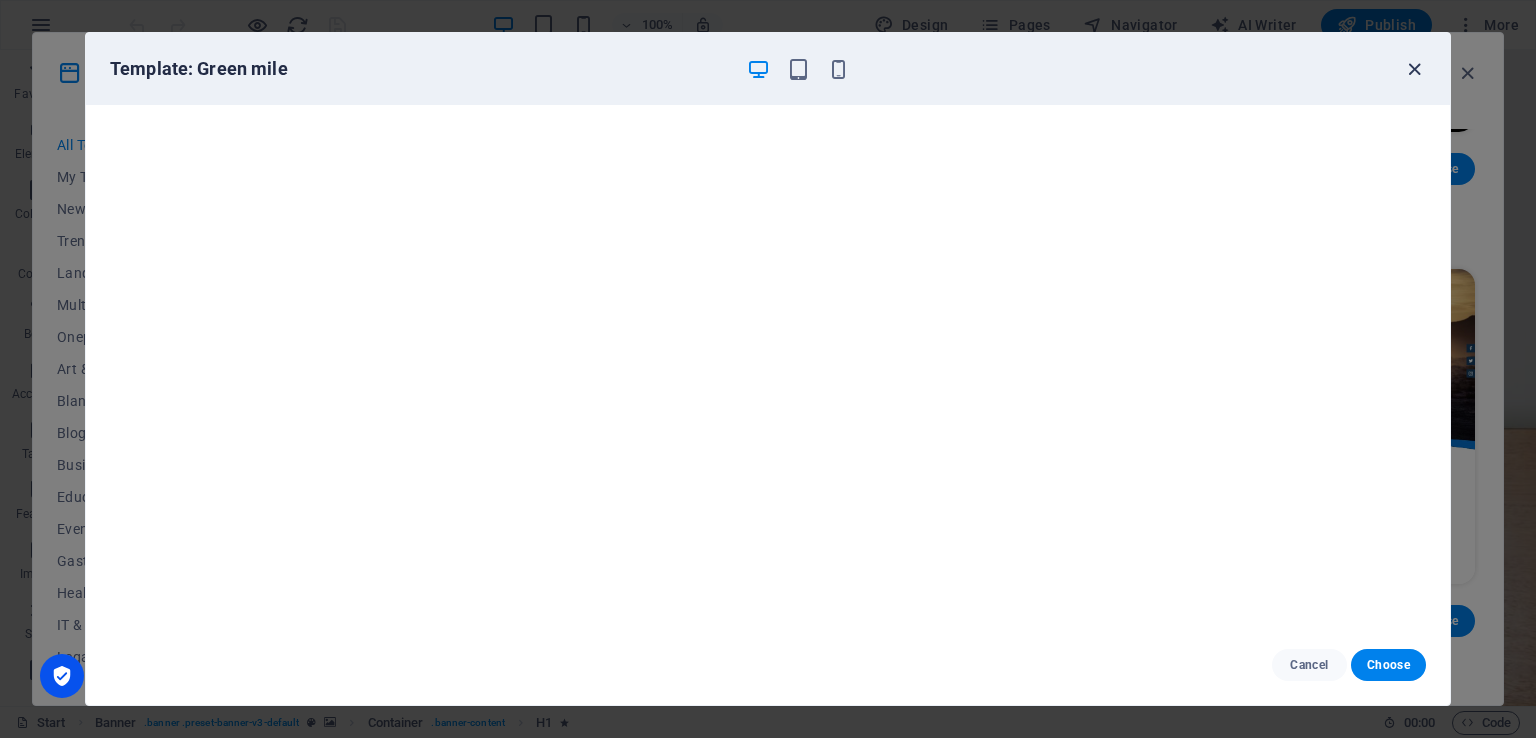 drag, startPoint x: 1420, startPoint y: 63, endPoint x: 1372, endPoint y: 74, distance: 49.24429 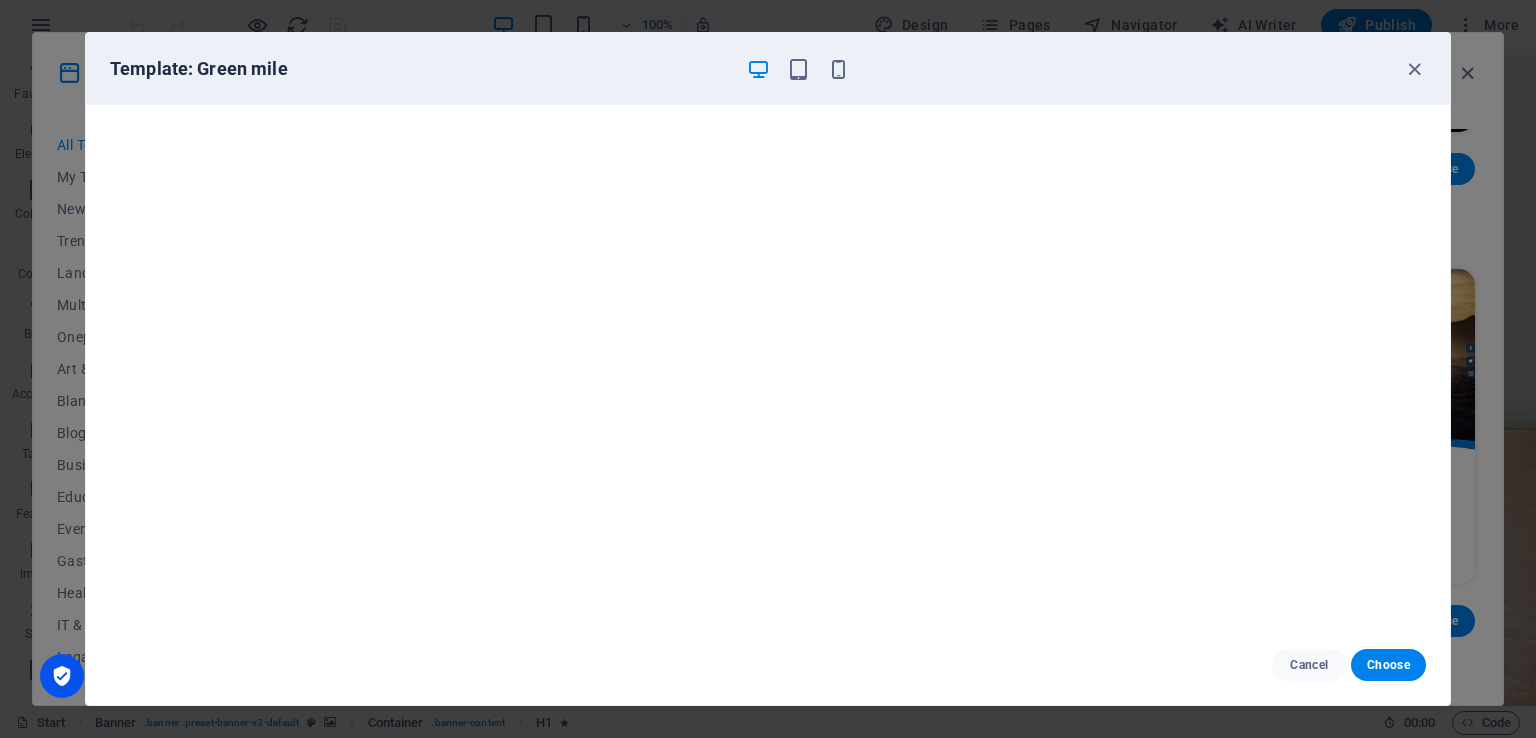 click at bounding box center (1414, 69) 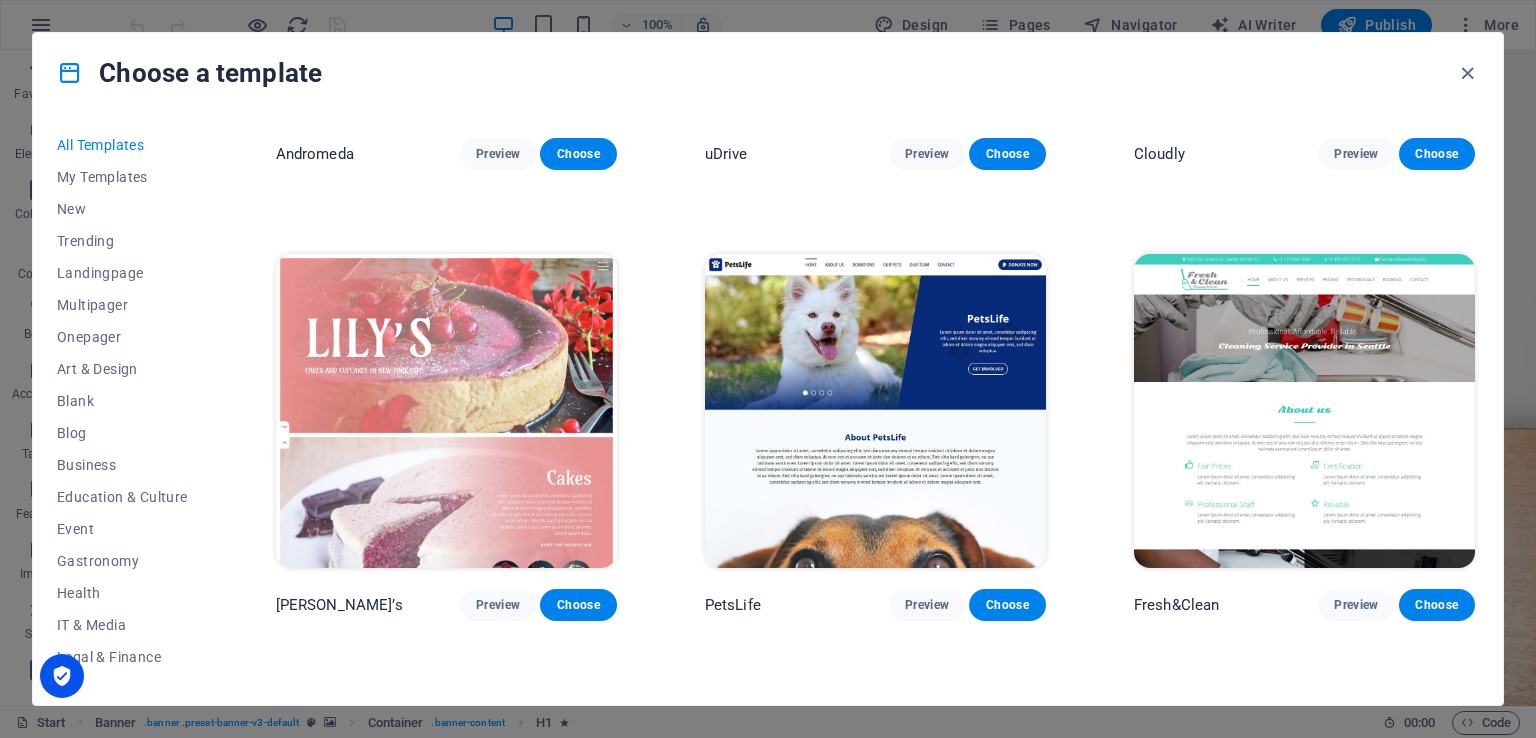 scroll, scrollTop: 14800, scrollLeft: 0, axis: vertical 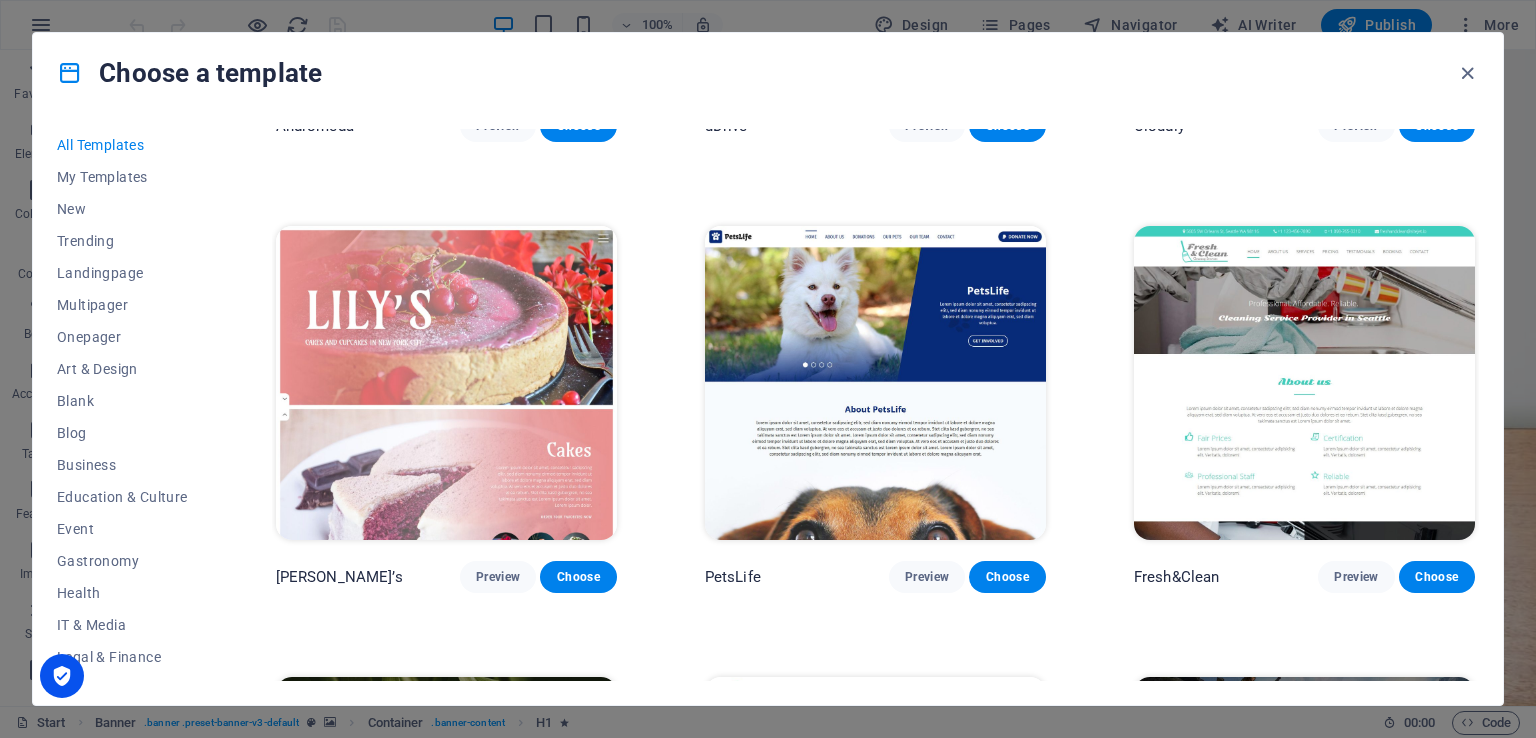 click at bounding box center [1304, 383] 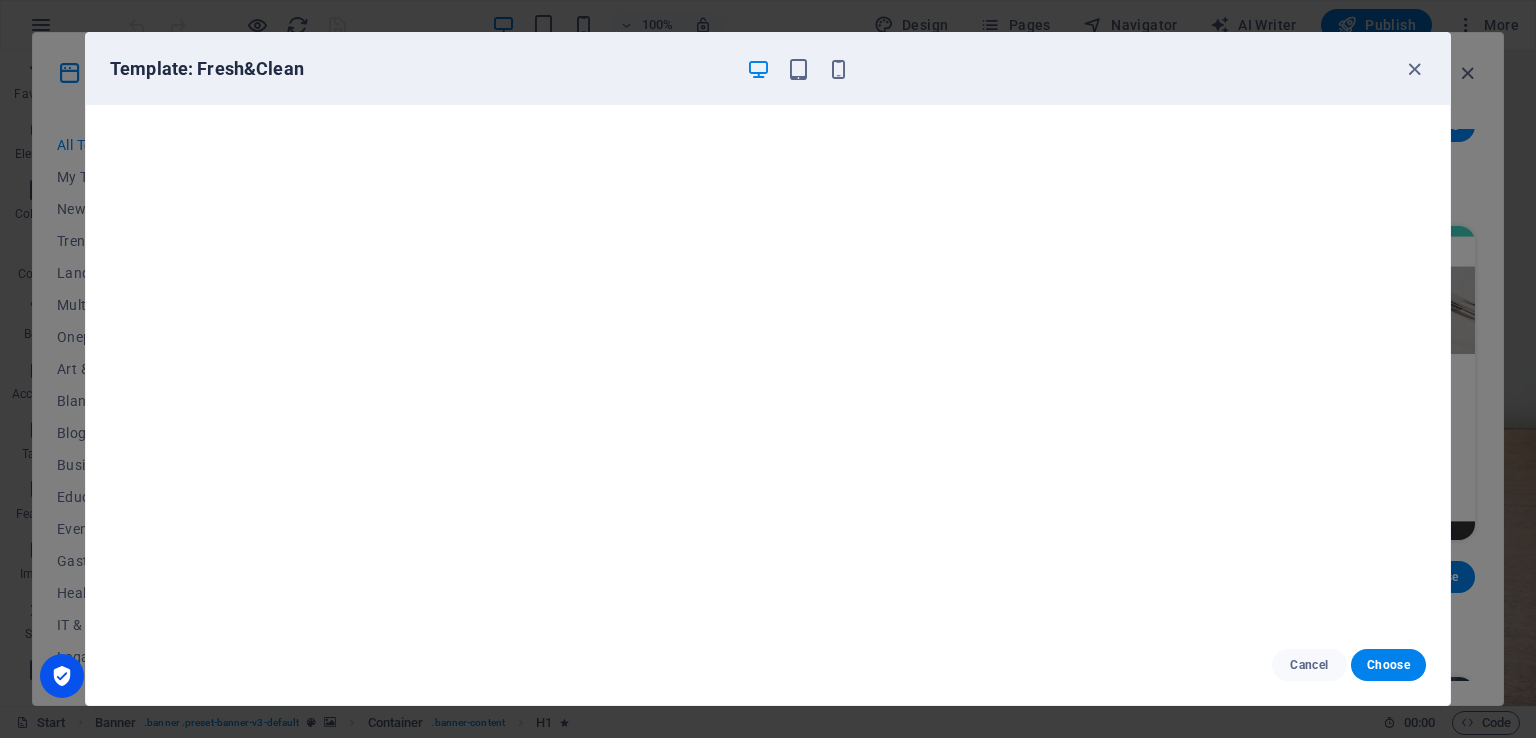 click on "Template: Fresh&Clean Cancel Choose" at bounding box center (768, 369) 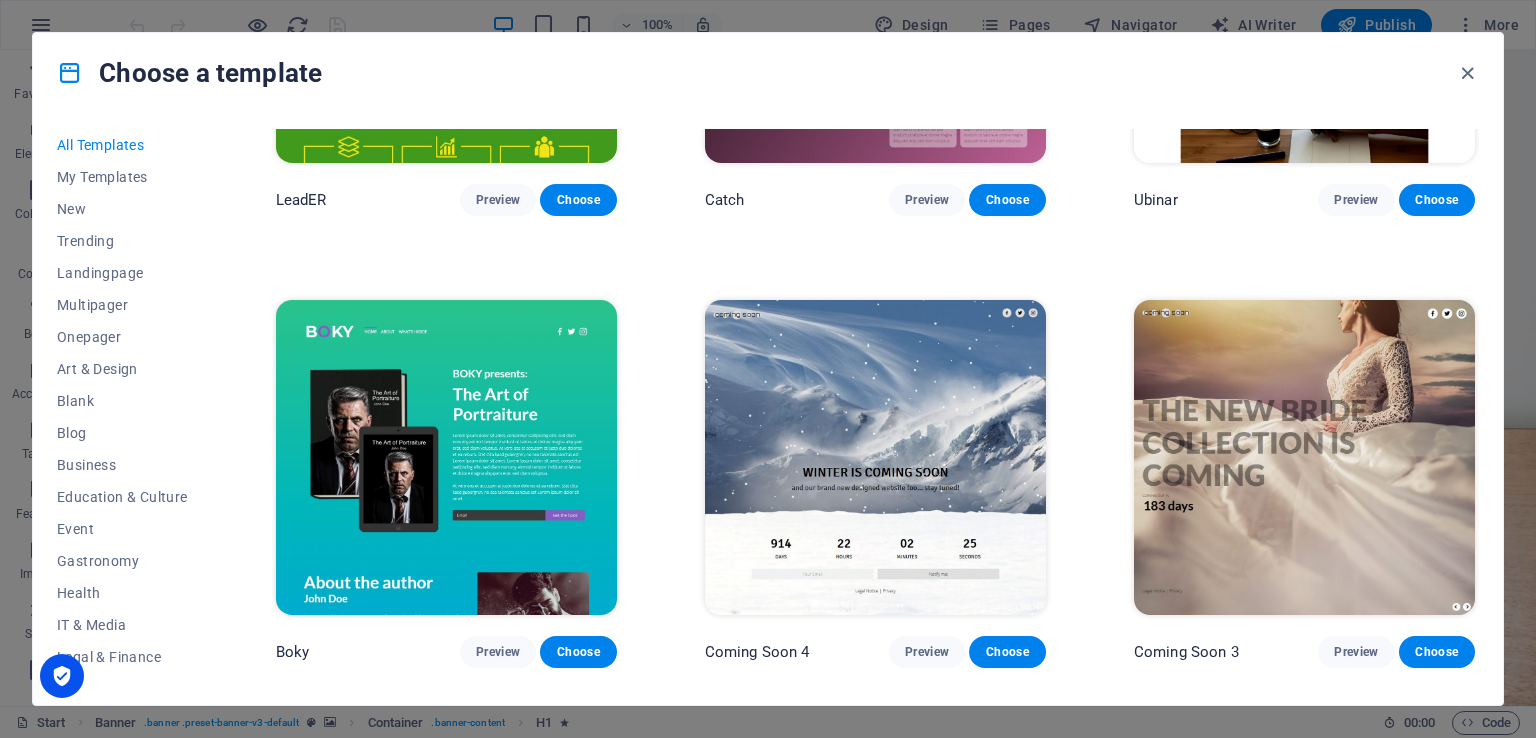 scroll, scrollTop: 23634, scrollLeft: 0, axis: vertical 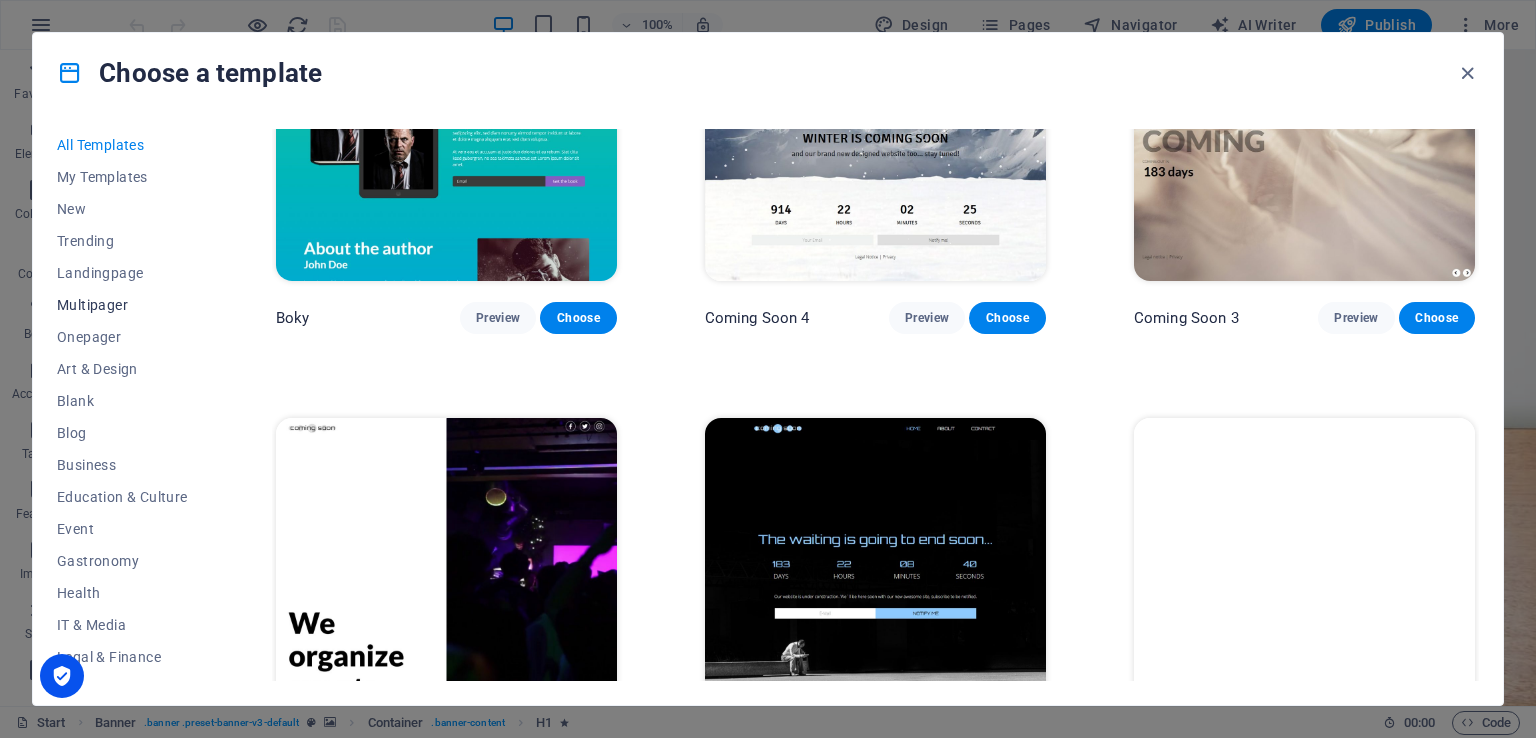 click on "Multipager" at bounding box center (122, 305) 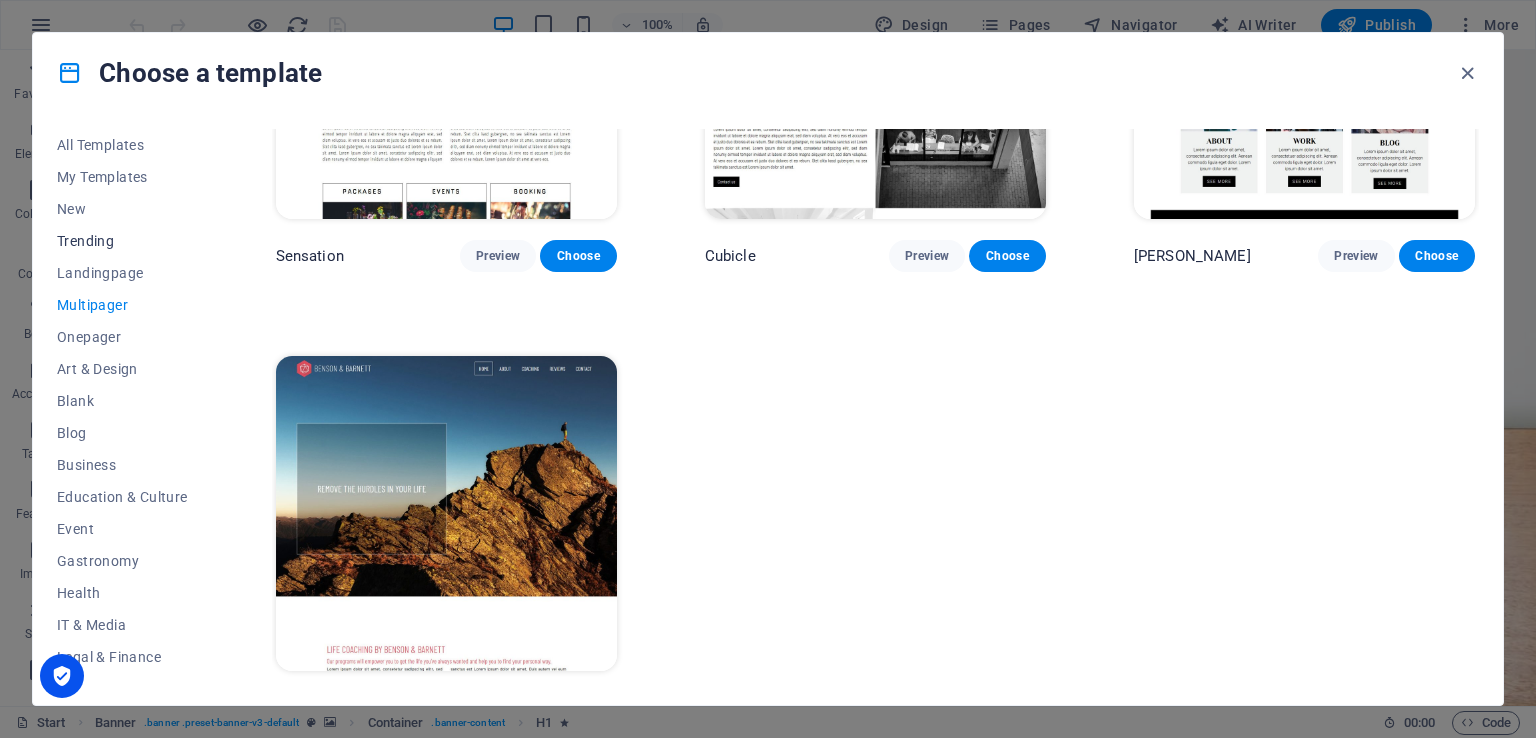 click on "Trending" at bounding box center (122, 241) 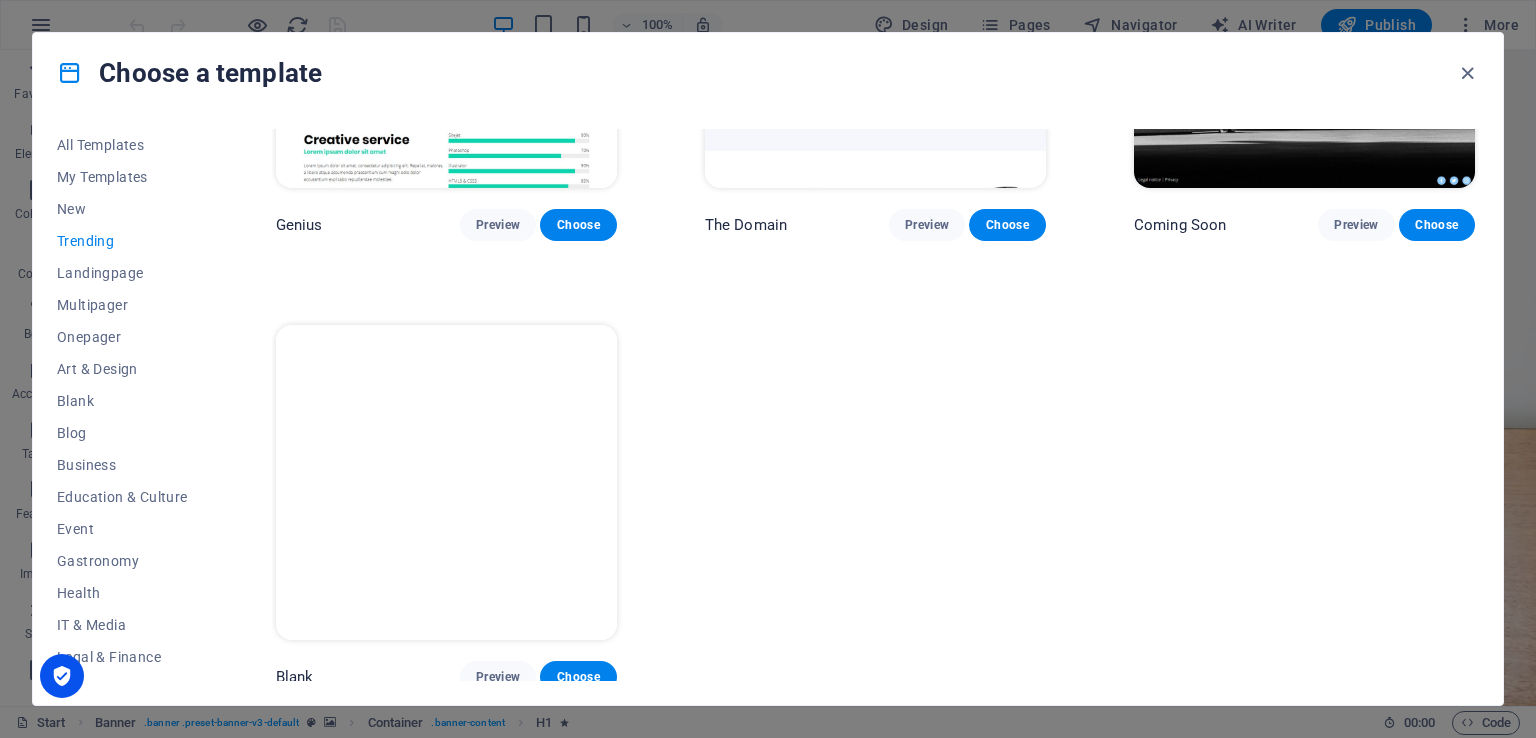 scroll, scrollTop: 1164, scrollLeft: 0, axis: vertical 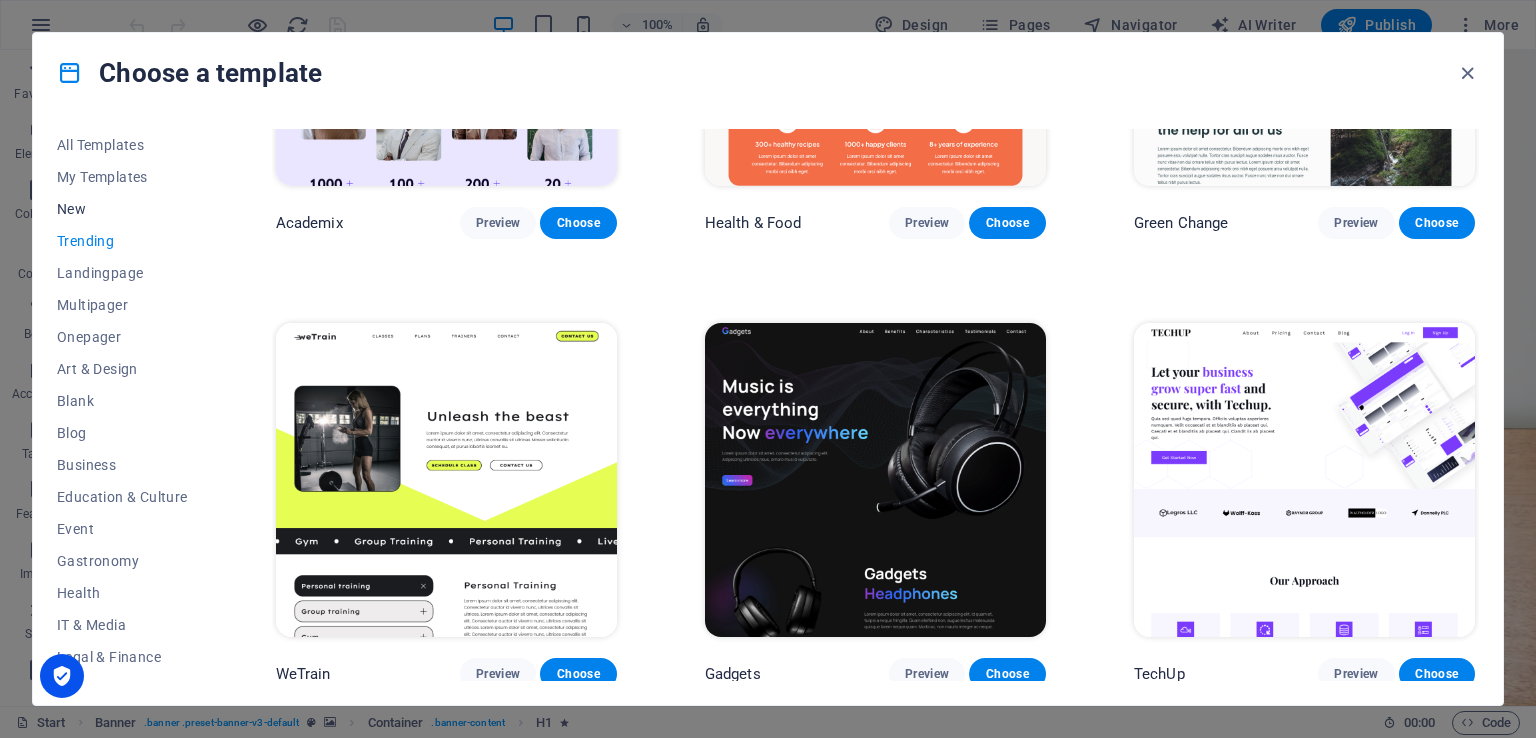 click on "New" at bounding box center [122, 209] 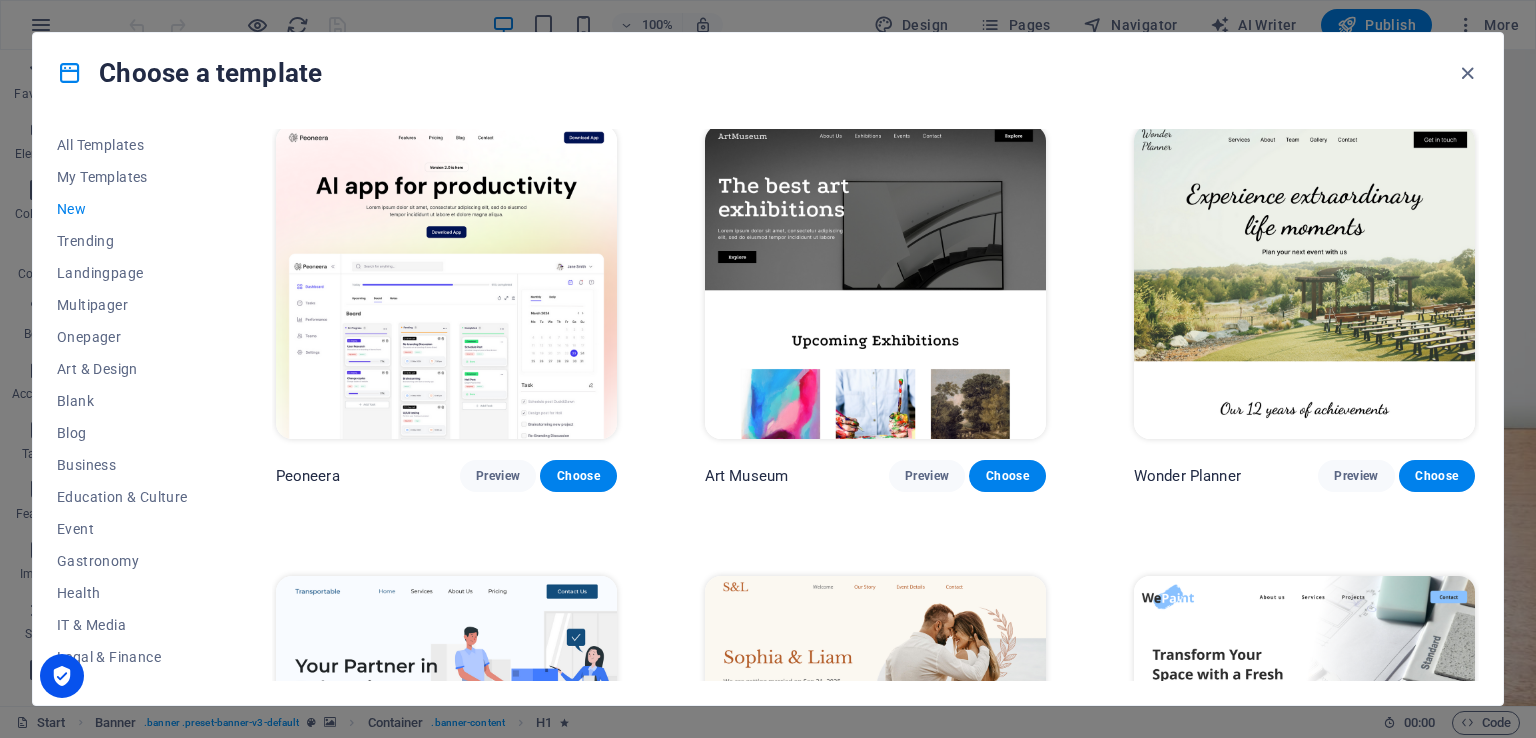 scroll, scrollTop: 0, scrollLeft: 0, axis: both 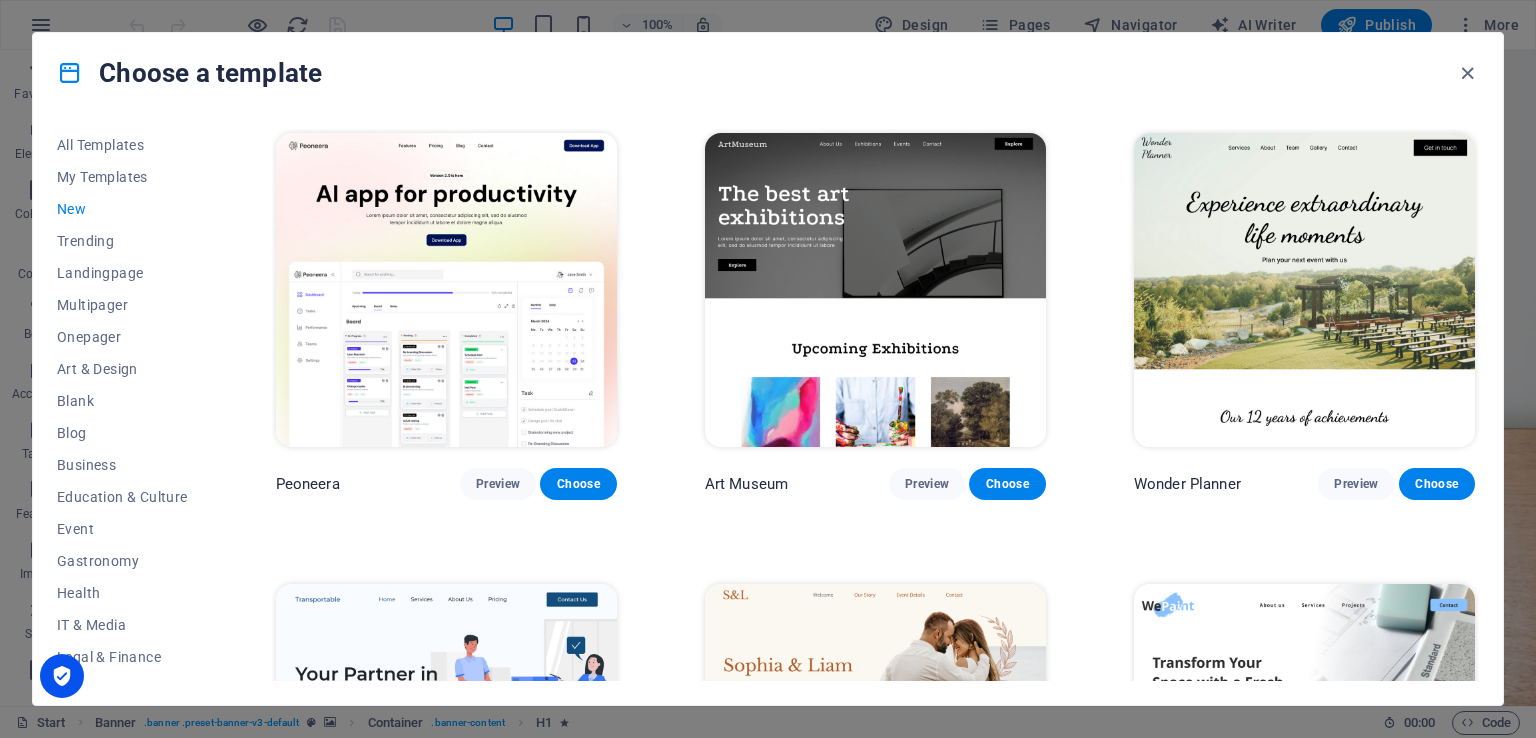 click at bounding box center (446, 290) 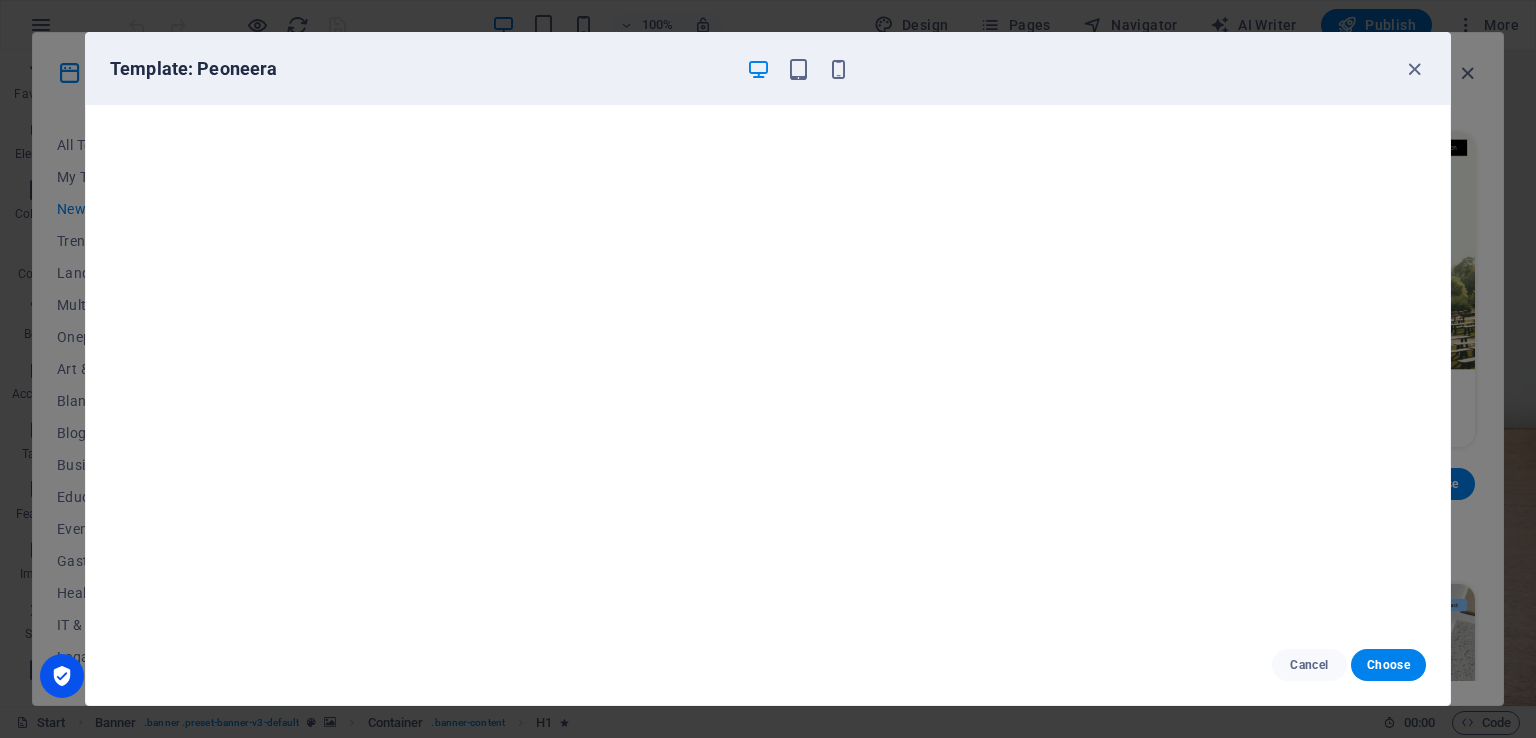 scroll, scrollTop: 5, scrollLeft: 0, axis: vertical 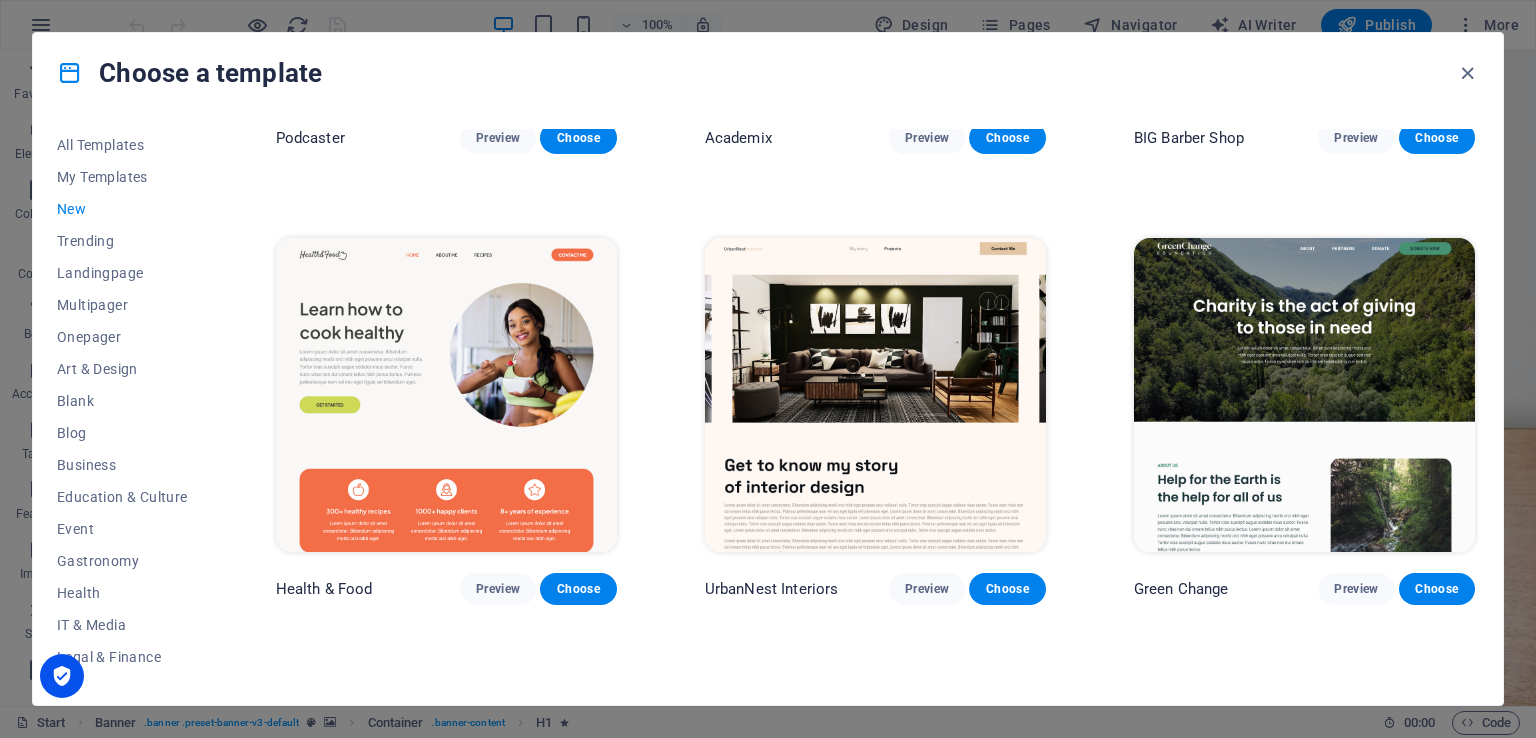 click at bounding box center [446, 395] 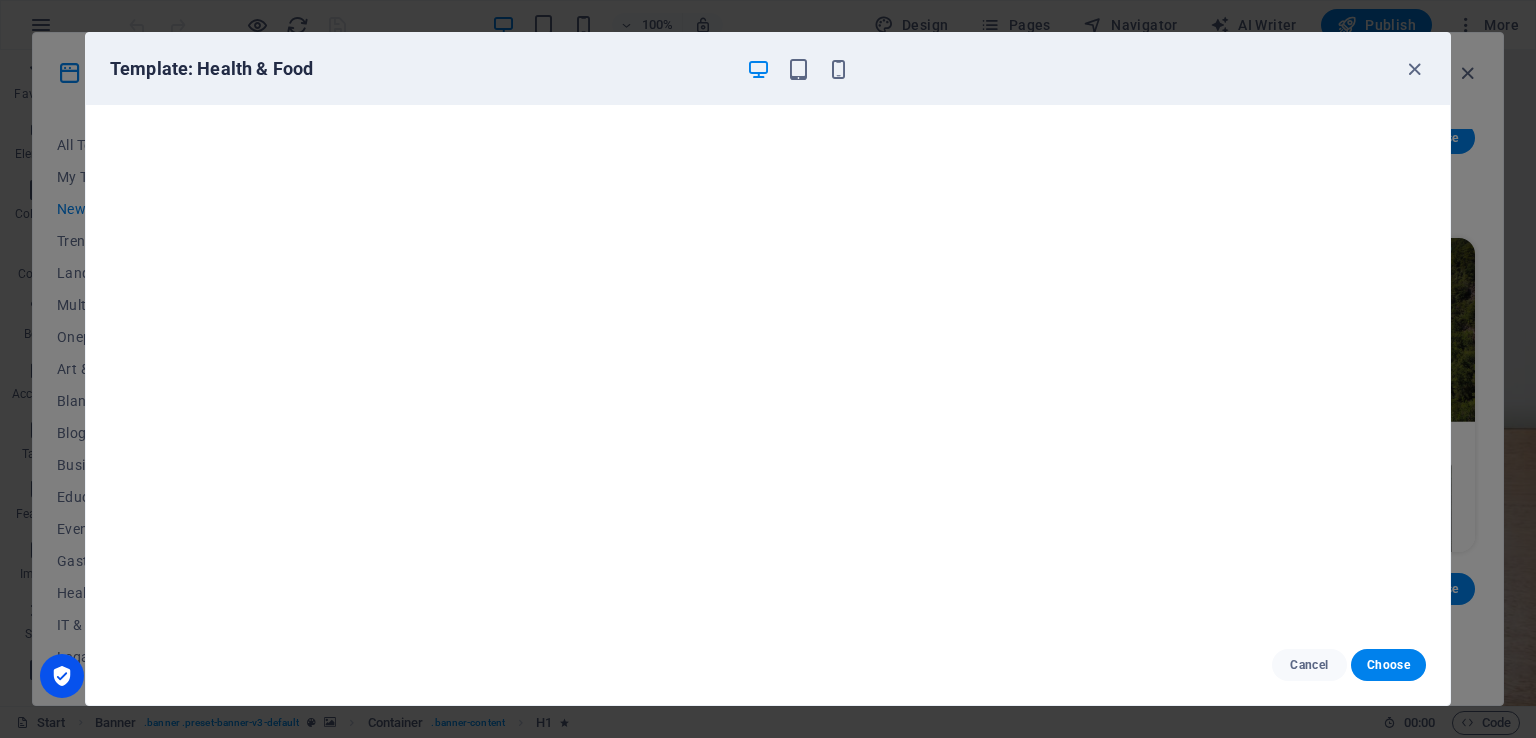 click on "Template: Health & Food Cancel Choose" at bounding box center [768, 369] 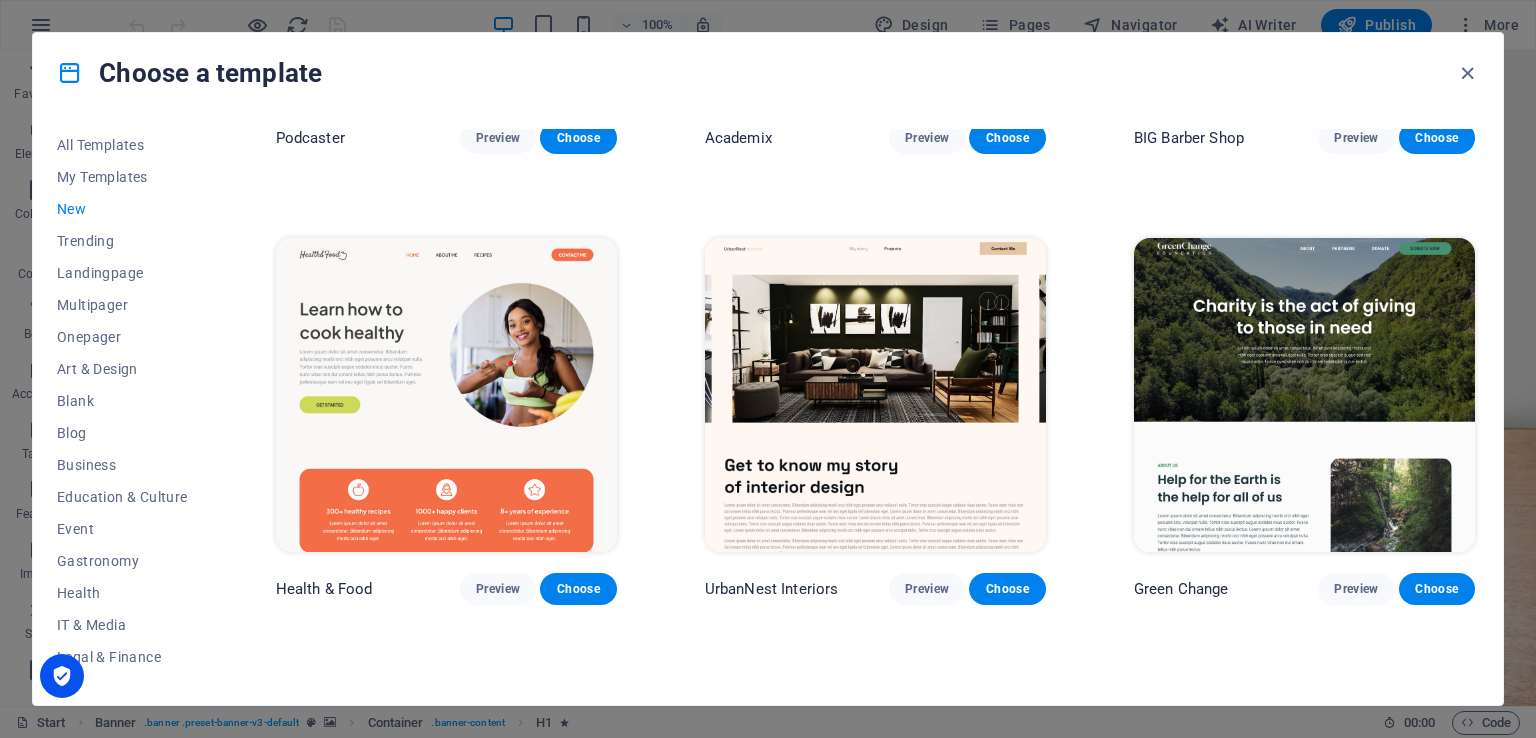 scroll, scrollTop: 2064, scrollLeft: 0, axis: vertical 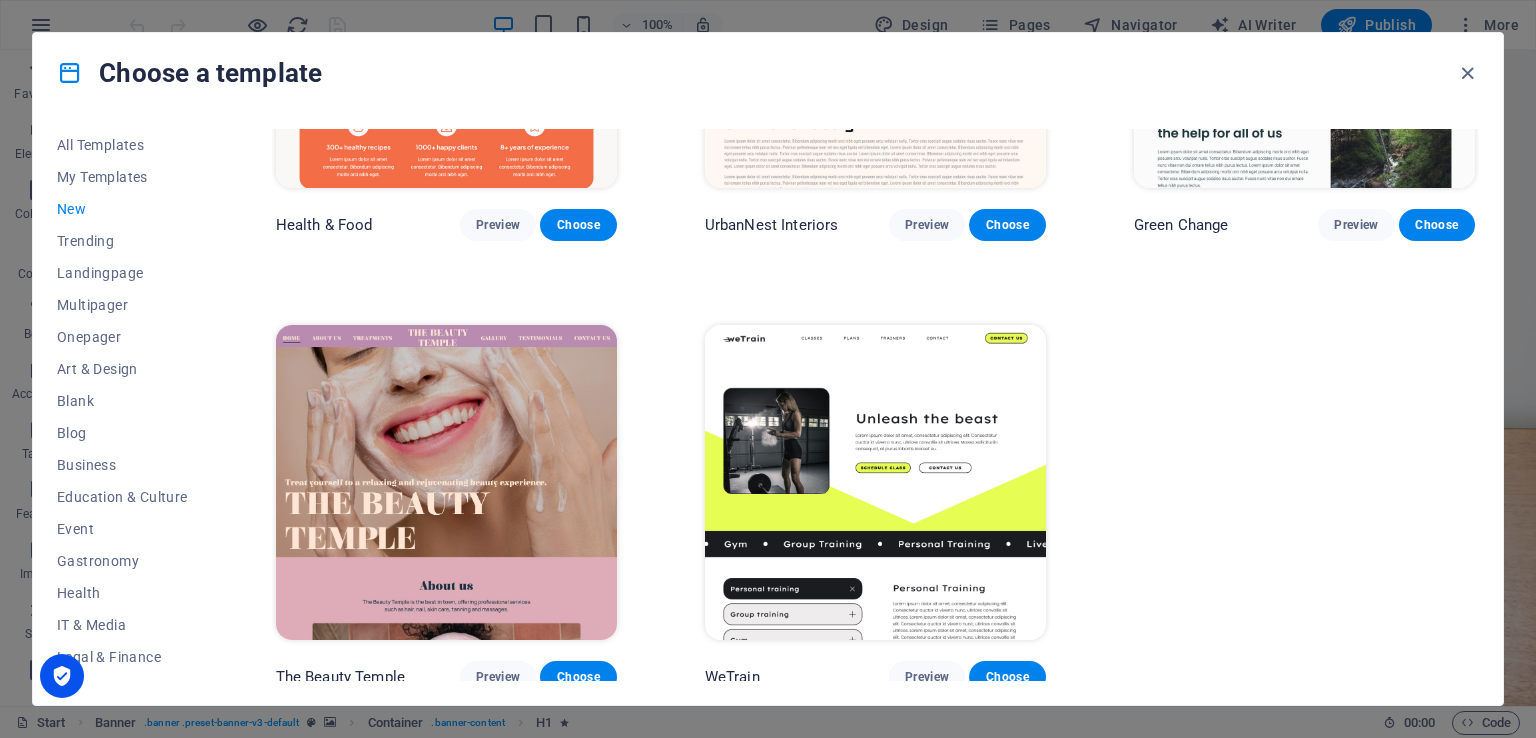 click at bounding box center [875, 482] 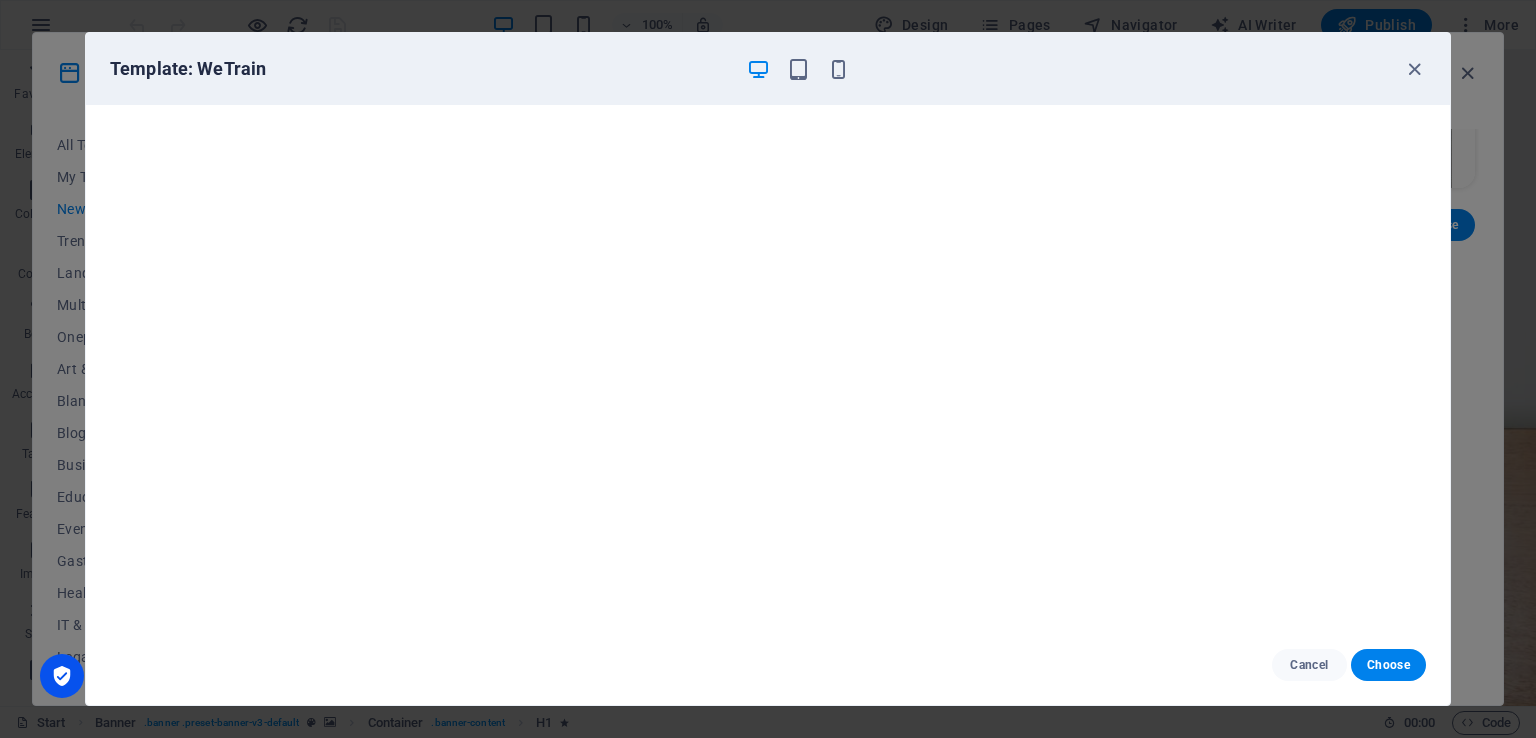click on "Template: WeTrain Cancel Choose" at bounding box center [768, 369] 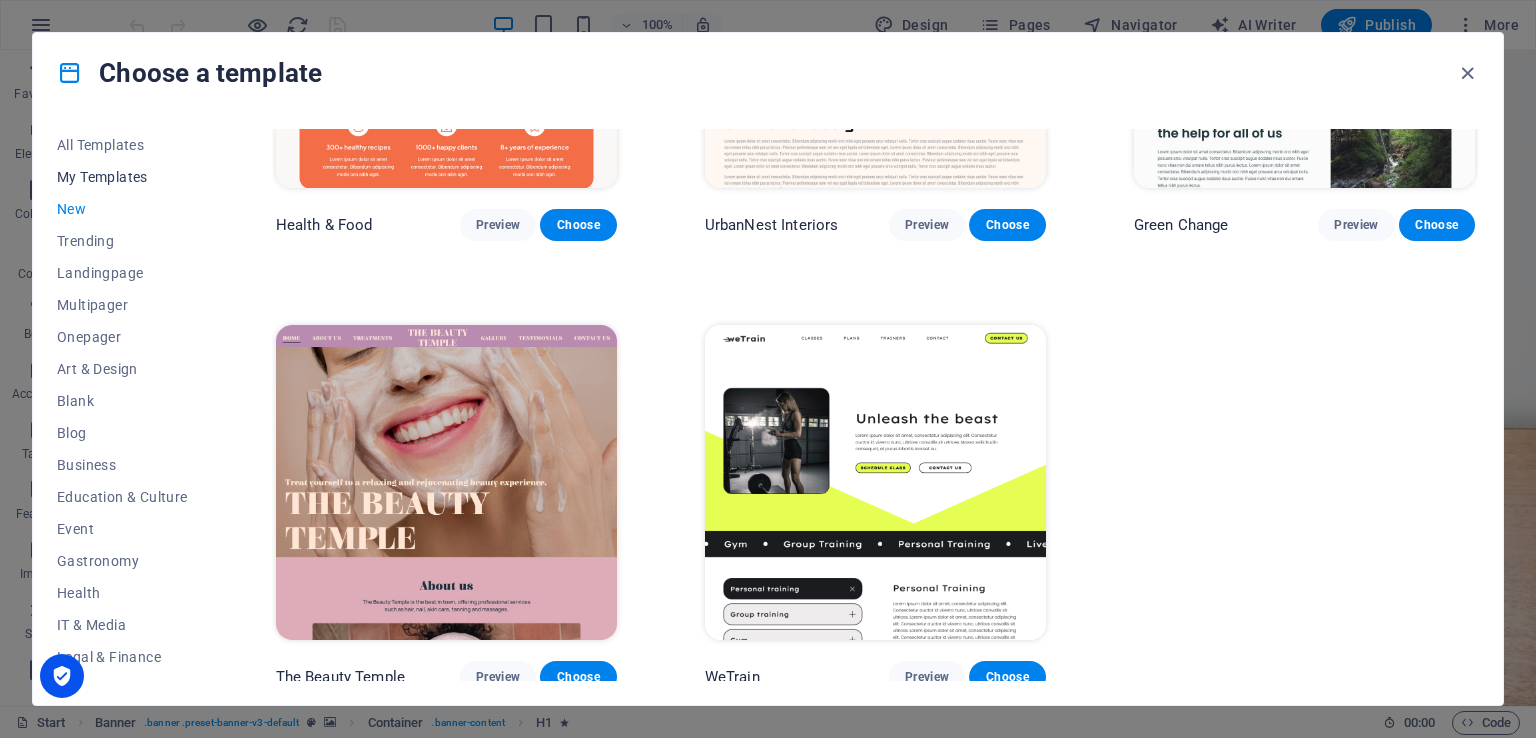 click on "My Templates" at bounding box center (122, 177) 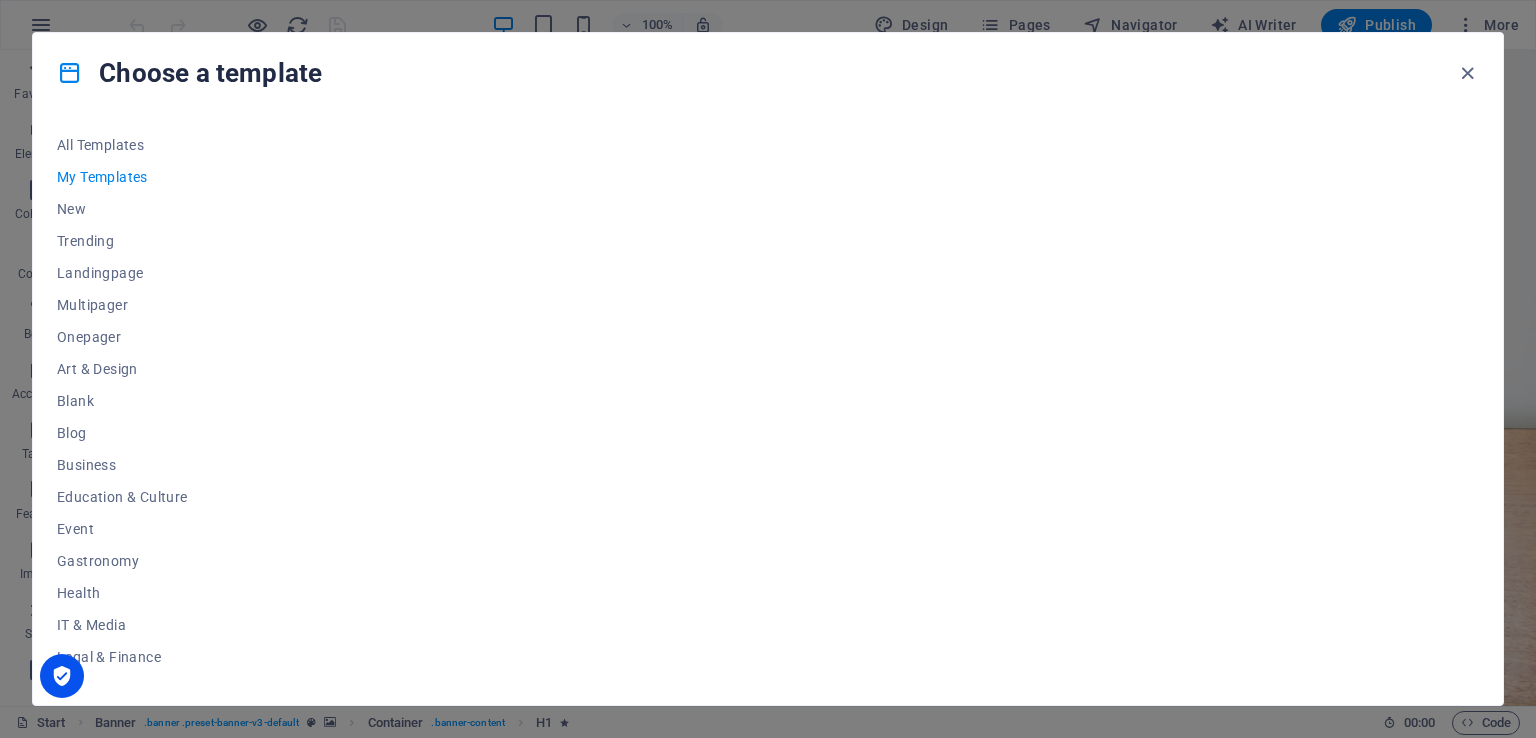 scroll, scrollTop: 0, scrollLeft: 0, axis: both 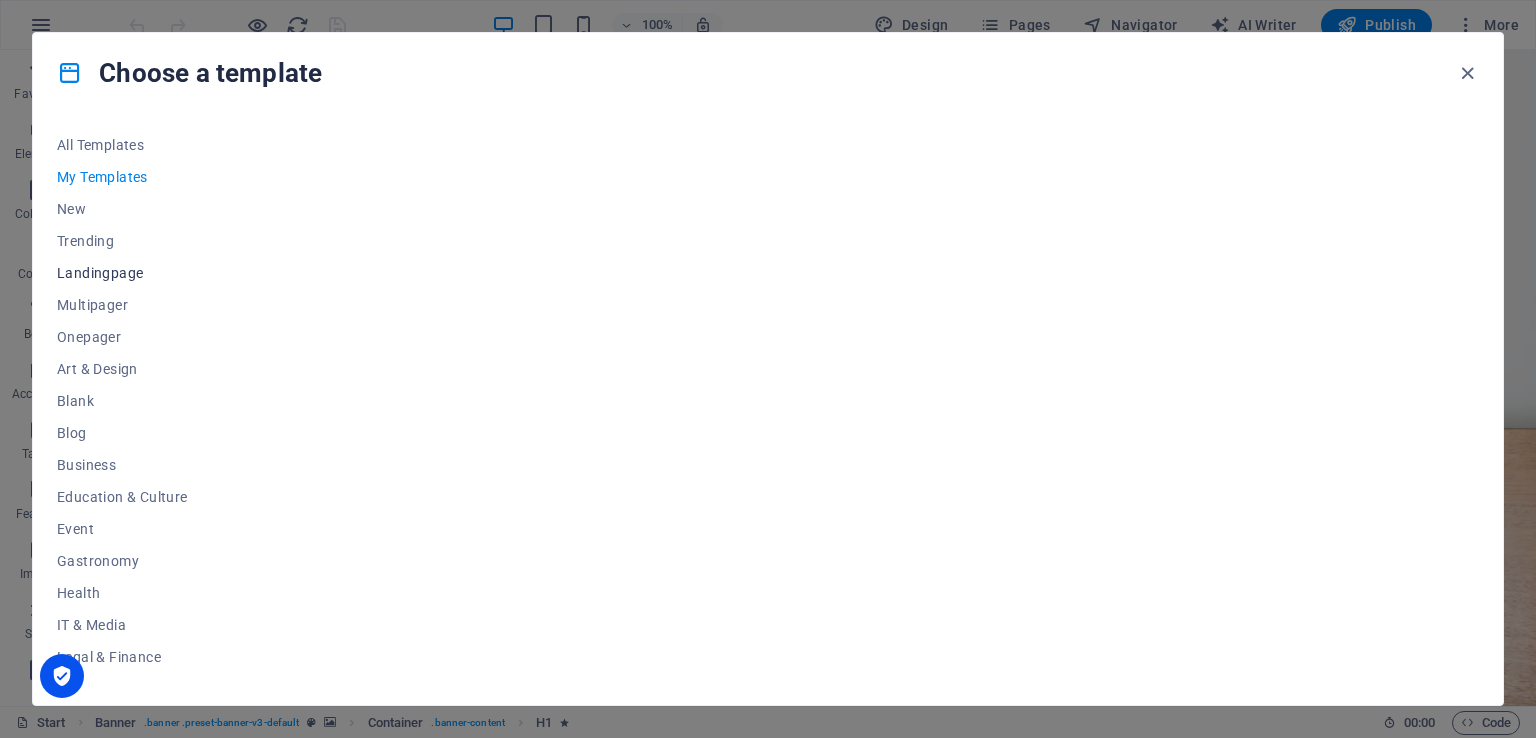 click on "Landingpage" at bounding box center (122, 273) 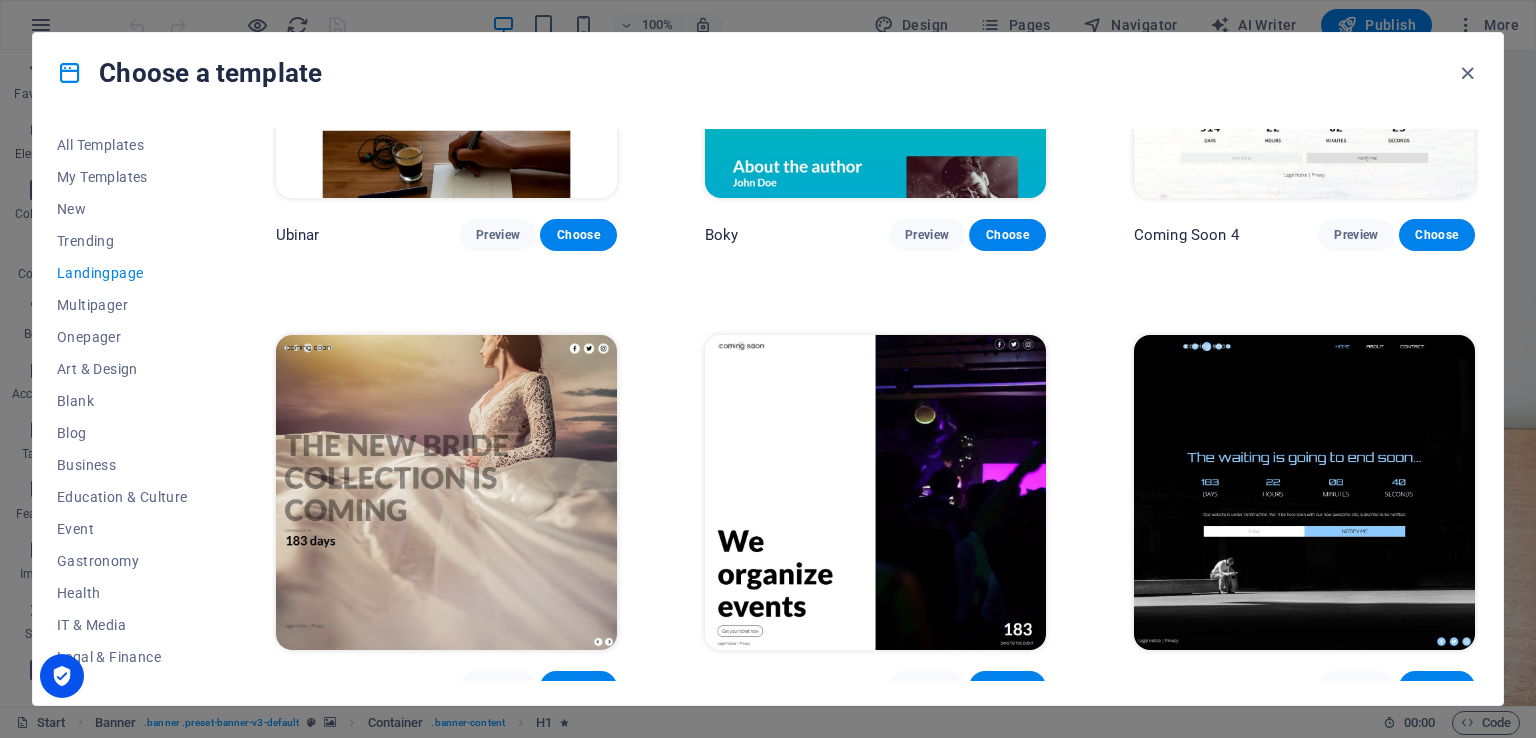 scroll, scrollTop: 3412, scrollLeft: 0, axis: vertical 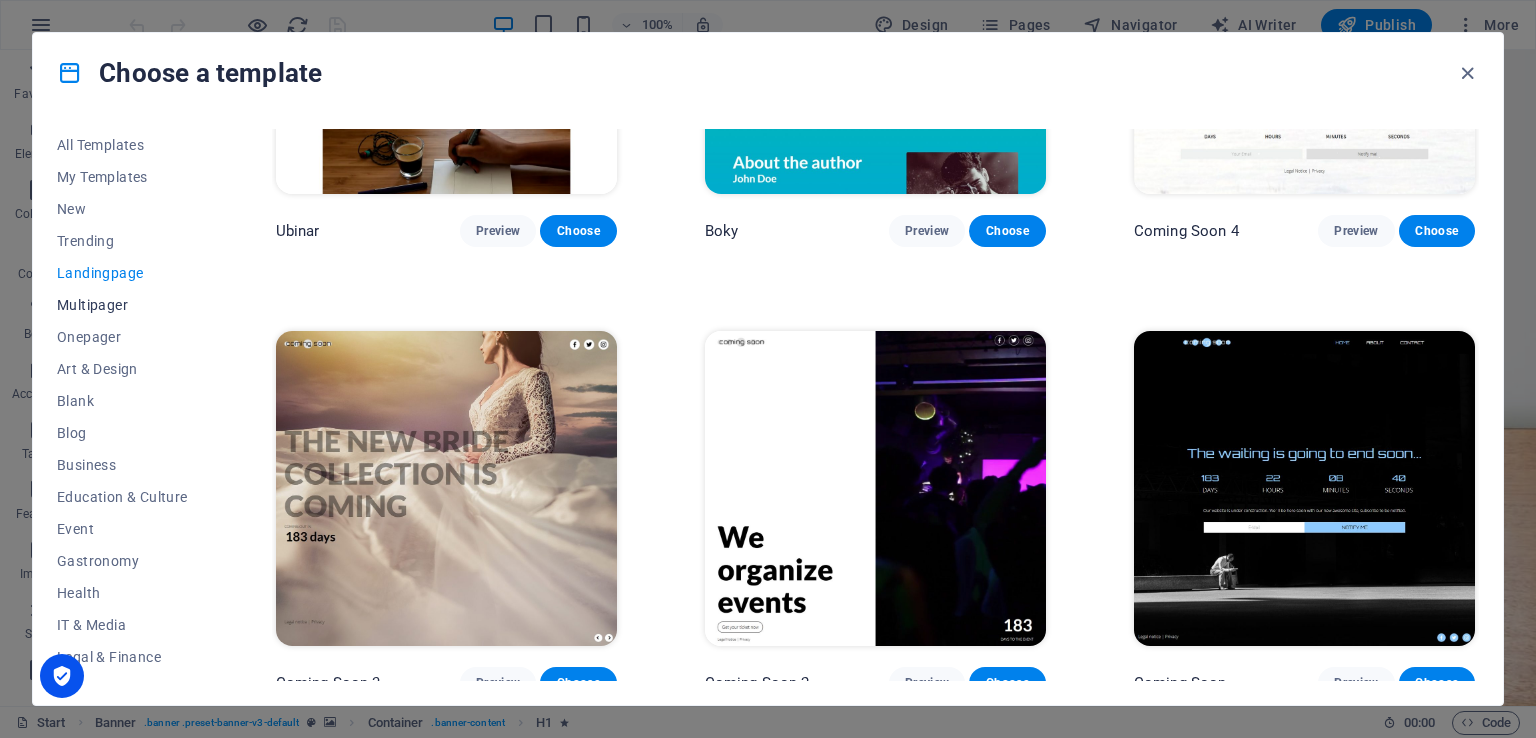 click on "Multipager" at bounding box center (122, 305) 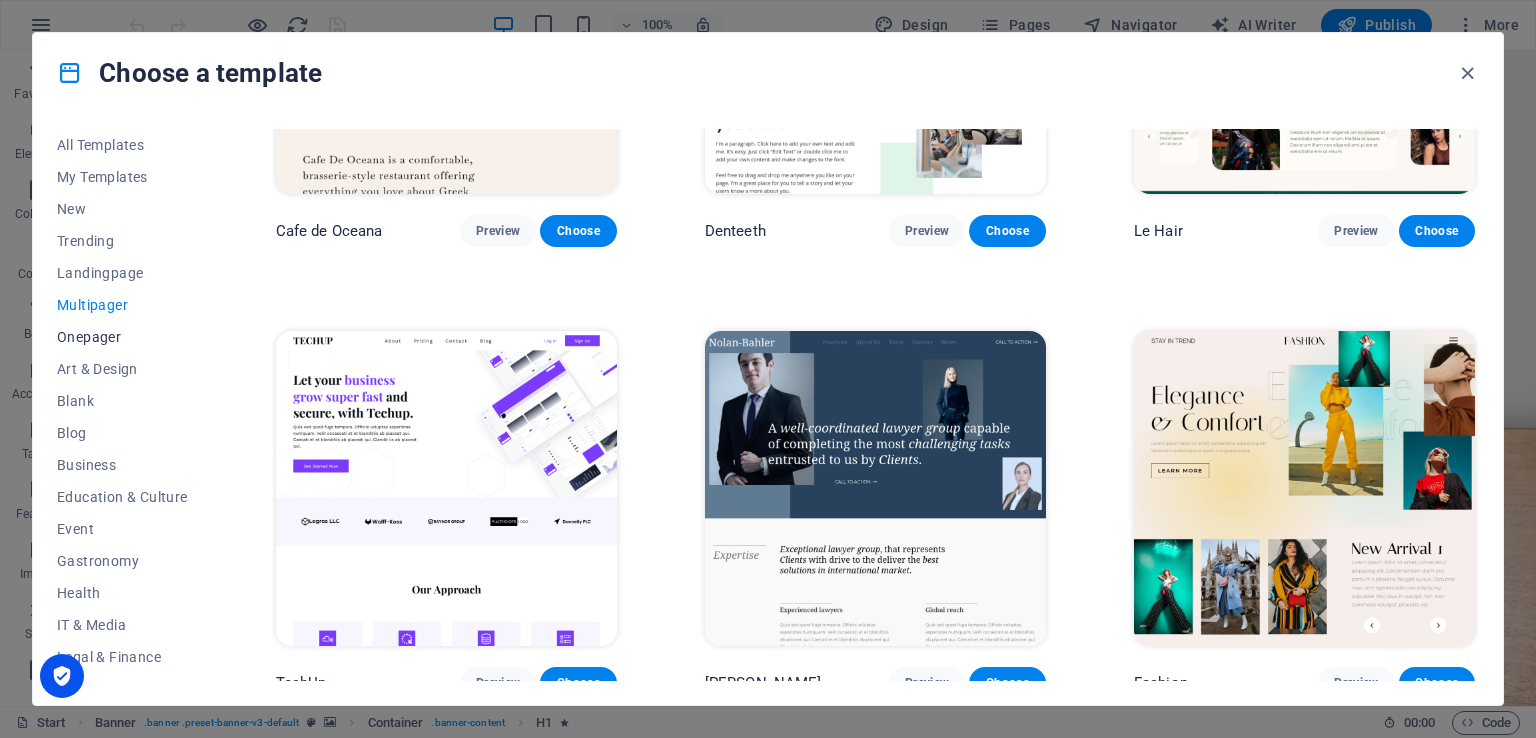 click on "Onepager" at bounding box center [122, 337] 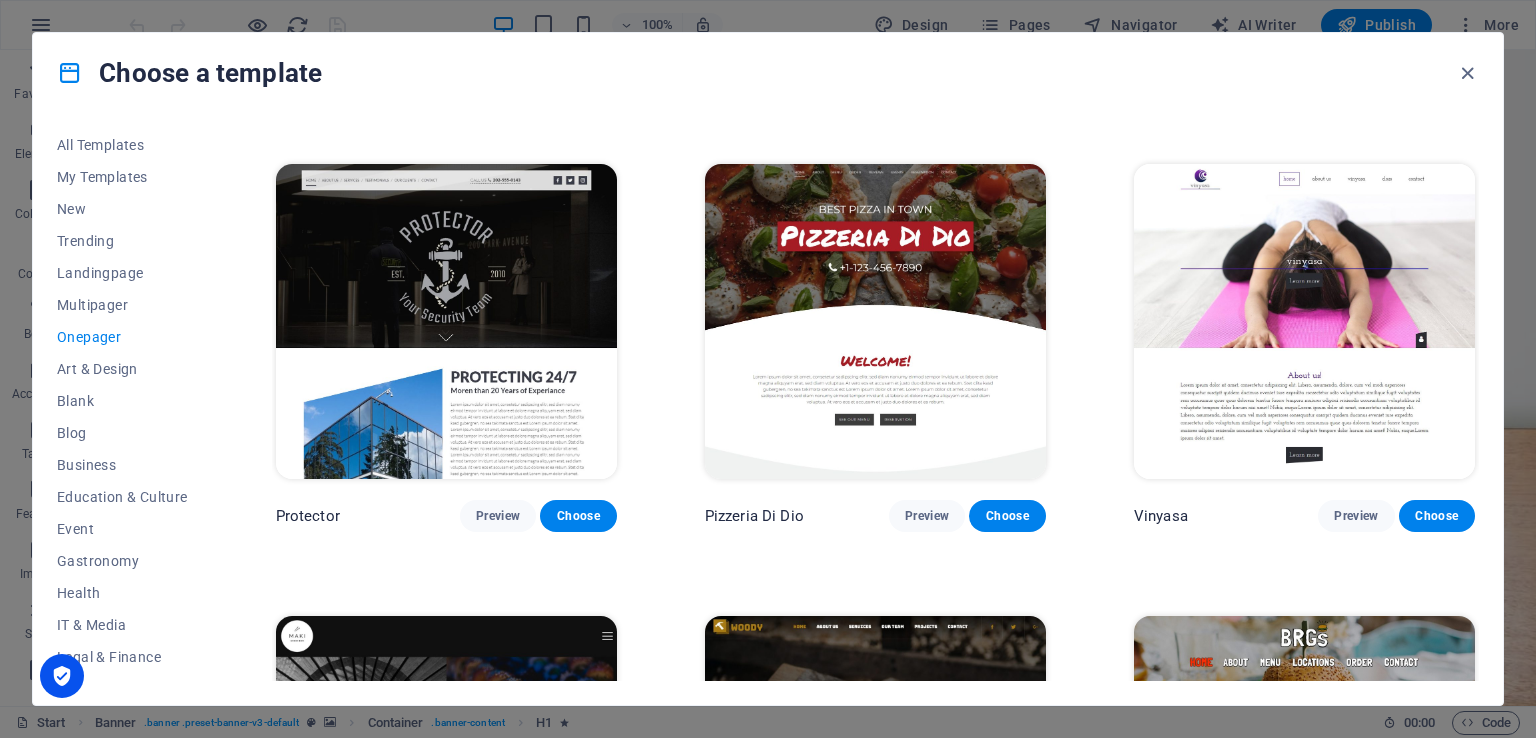 scroll, scrollTop: 3612, scrollLeft: 0, axis: vertical 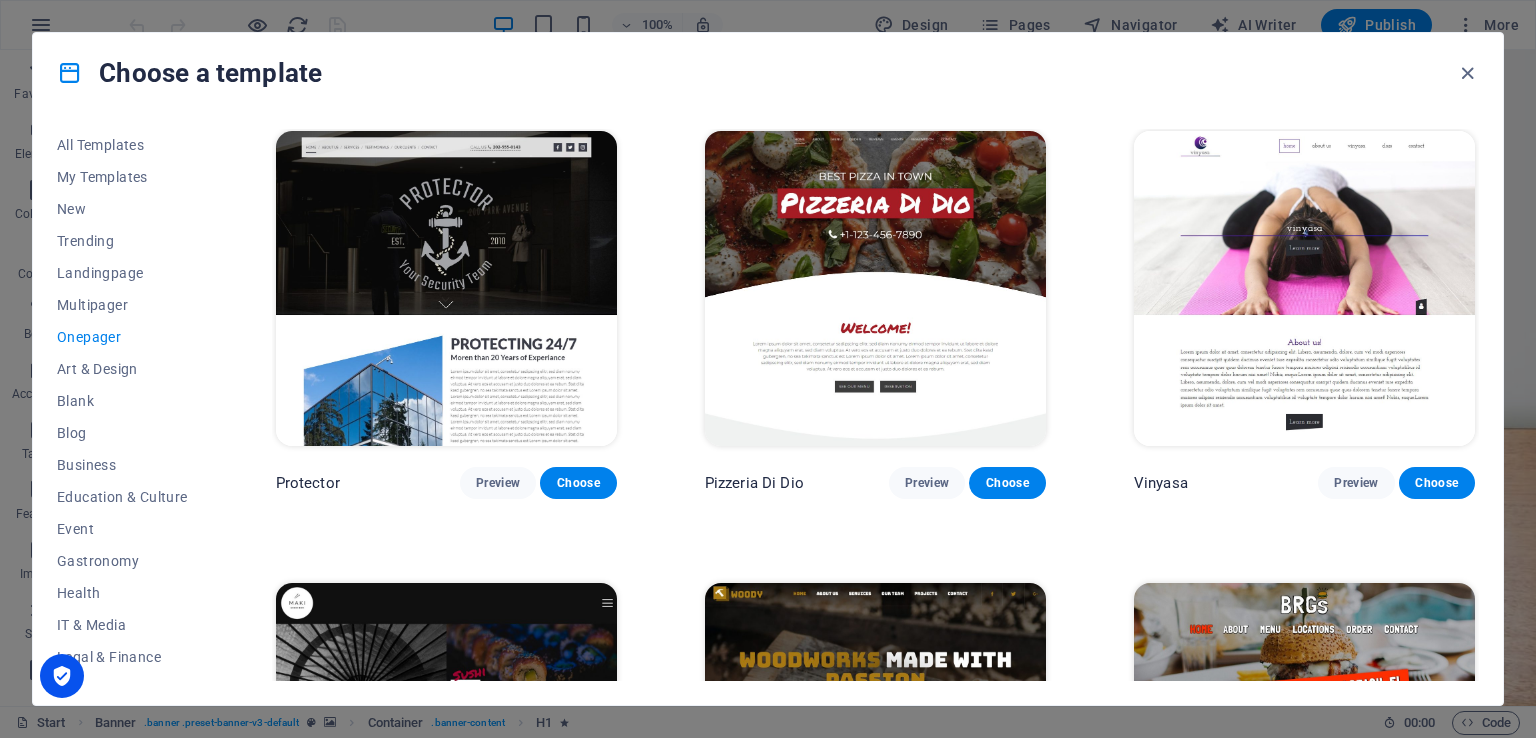 click at bounding box center [1304, 288] 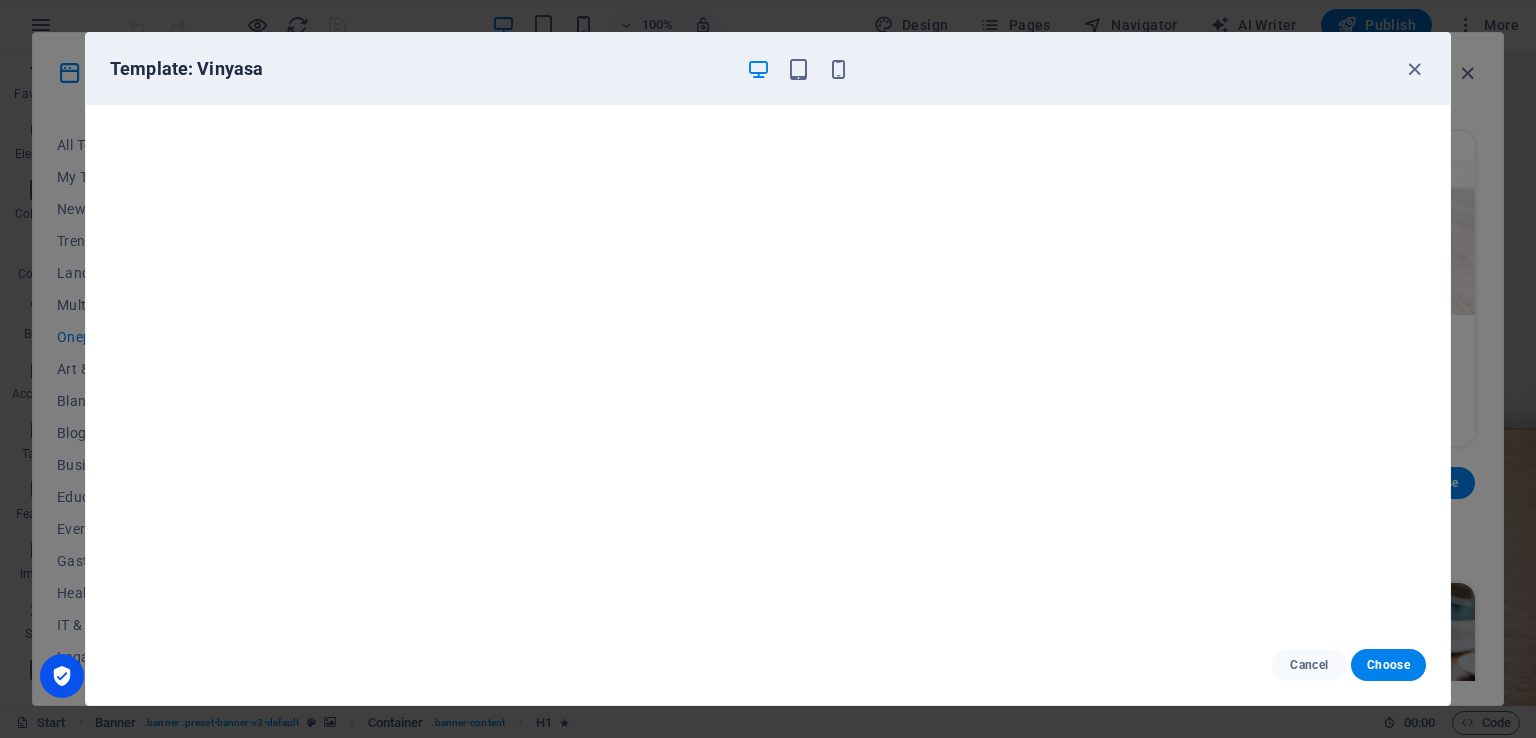 click on "Template: Vinyasa Cancel Choose" at bounding box center (768, 369) 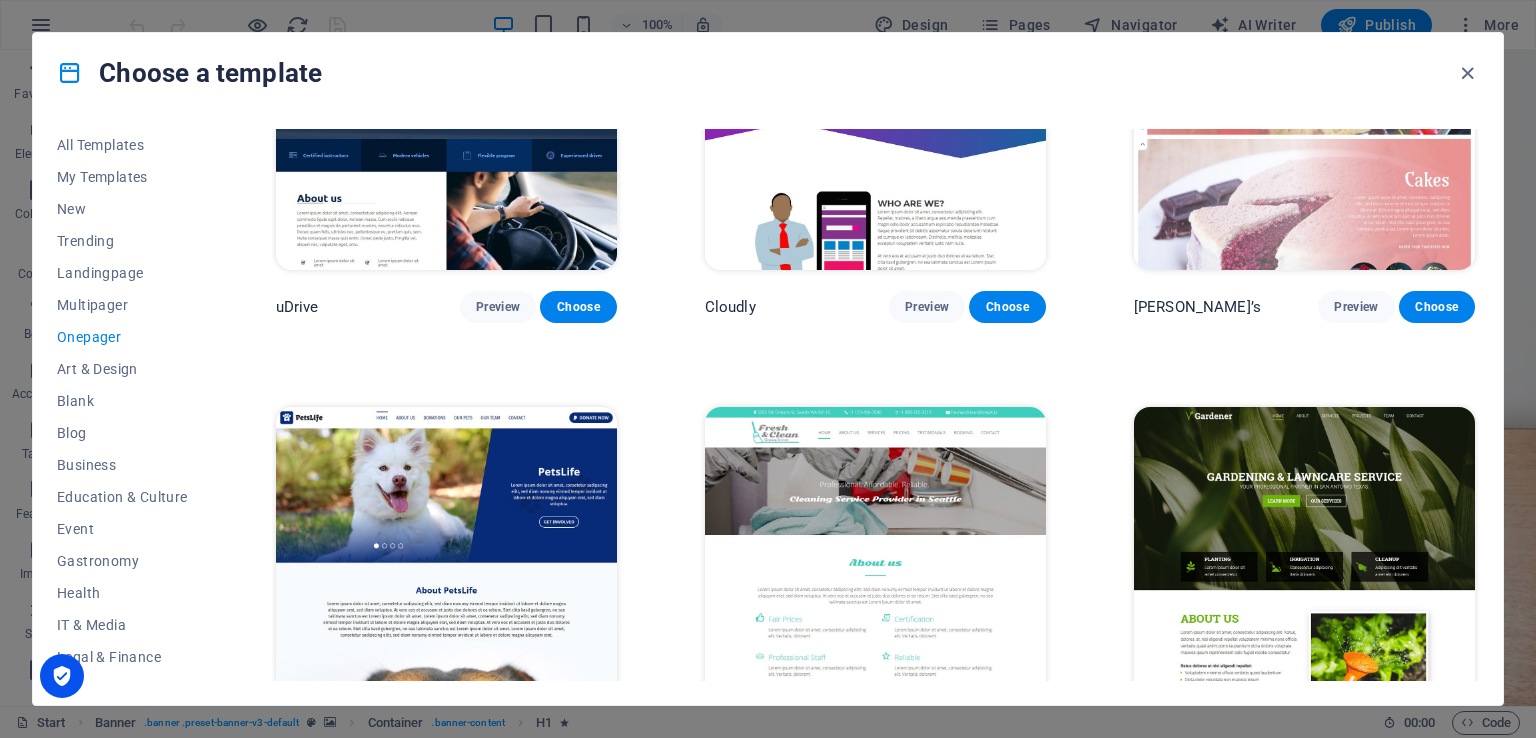 scroll, scrollTop: 7112, scrollLeft: 0, axis: vertical 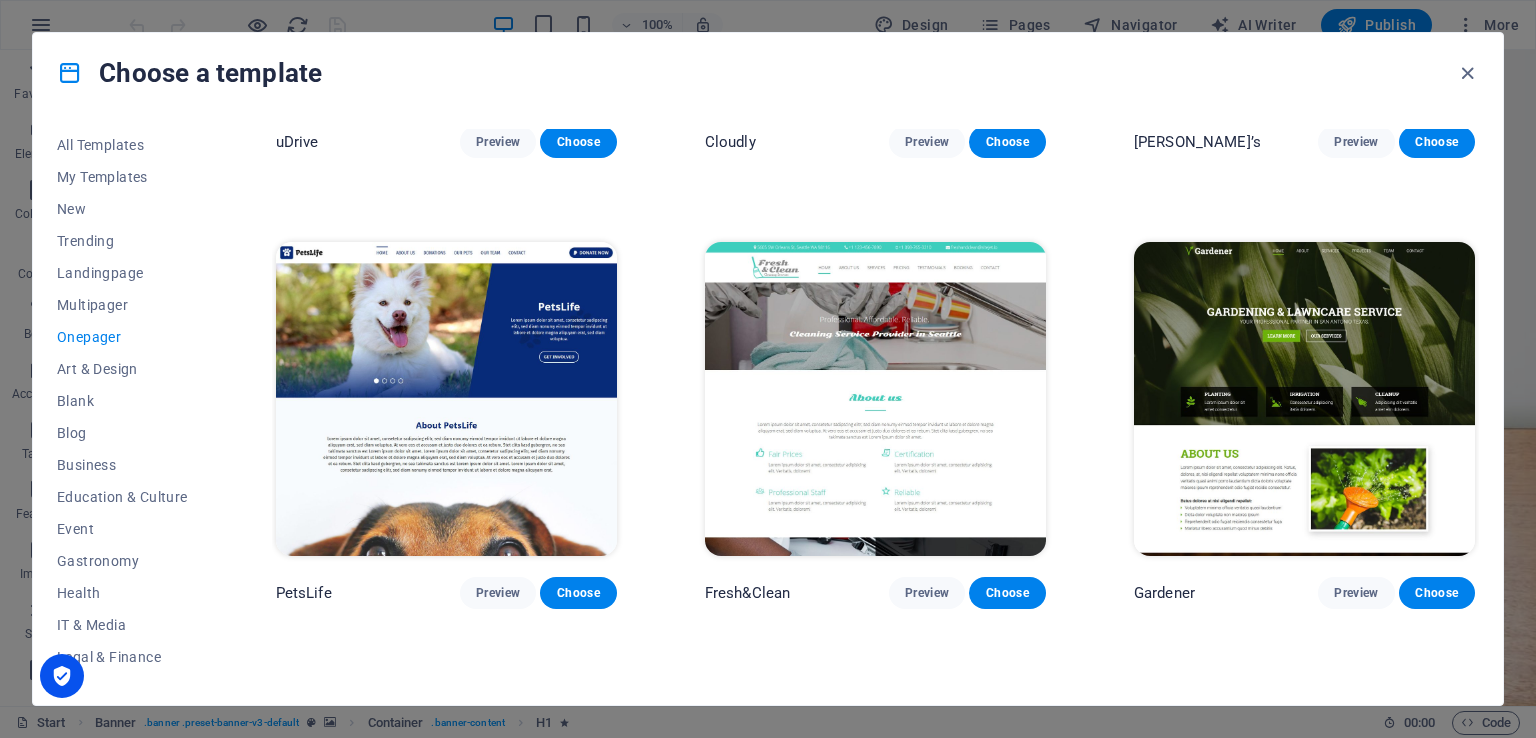 click at bounding box center (875, 399) 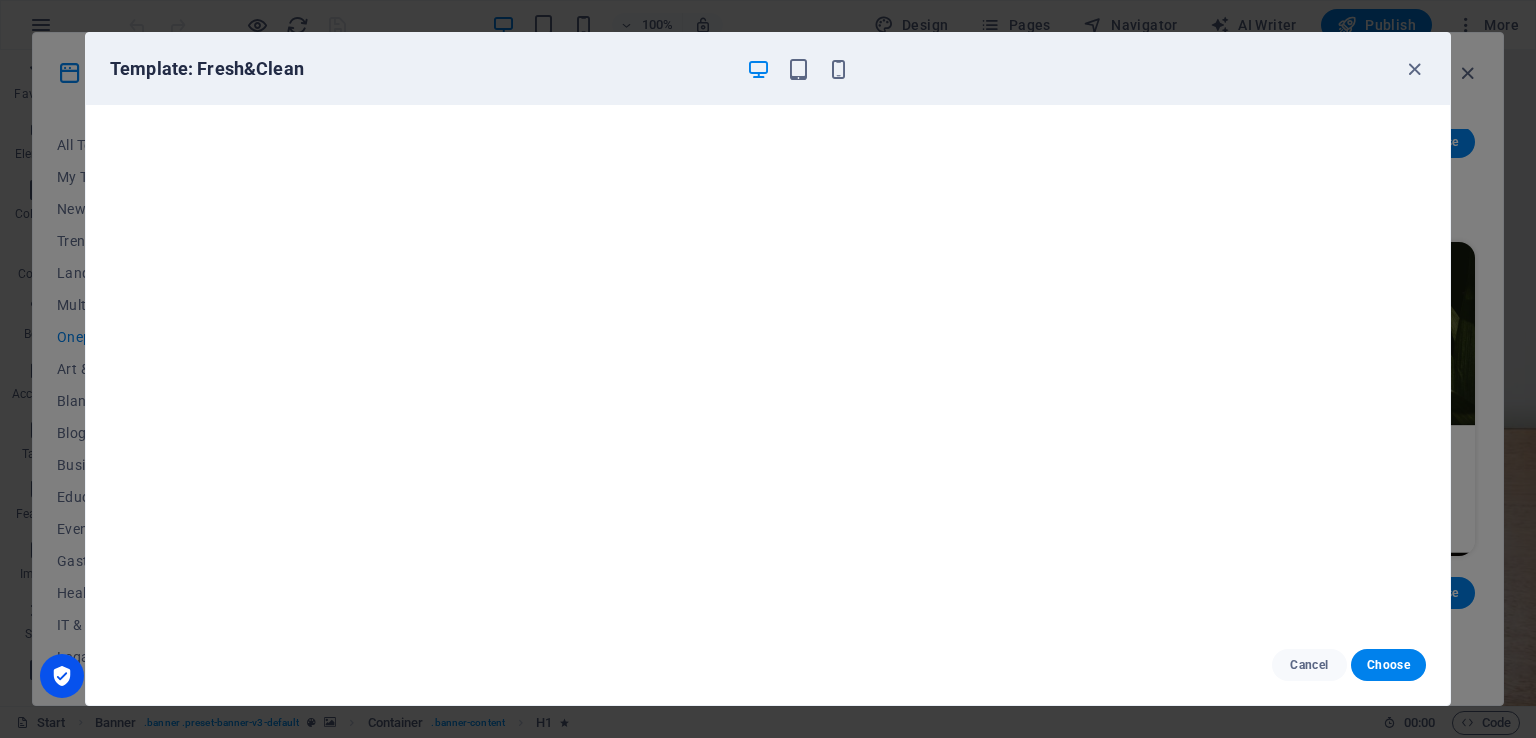scroll, scrollTop: 5, scrollLeft: 0, axis: vertical 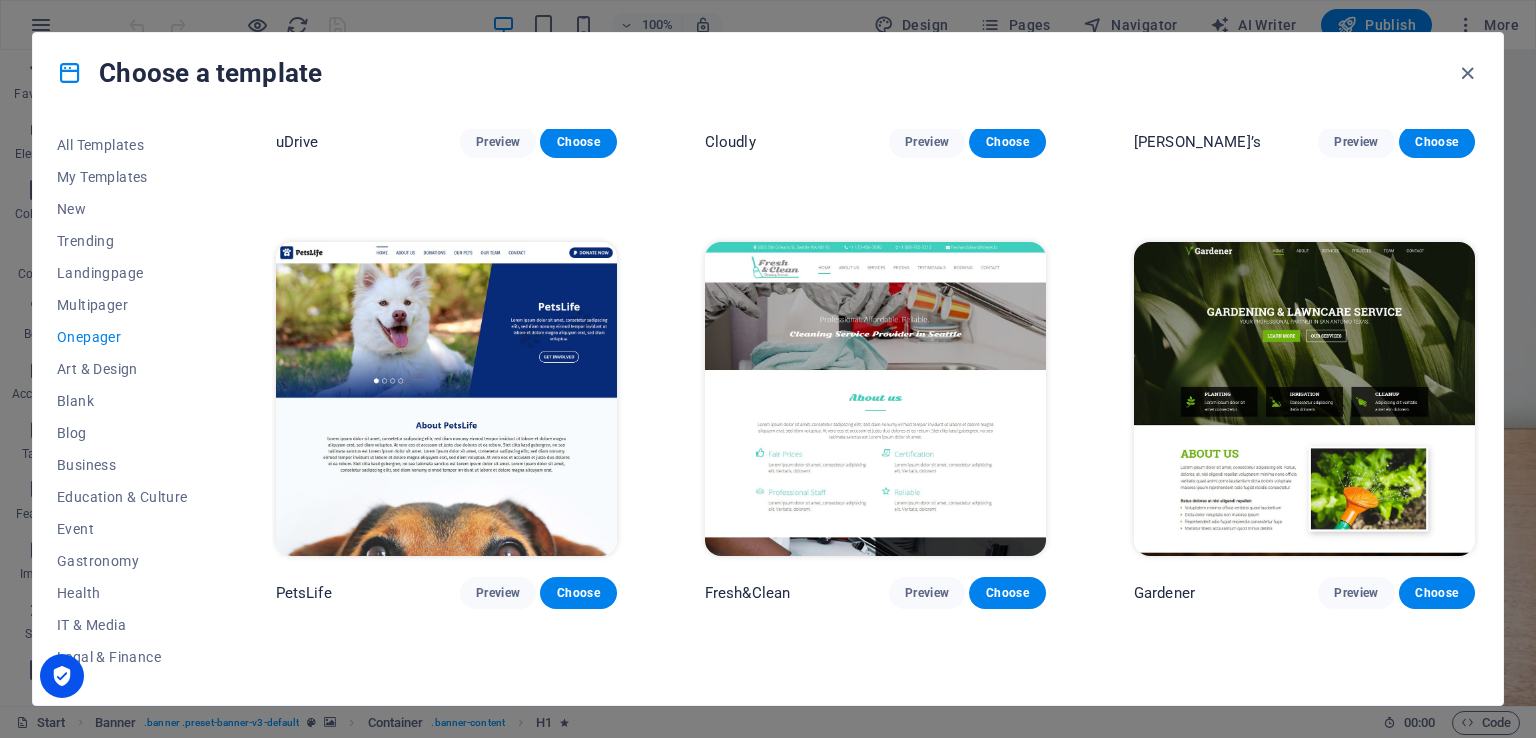 click at bounding box center [446, 399] 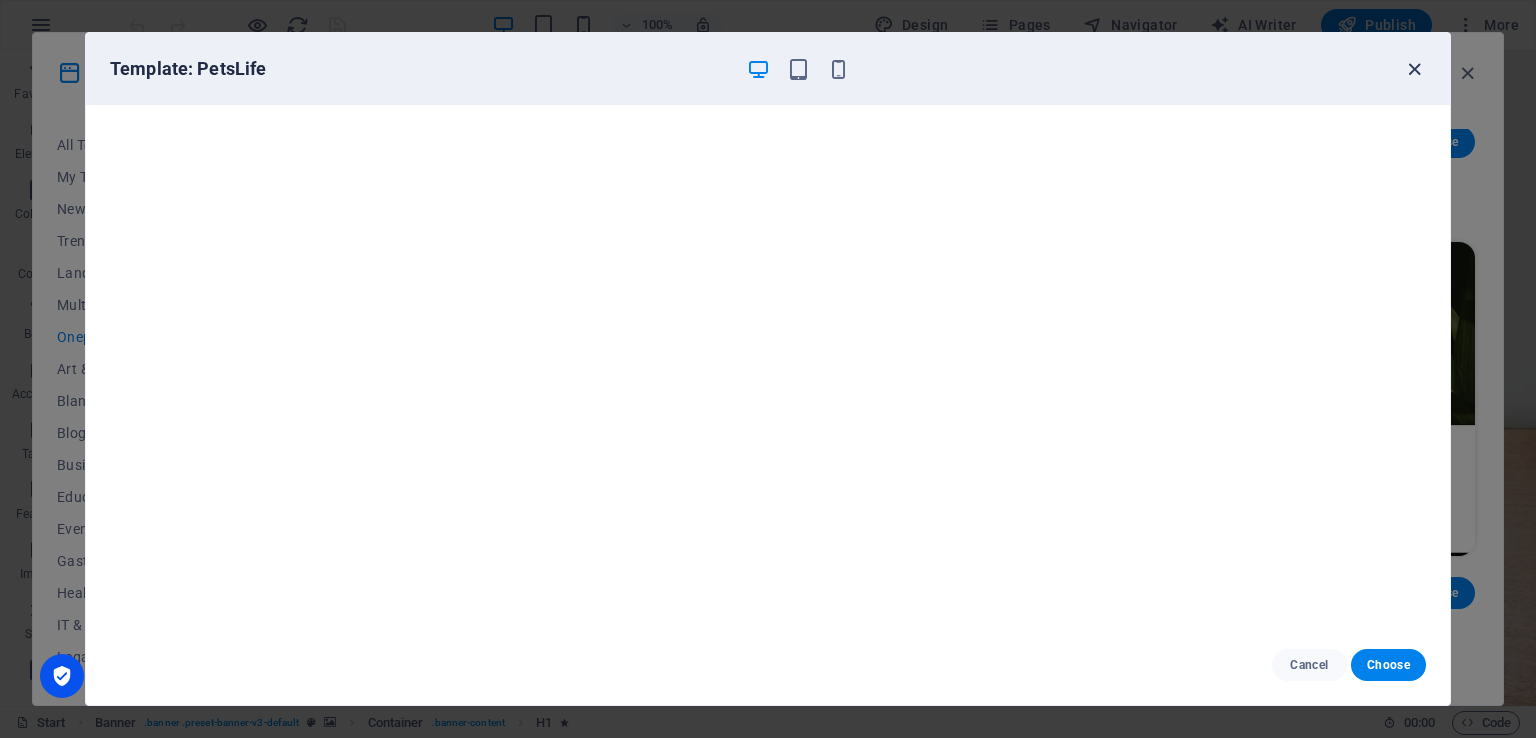click at bounding box center [1414, 69] 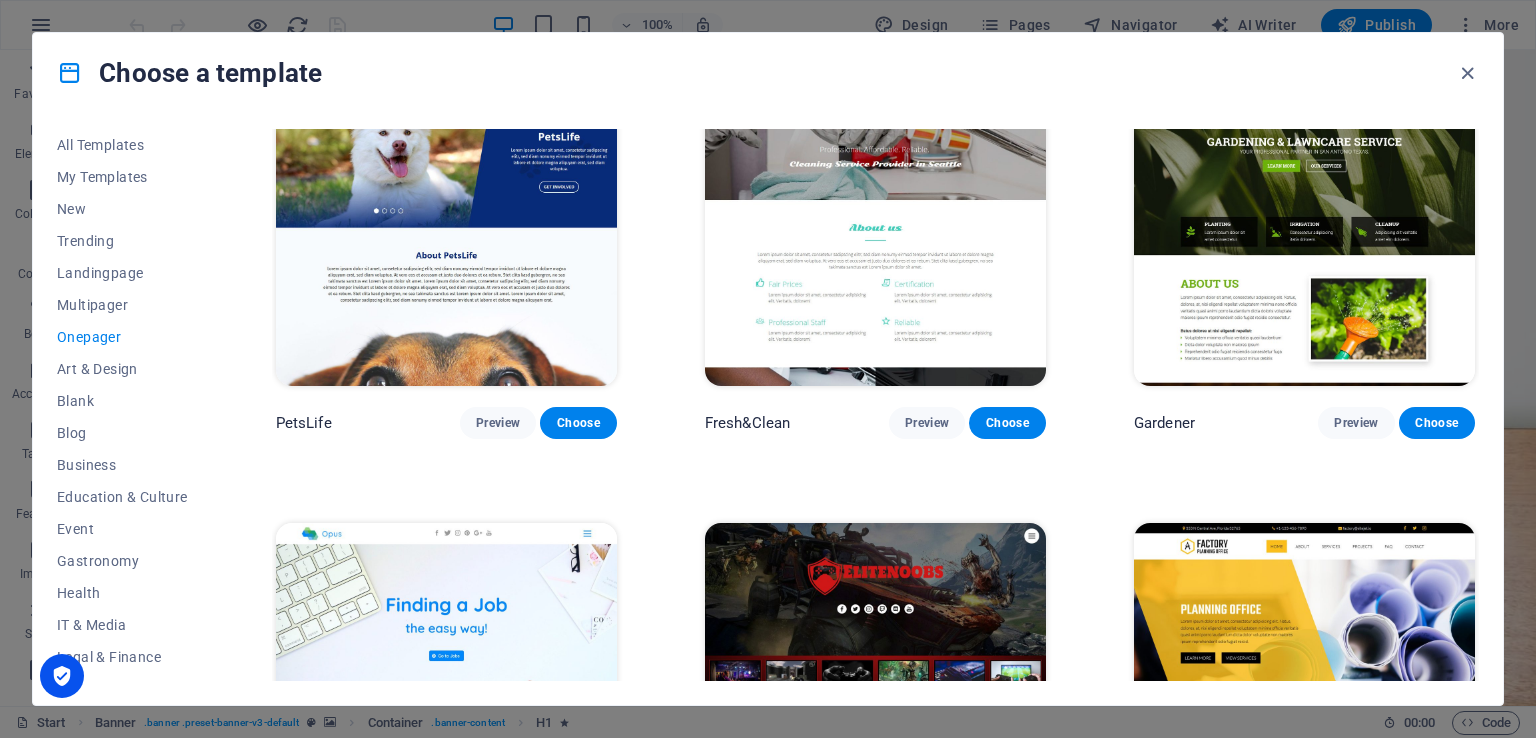 scroll, scrollTop: 7512, scrollLeft: 0, axis: vertical 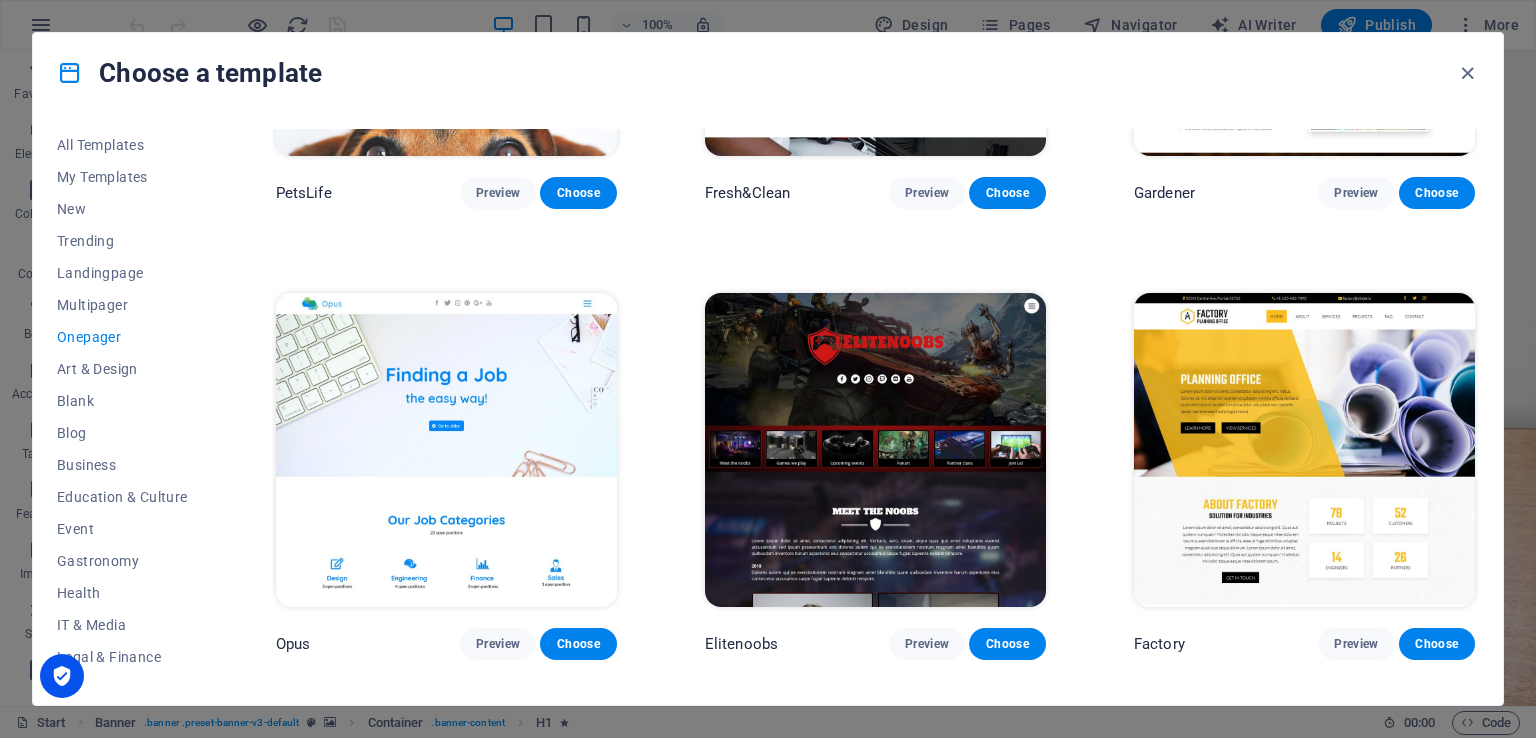 click at bounding box center (446, 450) 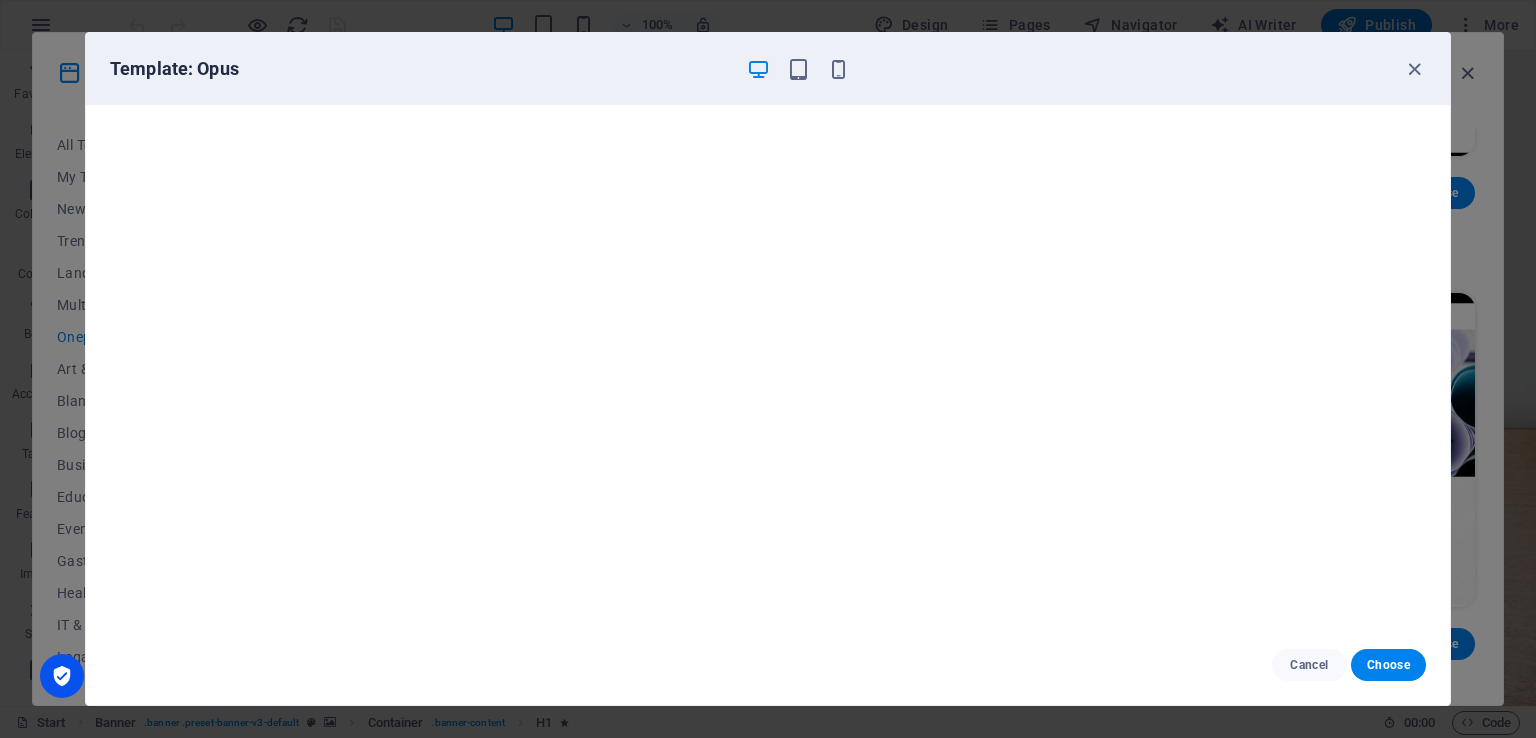 click on "Template: Opus Cancel Choose" at bounding box center (768, 369) 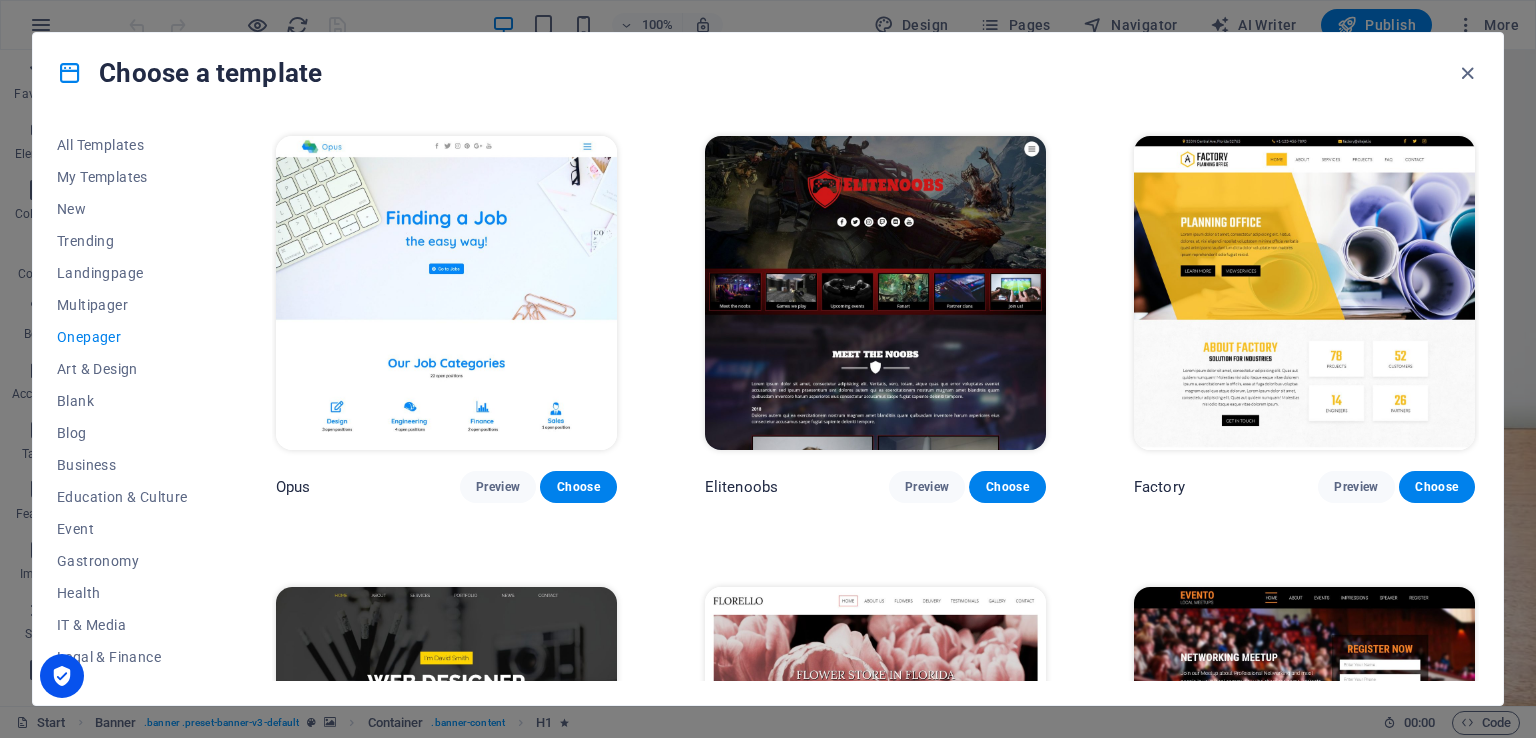 scroll, scrollTop: 7812, scrollLeft: 0, axis: vertical 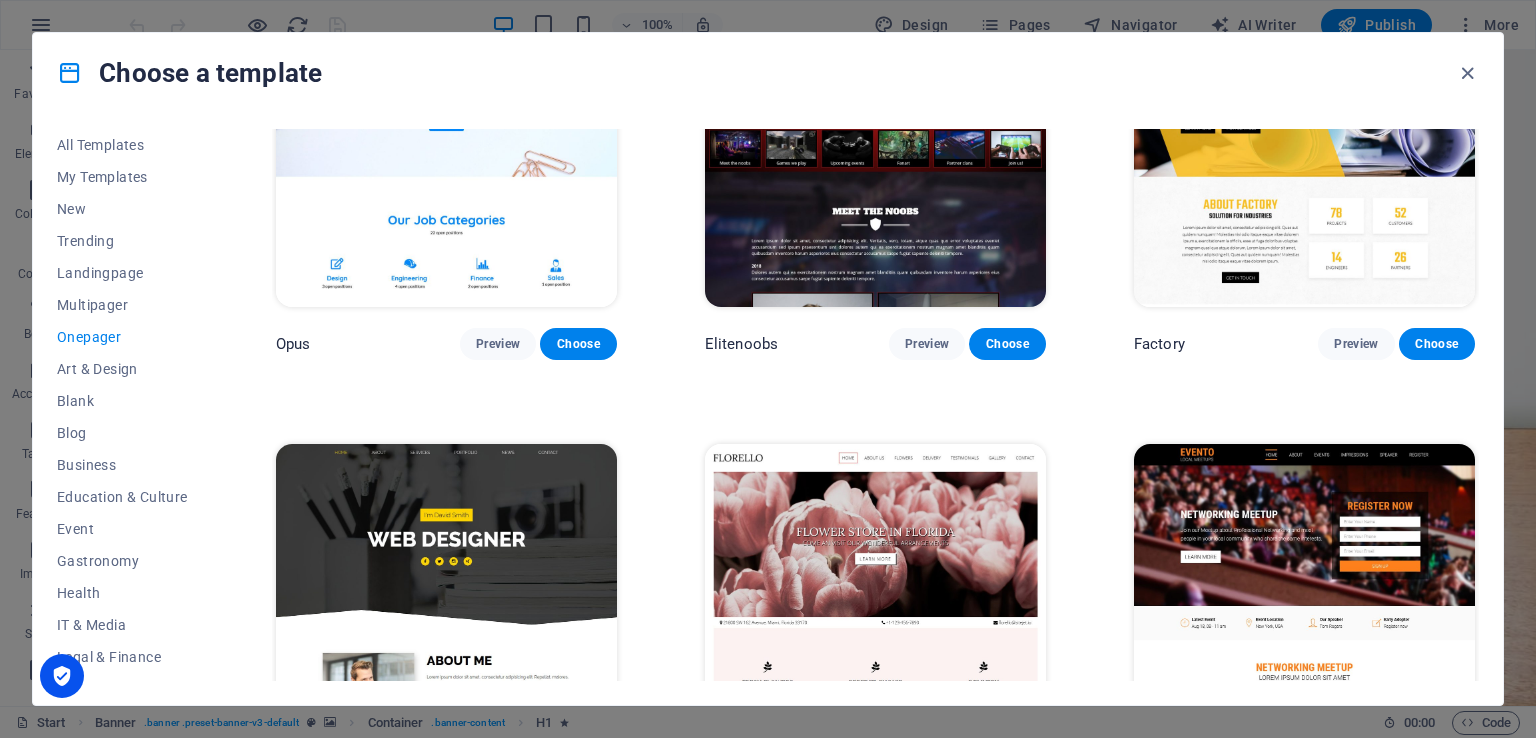 click at bounding box center (1304, 150) 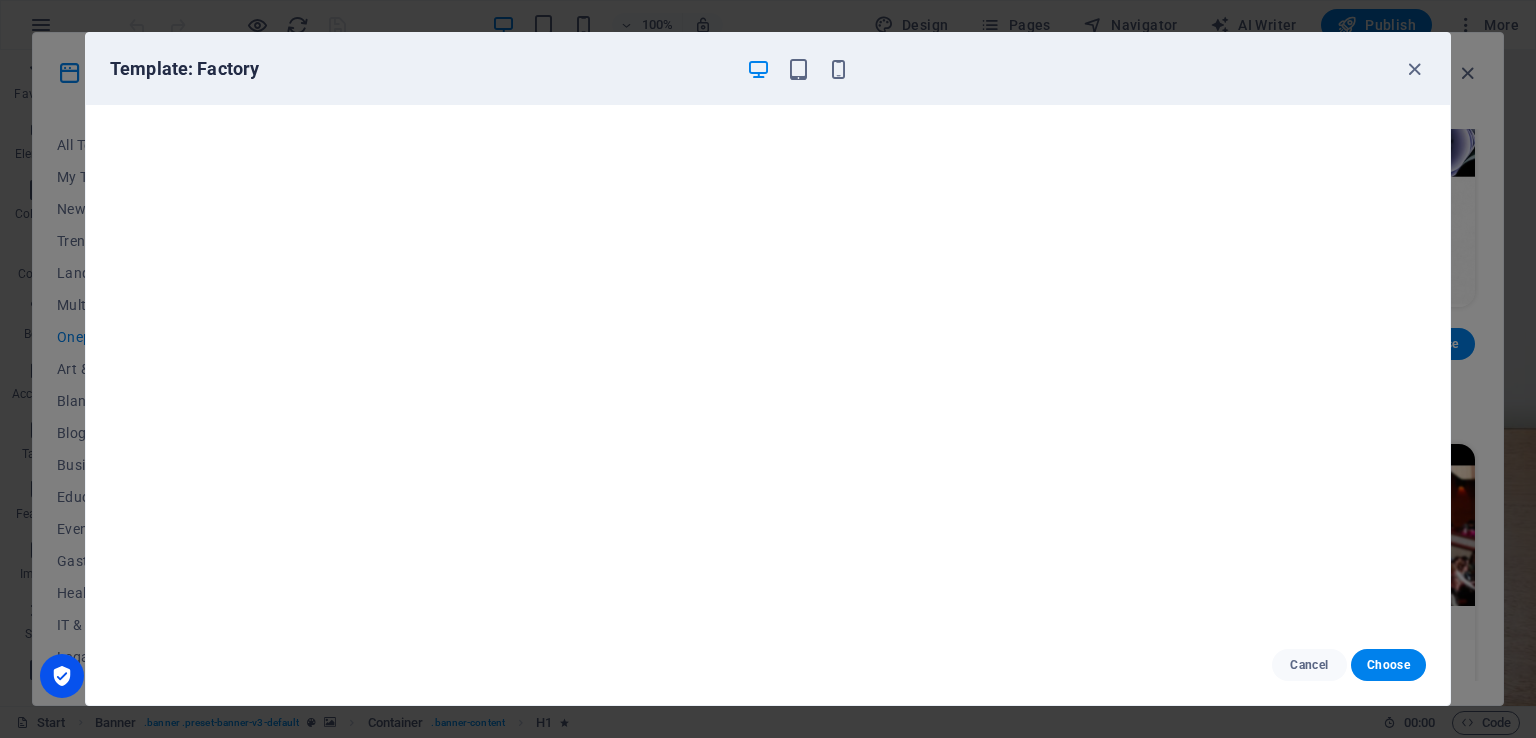 click on "Template: Factory" at bounding box center [768, 69] 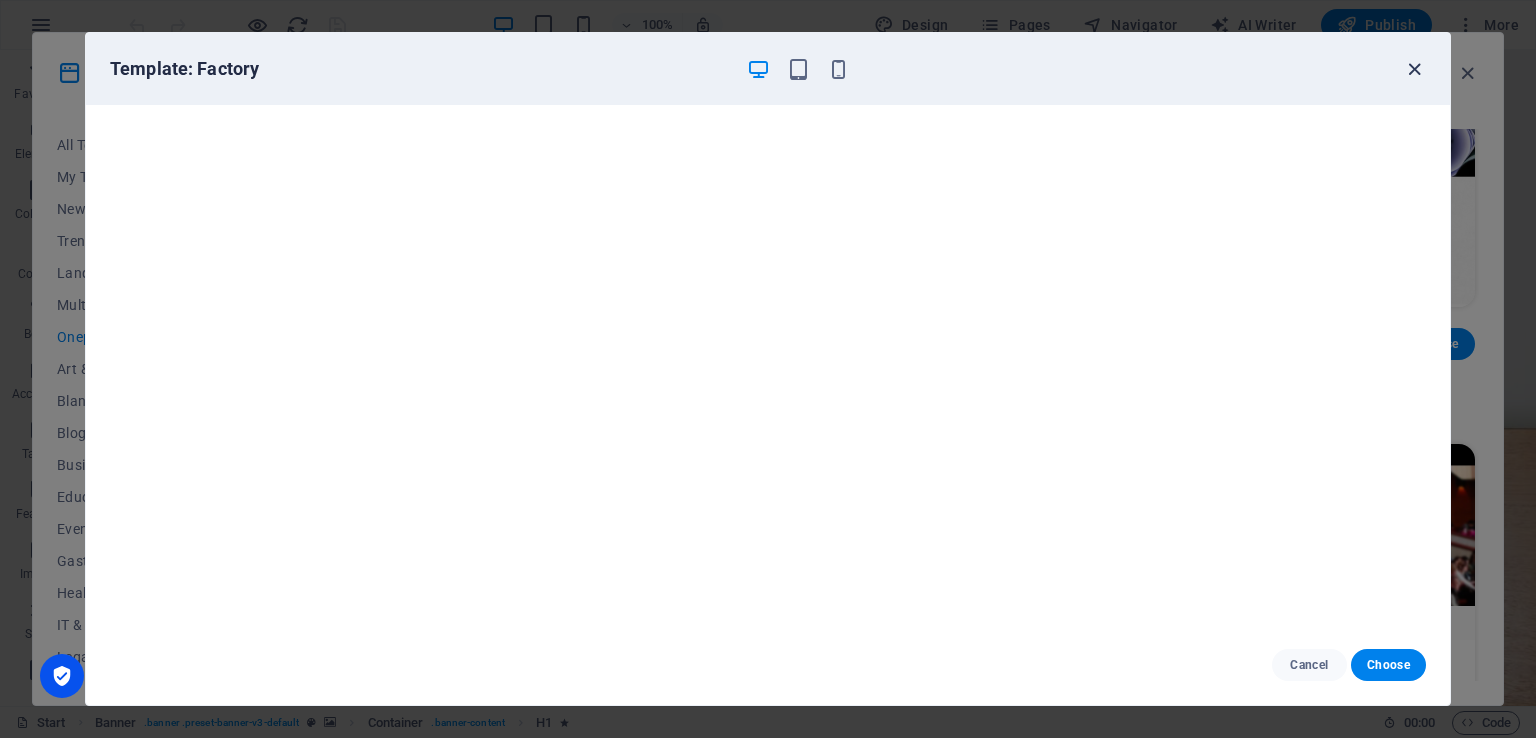 click at bounding box center (1414, 69) 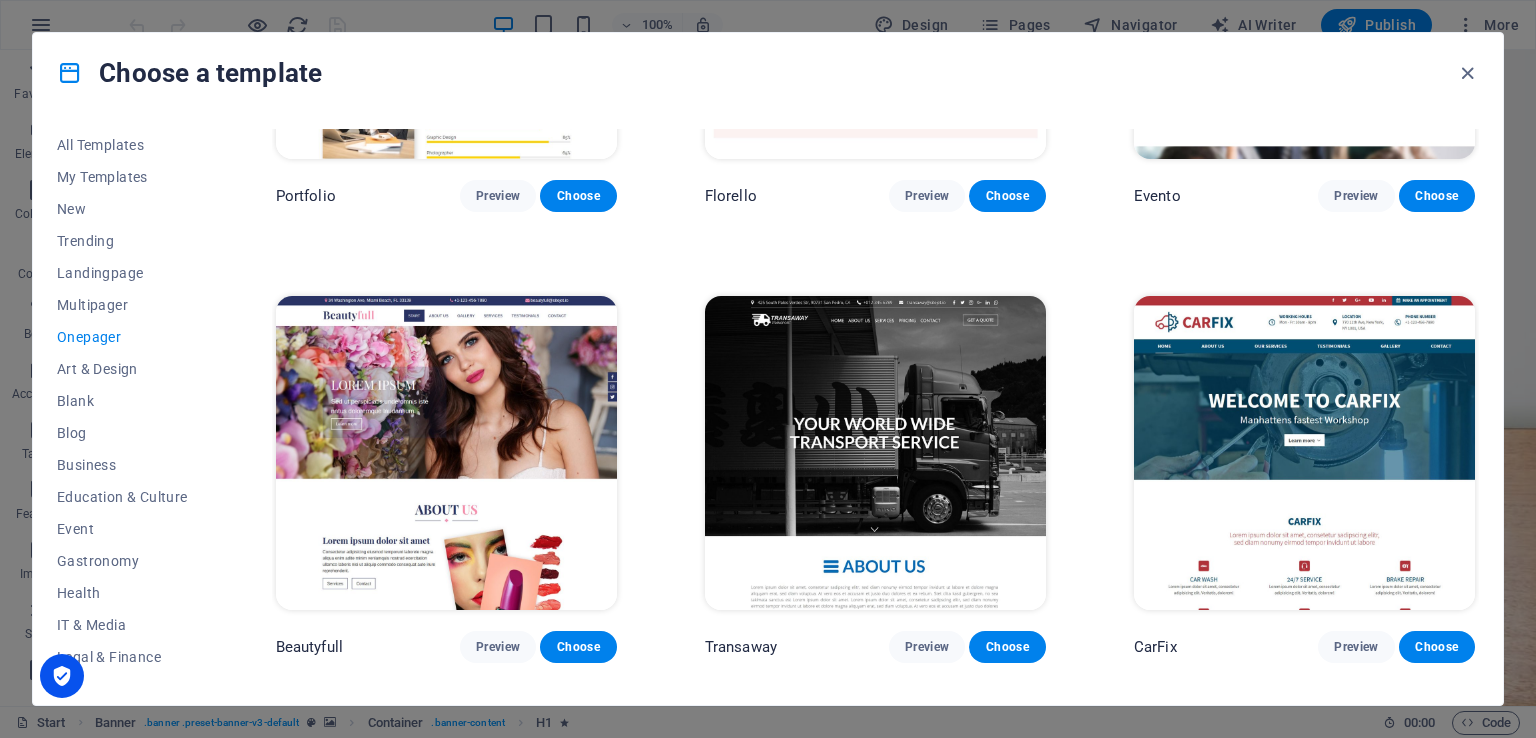 scroll, scrollTop: 8112, scrollLeft: 0, axis: vertical 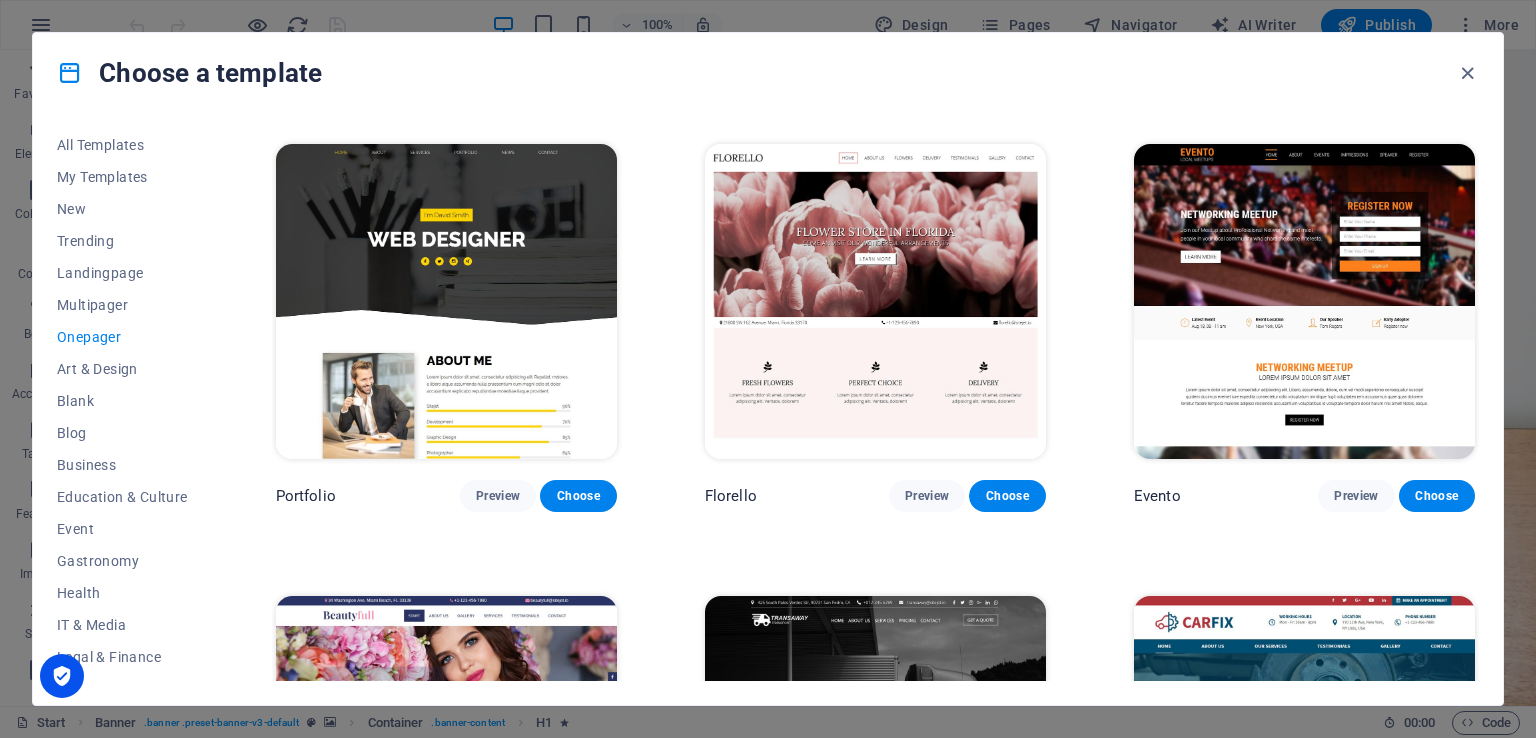 click at bounding box center [875, 301] 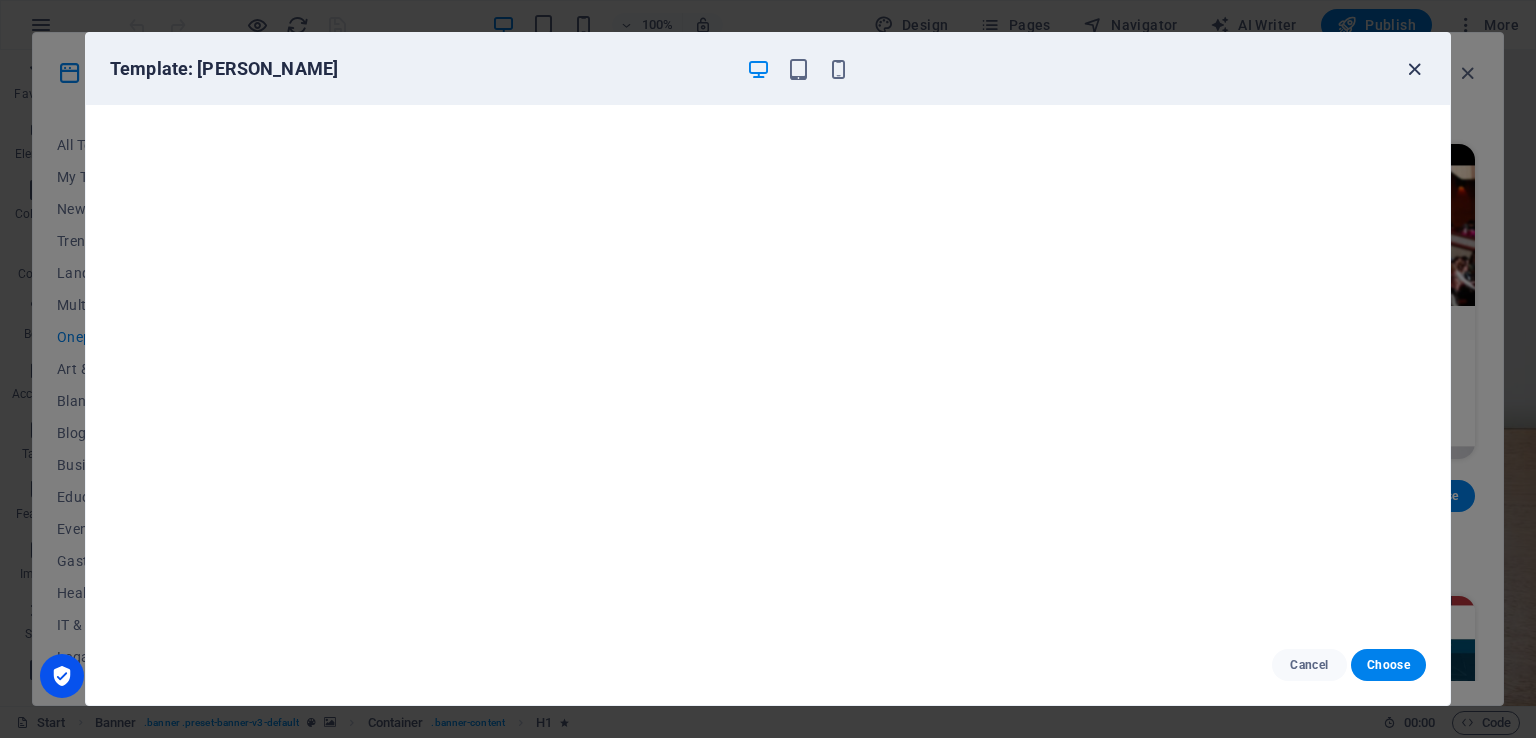click at bounding box center [1414, 69] 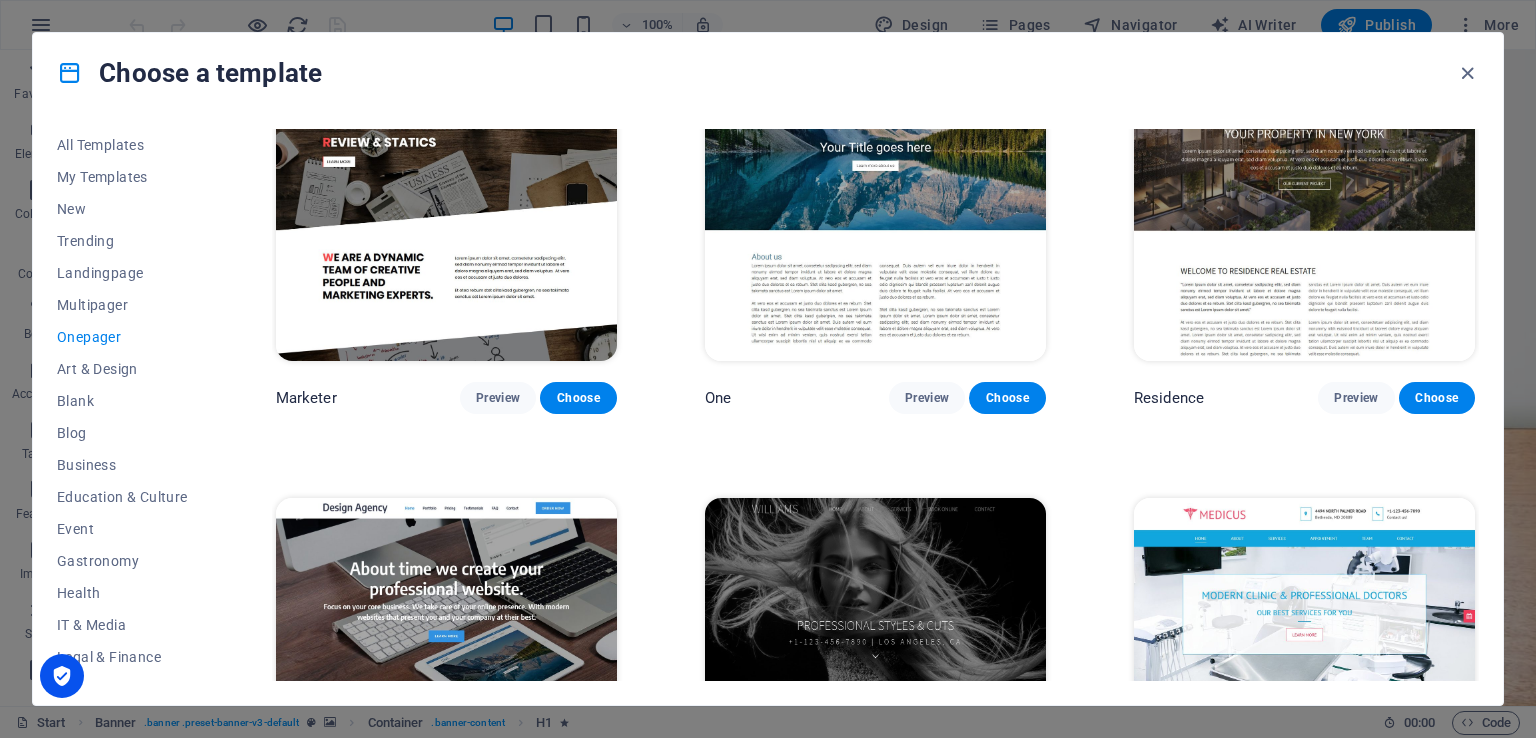 scroll, scrollTop: 9412, scrollLeft: 0, axis: vertical 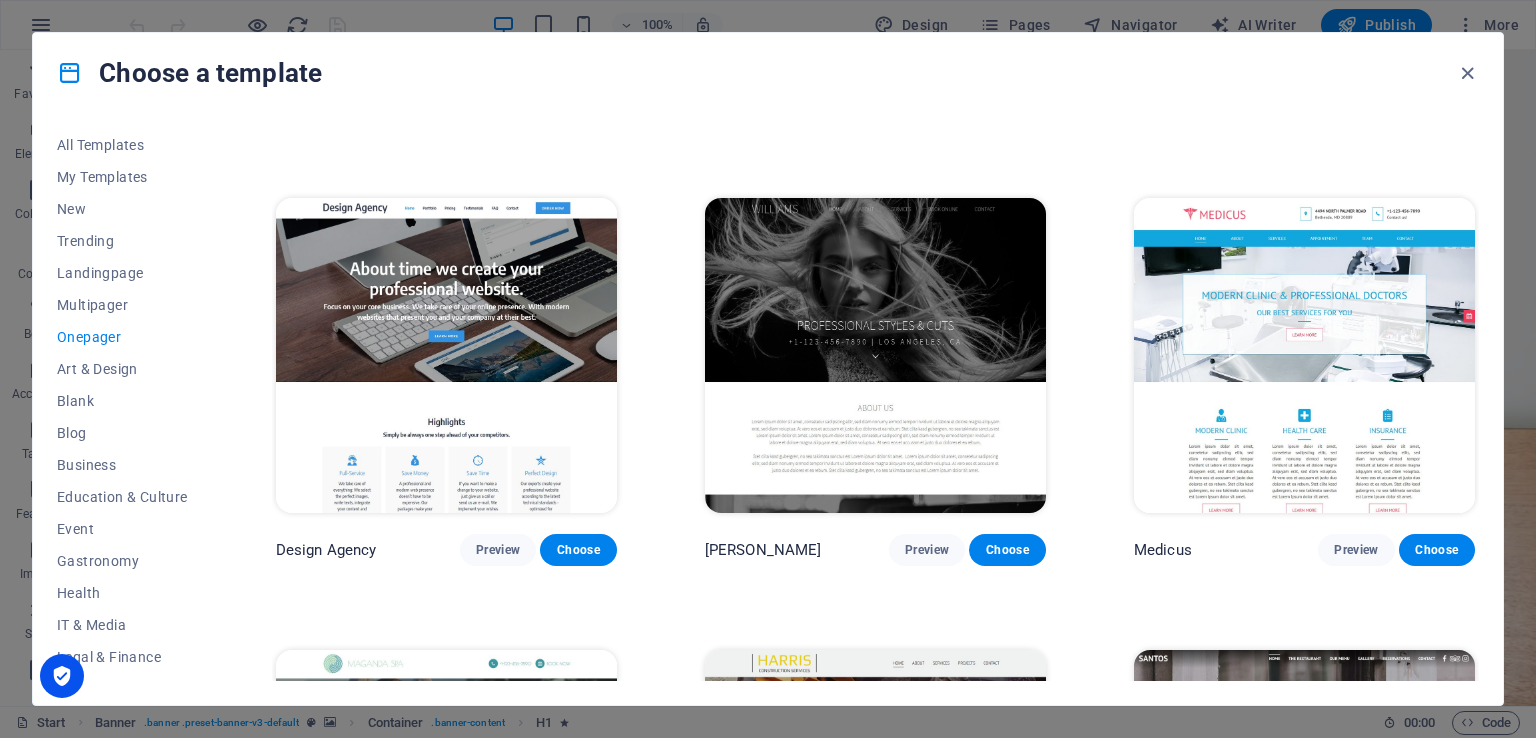 click at bounding box center [1304, 355] 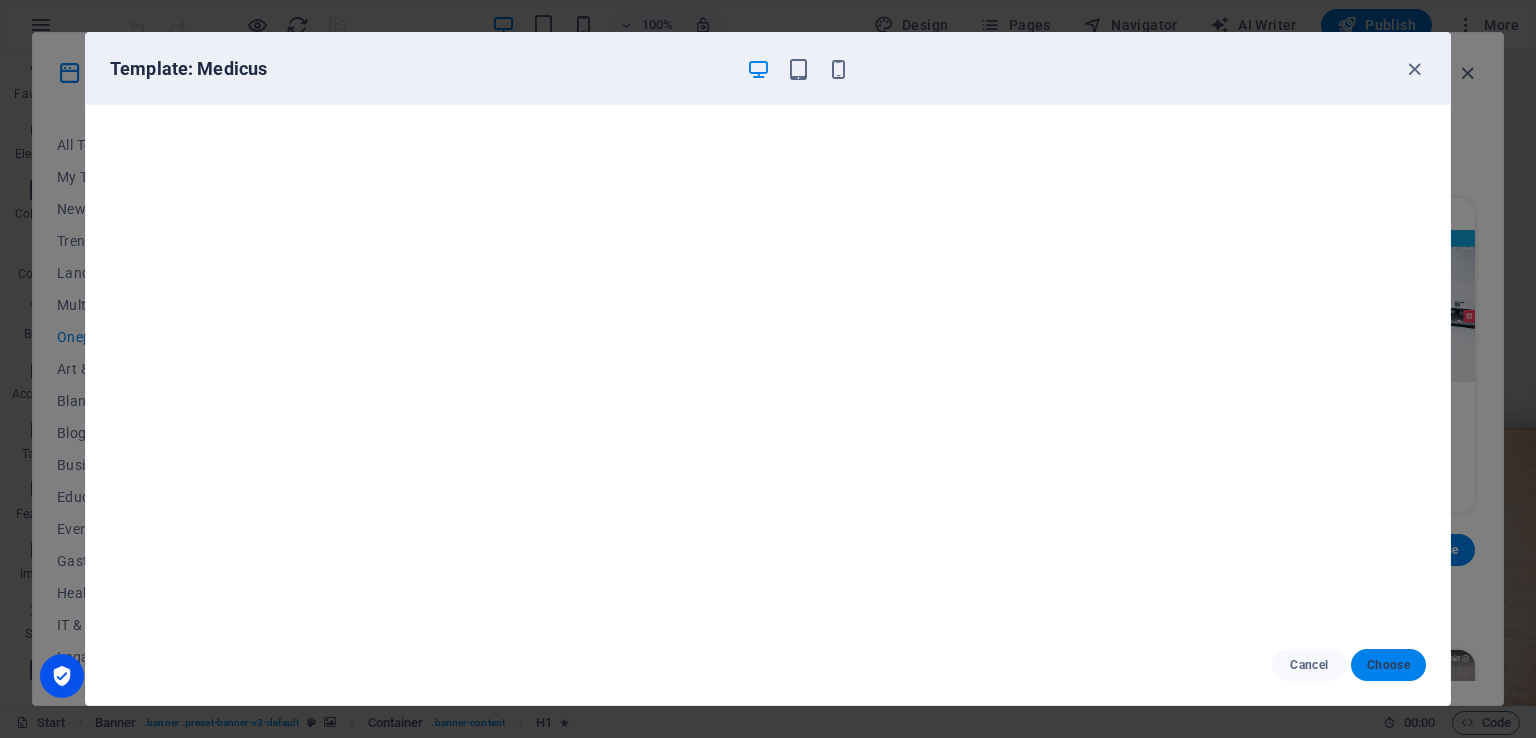 click on "Choose" at bounding box center [1388, 665] 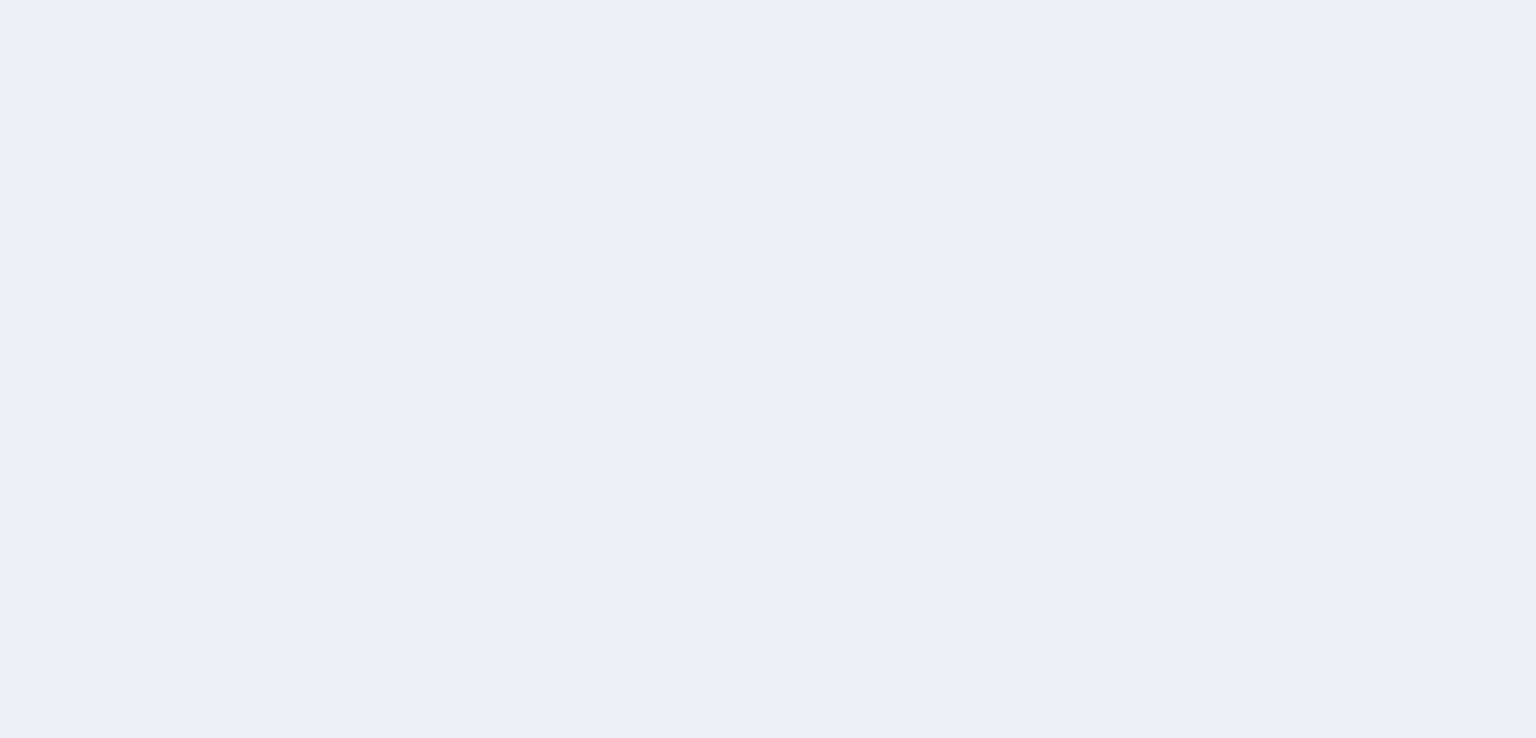 scroll, scrollTop: 0, scrollLeft: 0, axis: both 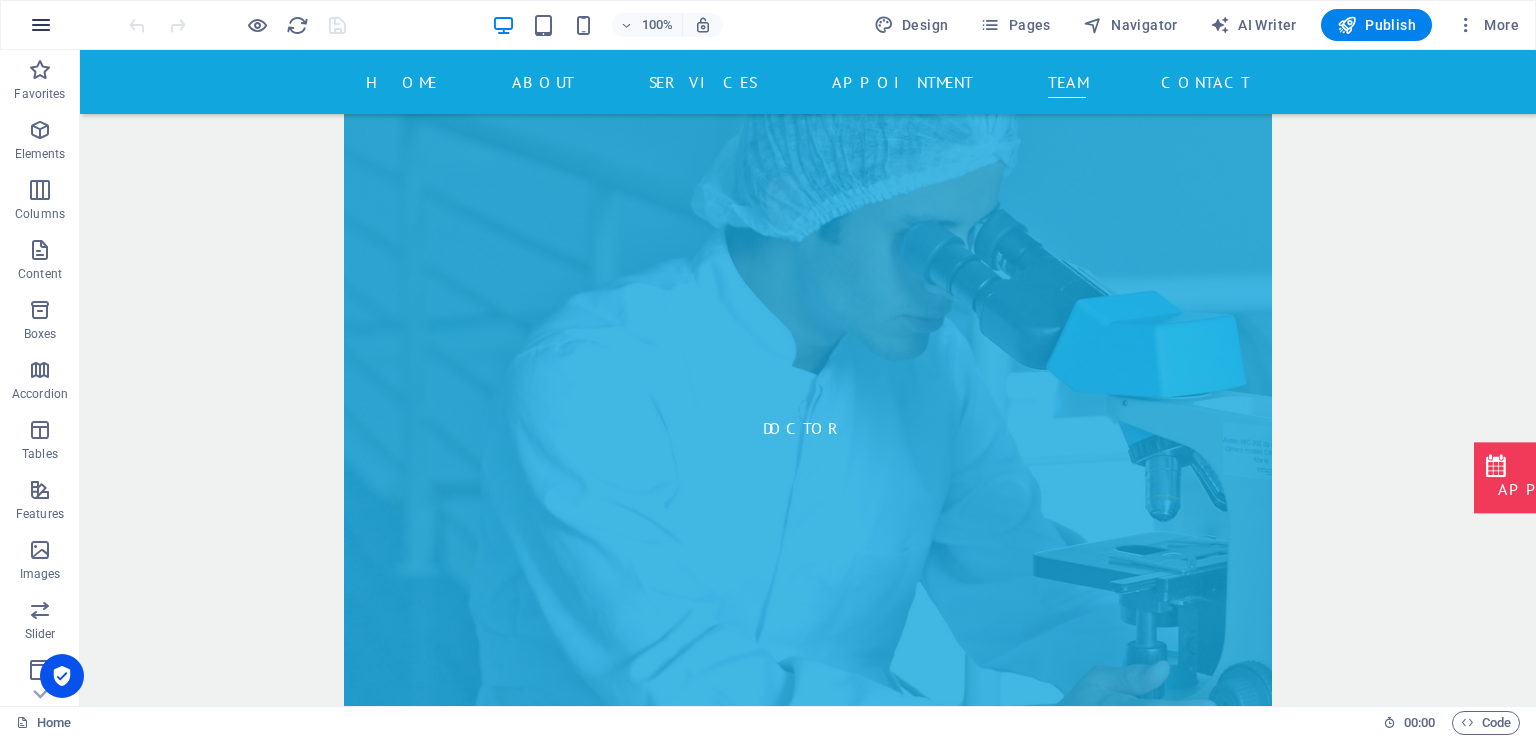 click at bounding box center [41, 25] 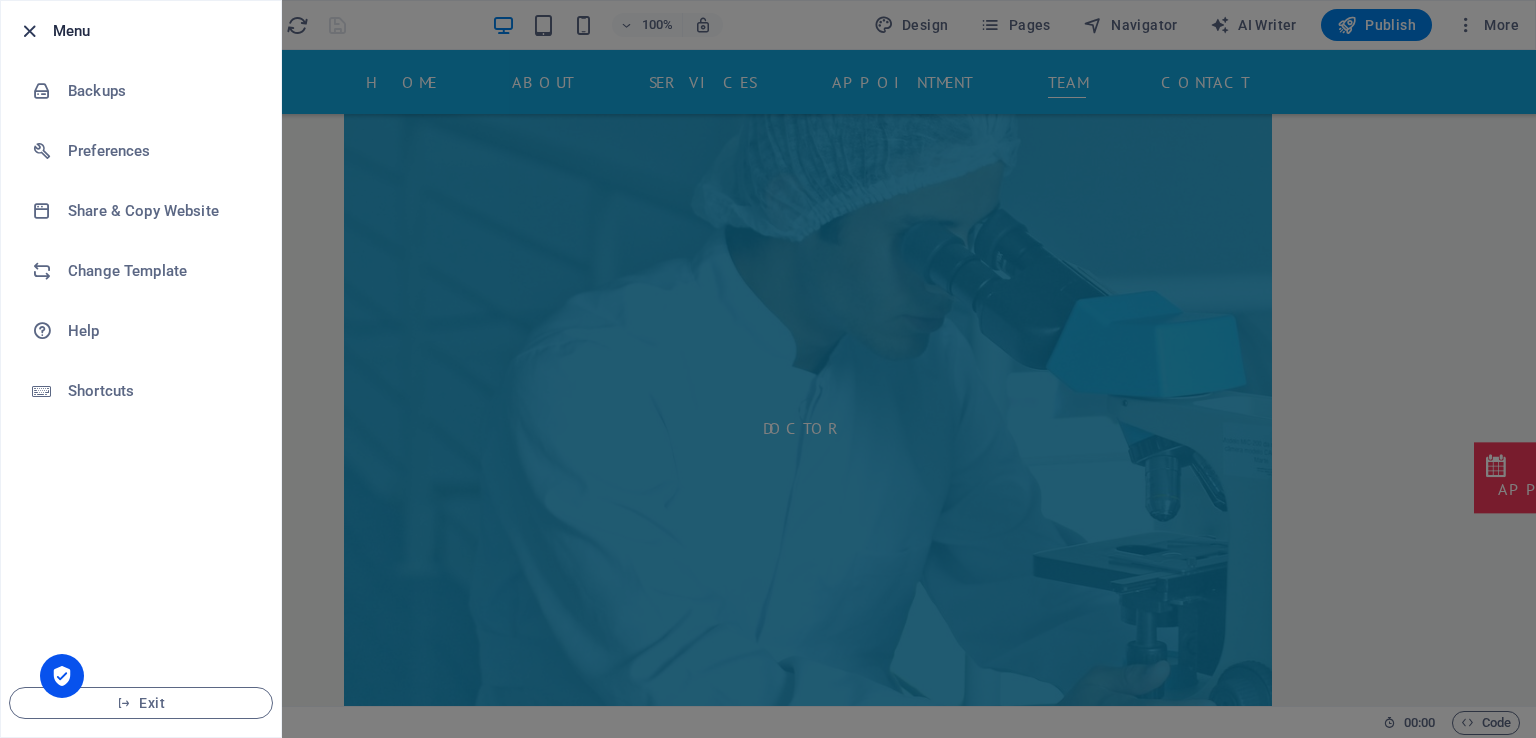 click at bounding box center (29, 31) 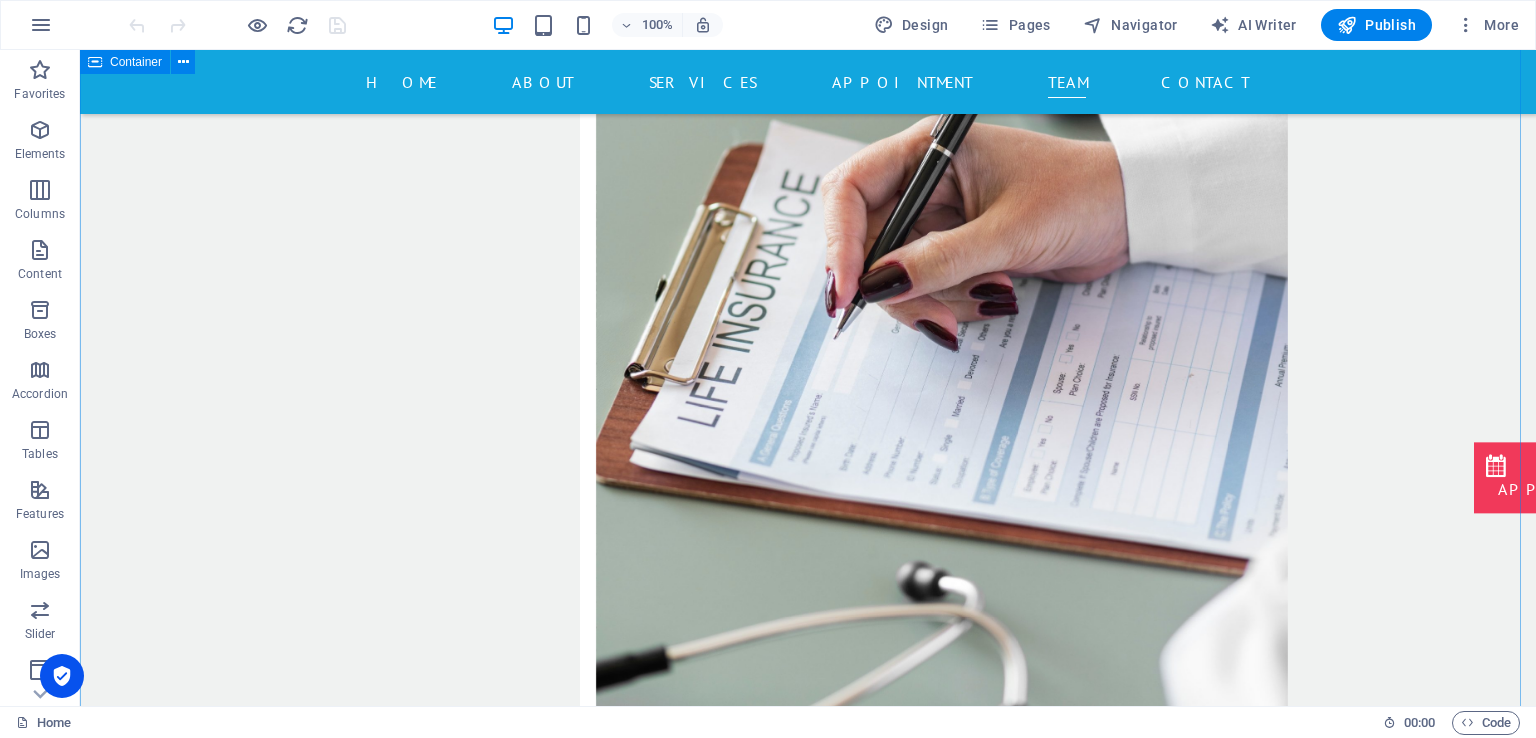 scroll, scrollTop: 5900, scrollLeft: 0, axis: vertical 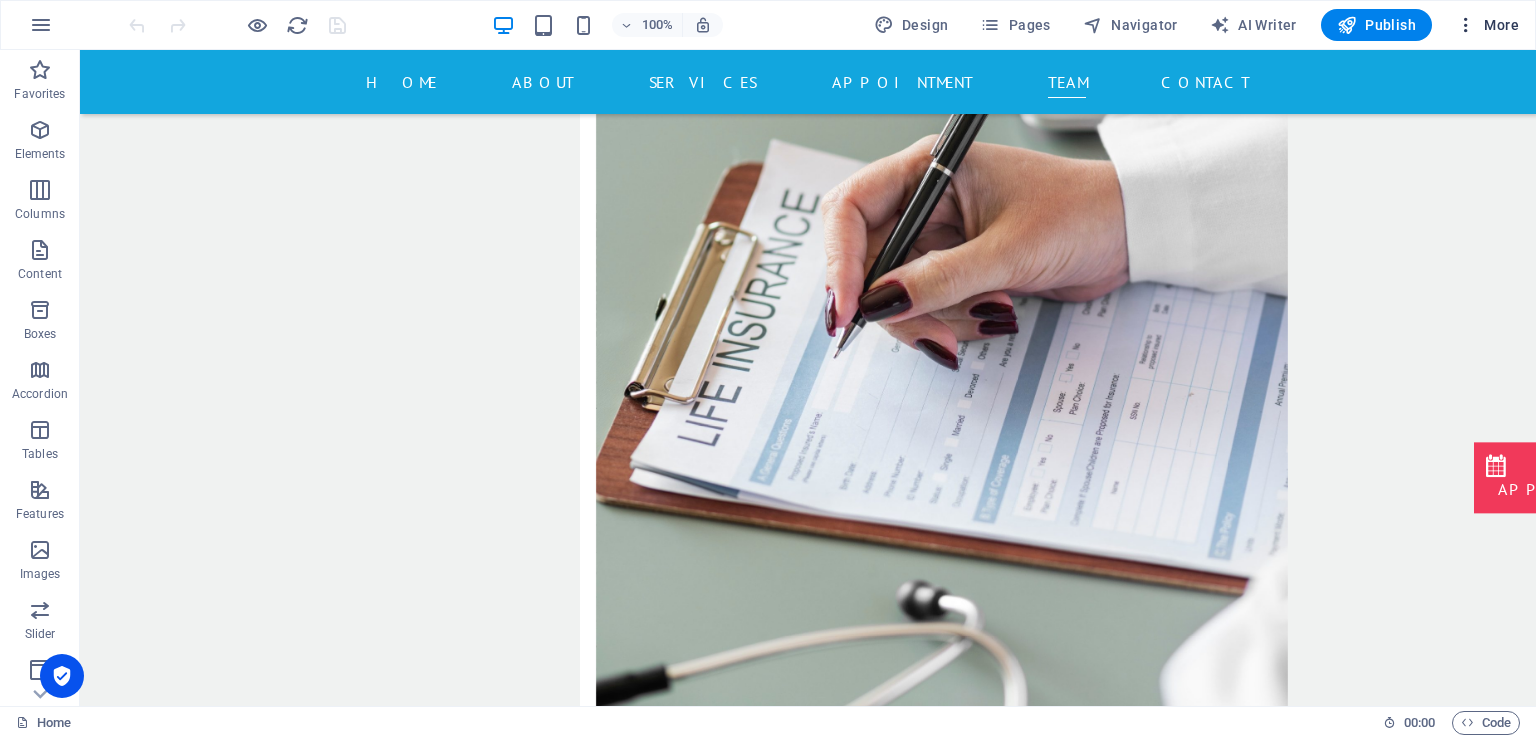 click on "More" at bounding box center [1487, 25] 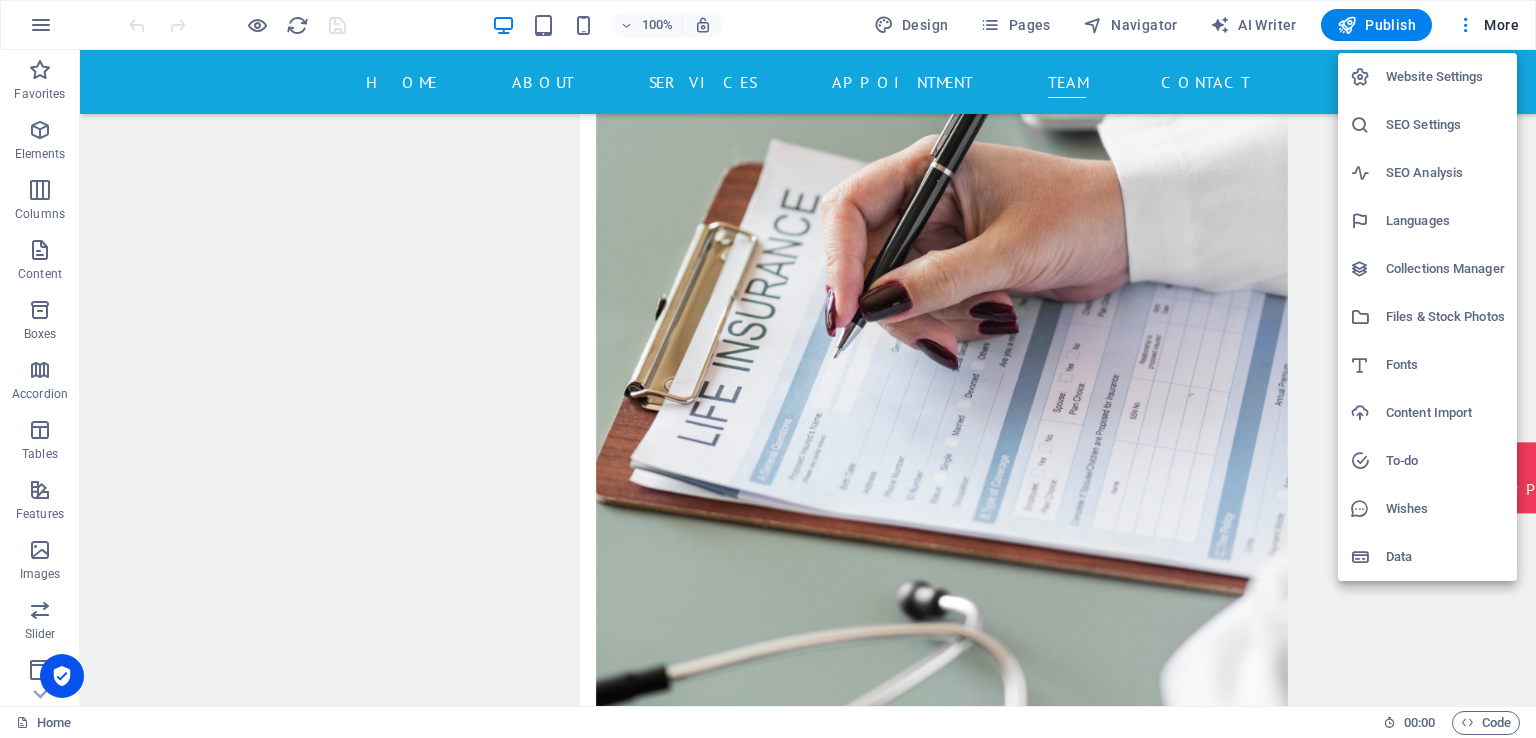 click on "Website Settings" at bounding box center [1427, 77] 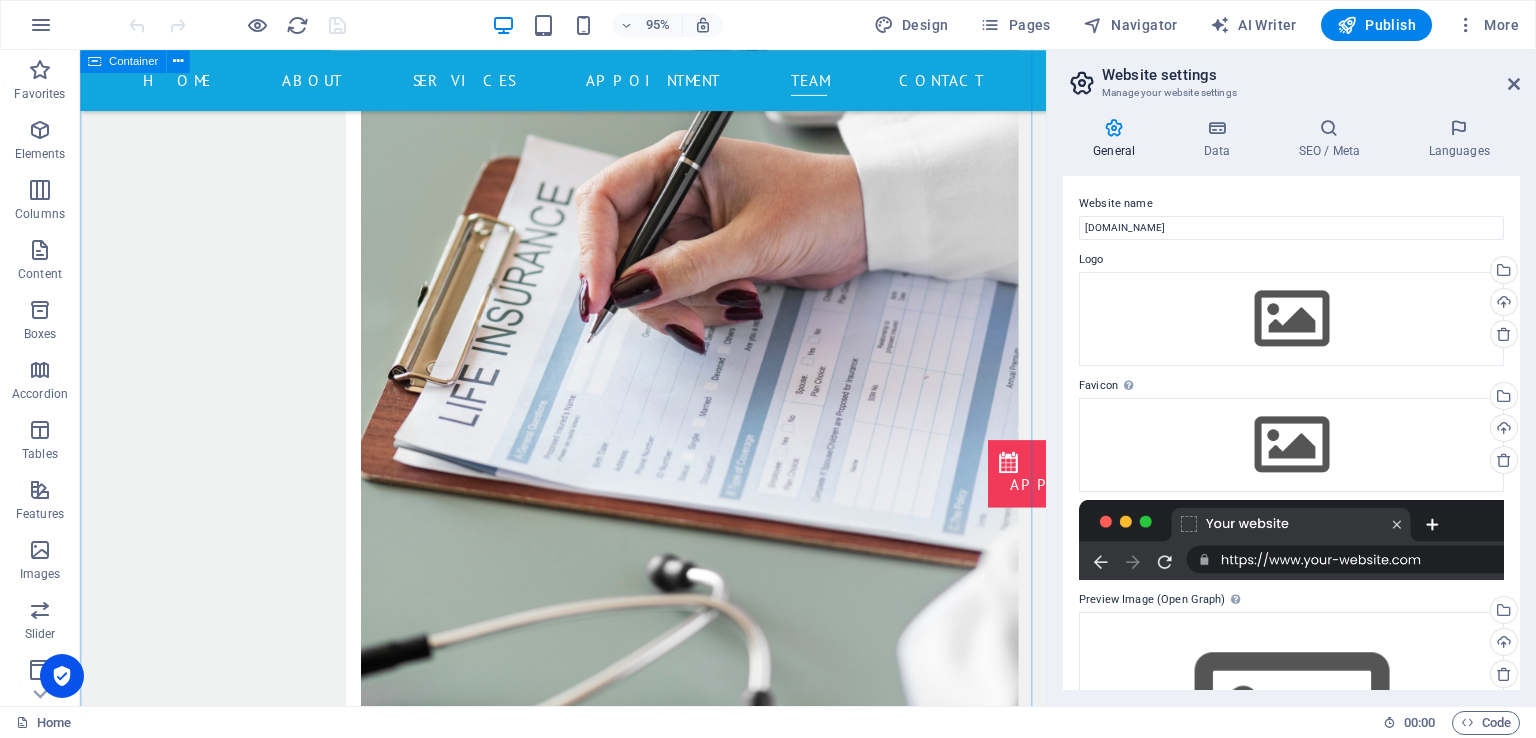 scroll, scrollTop: 5000, scrollLeft: 0, axis: vertical 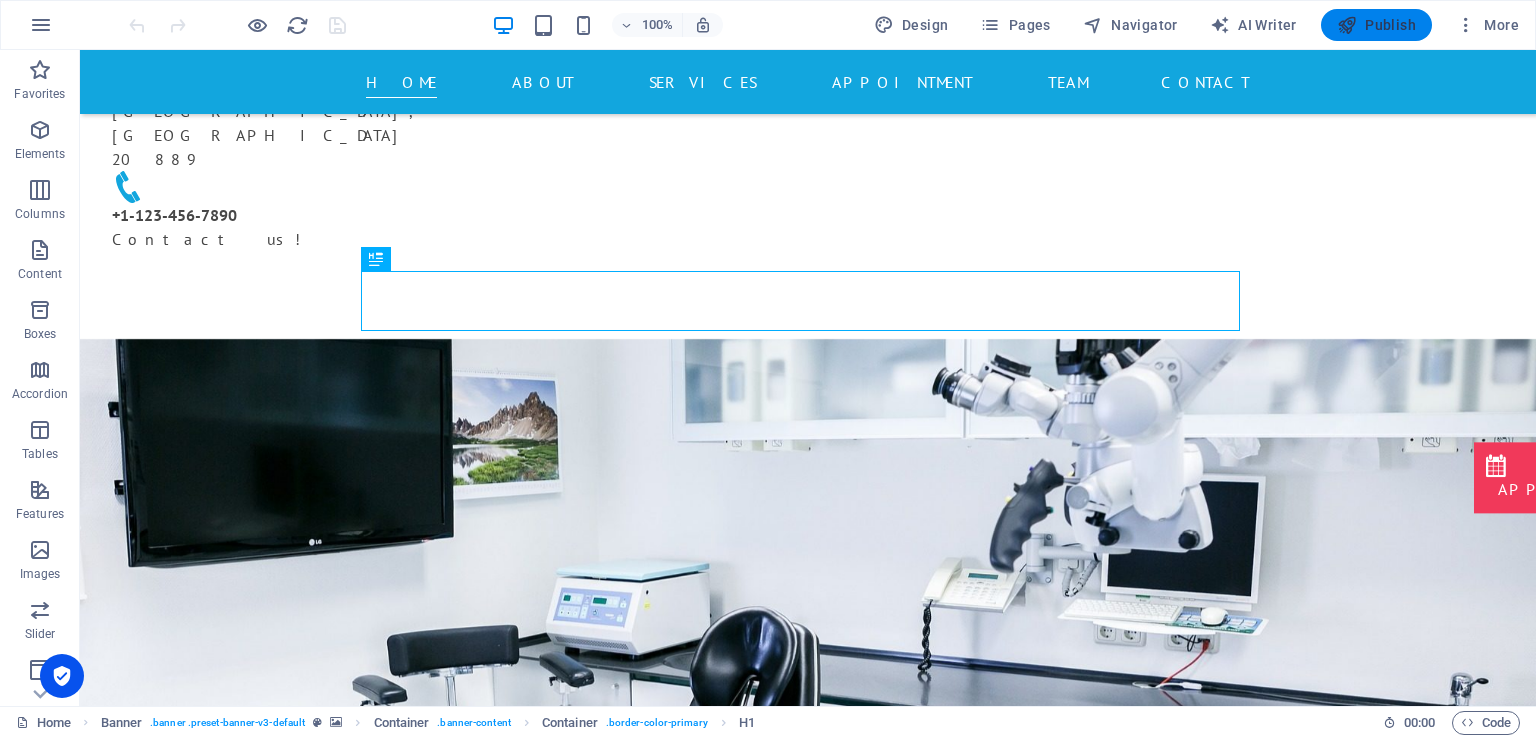 click on "Publish" at bounding box center [1376, 25] 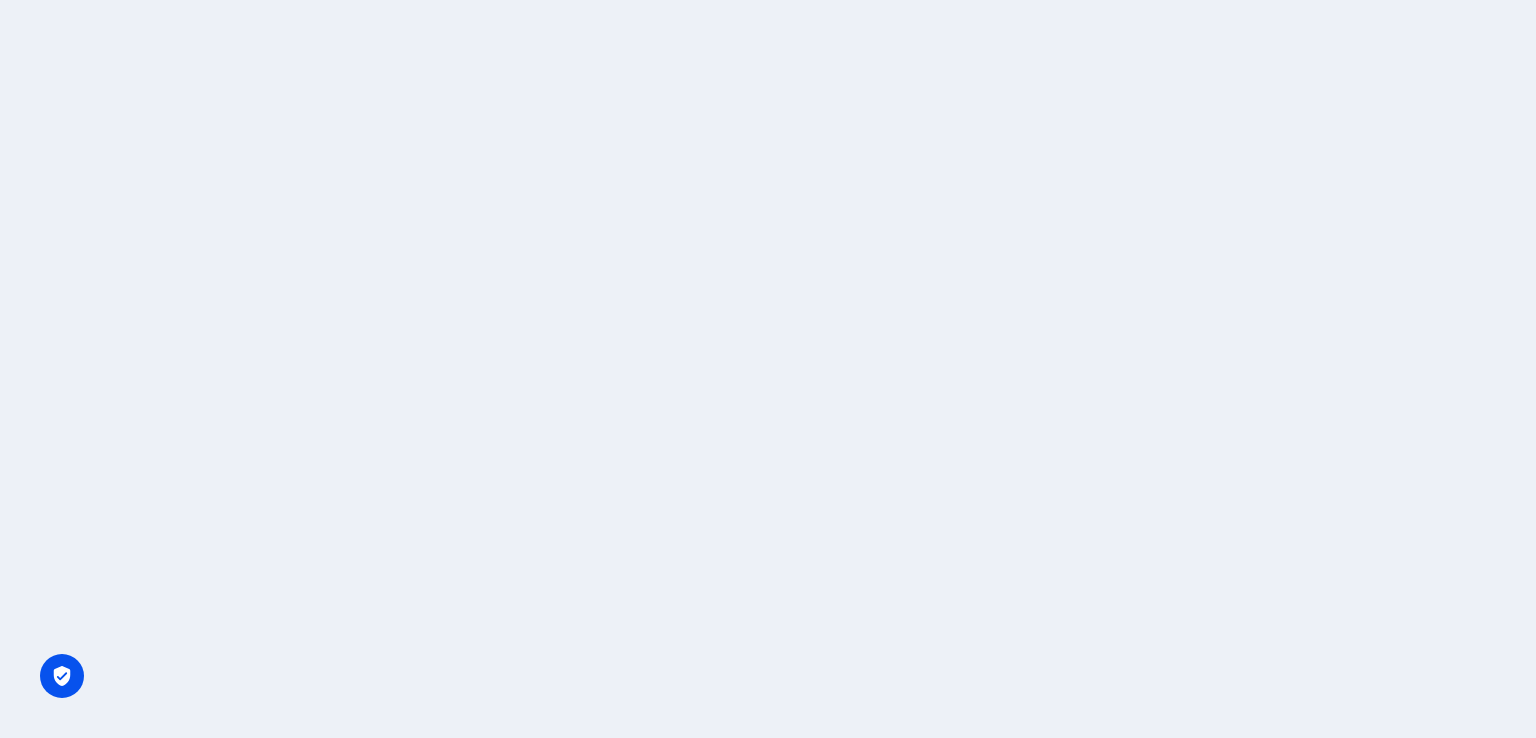 scroll, scrollTop: 0, scrollLeft: 0, axis: both 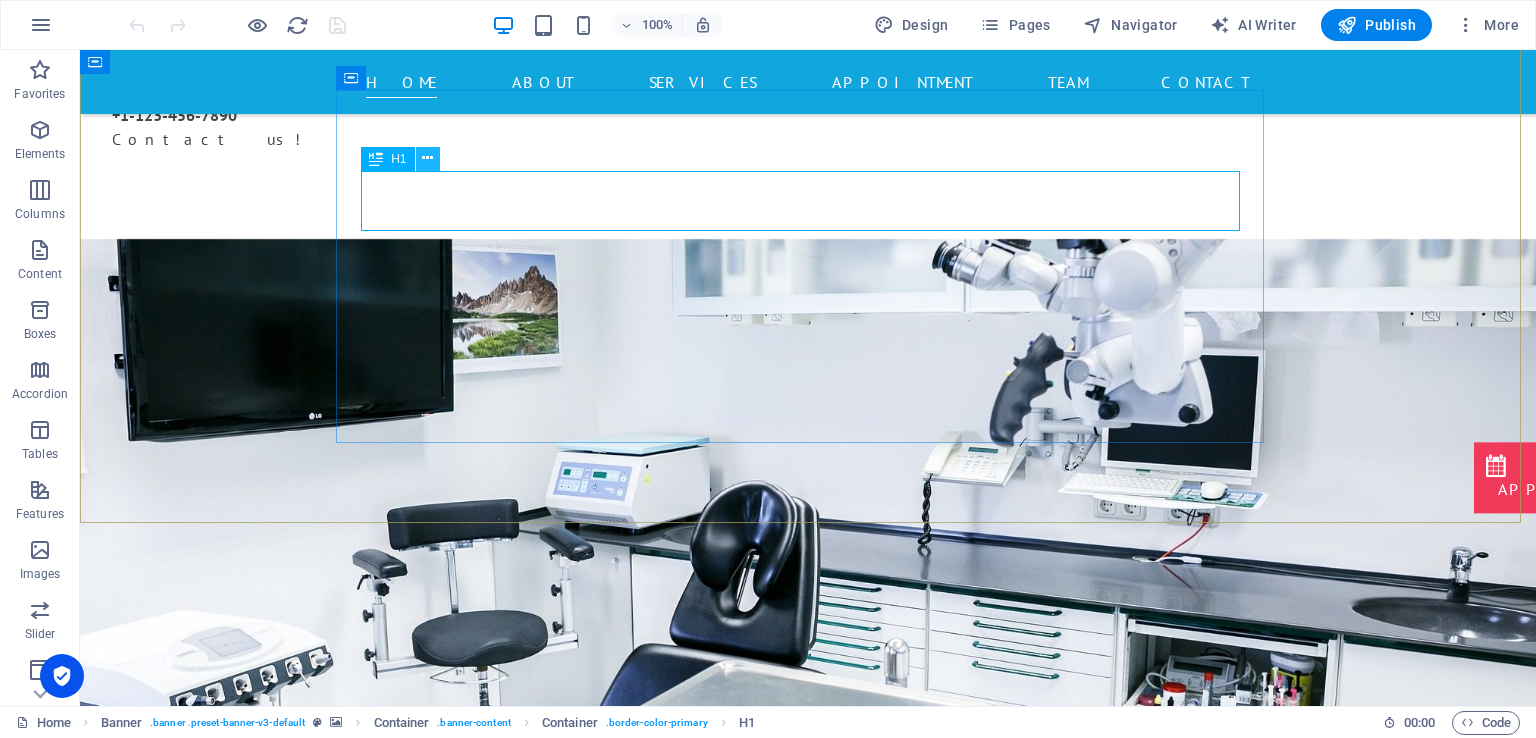click at bounding box center [427, 158] 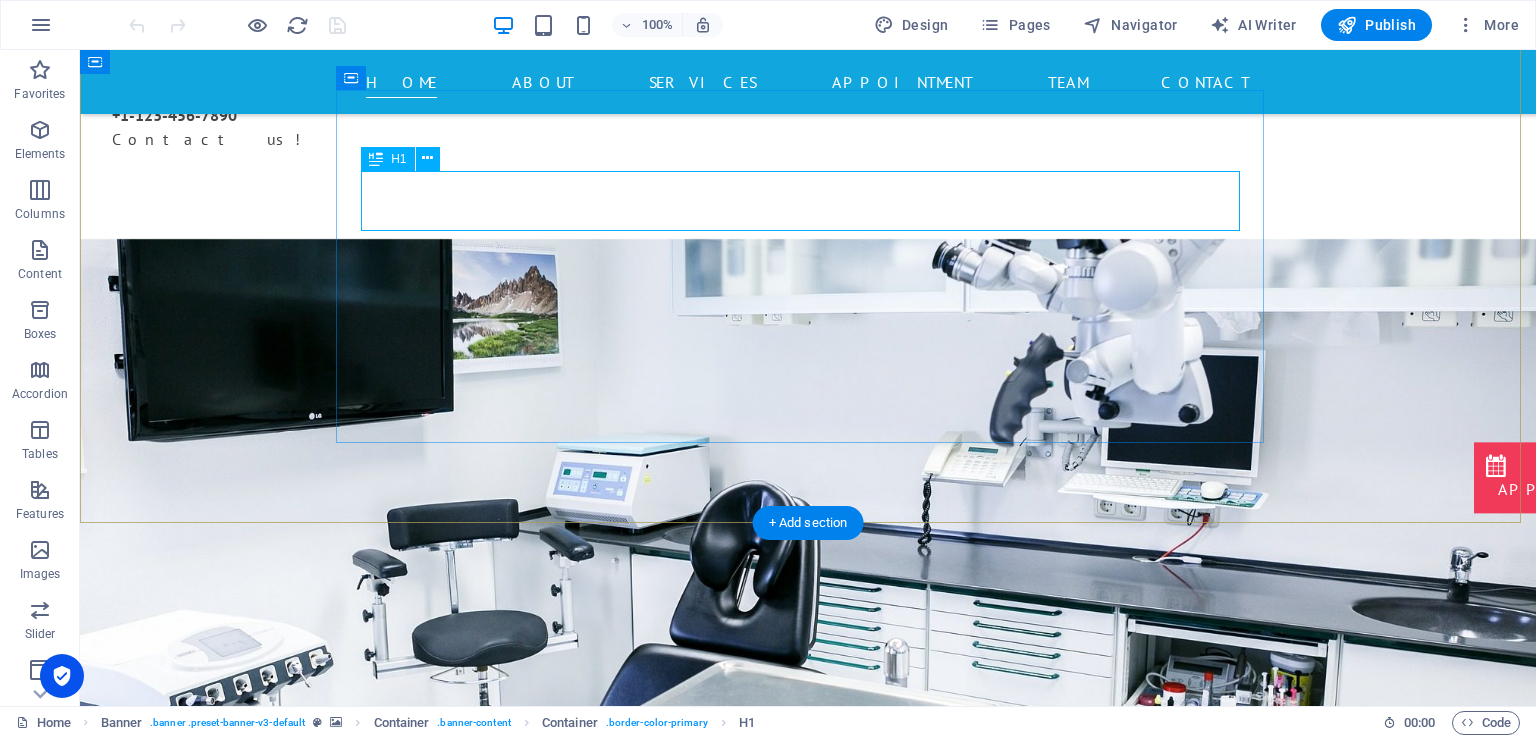 click on "Modern clinic & professional doctors" at bounding box center [808, 955] 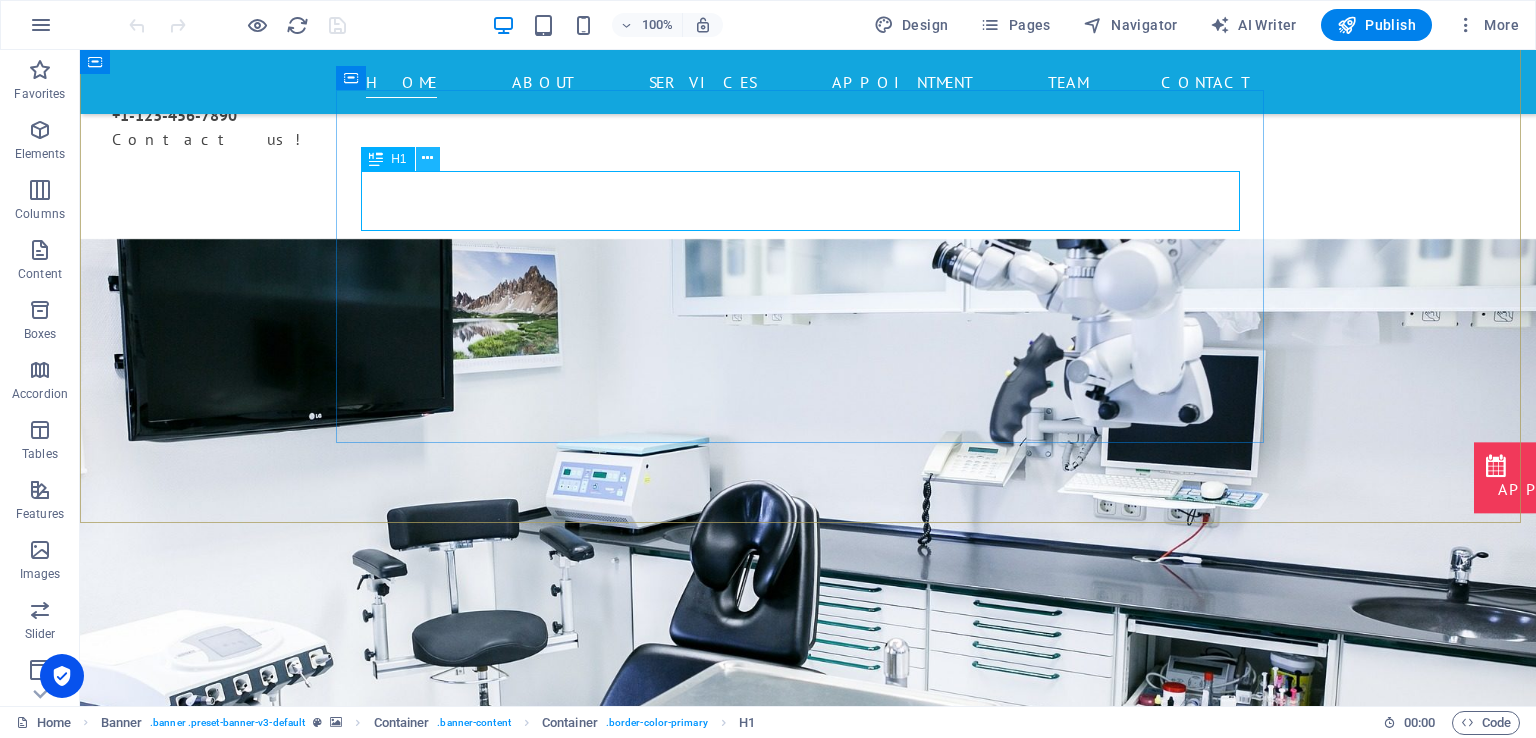 click at bounding box center [427, 158] 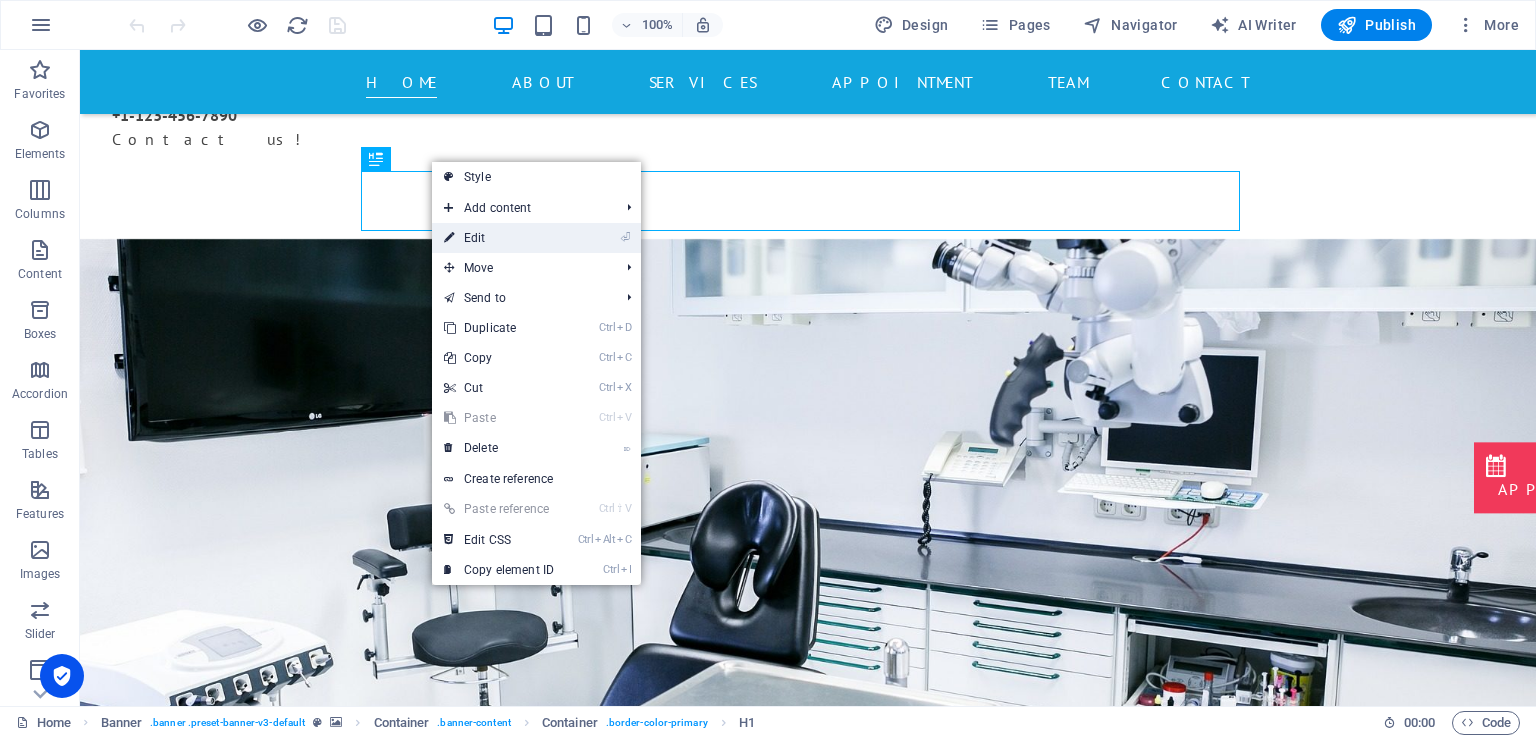 click on "⏎  Edit" at bounding box center (499, 238) 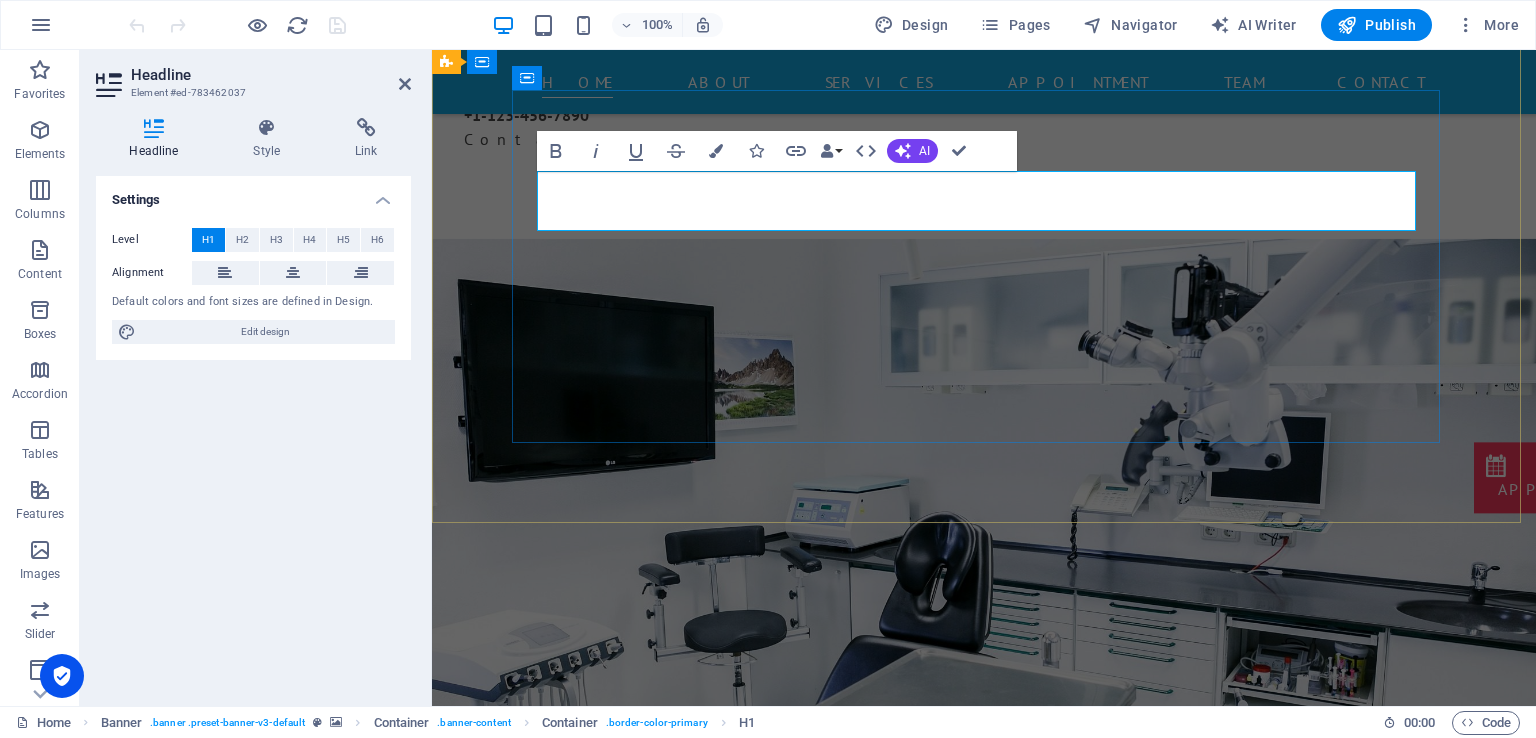 click on "ครื่องจักร" at bounding box center [984, 1007] 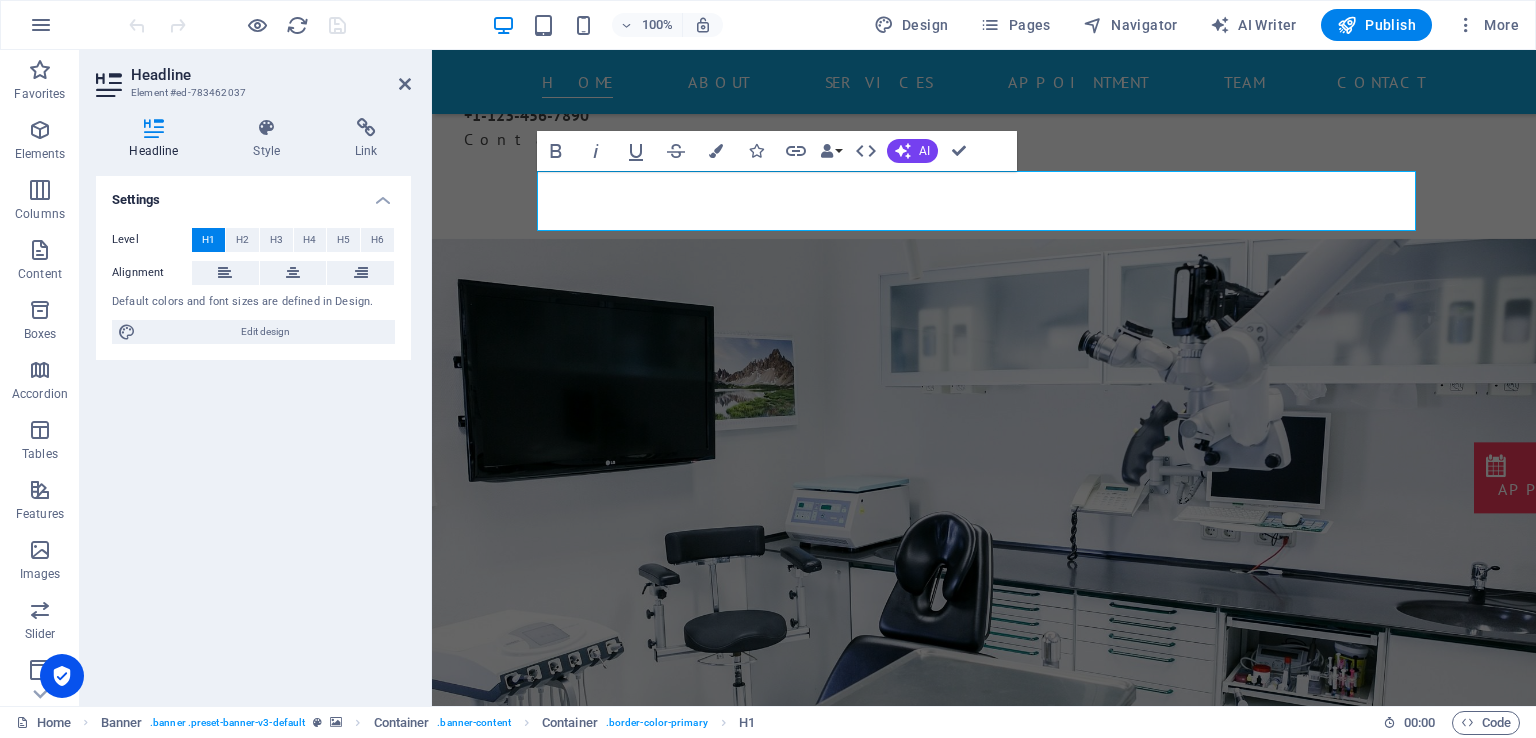 click on "Settings Level H1 H2 H3 H4 H5 H6 Alignment Default colors and font sizes are defined in Design. Edit design" at bounding box center (253, 433) 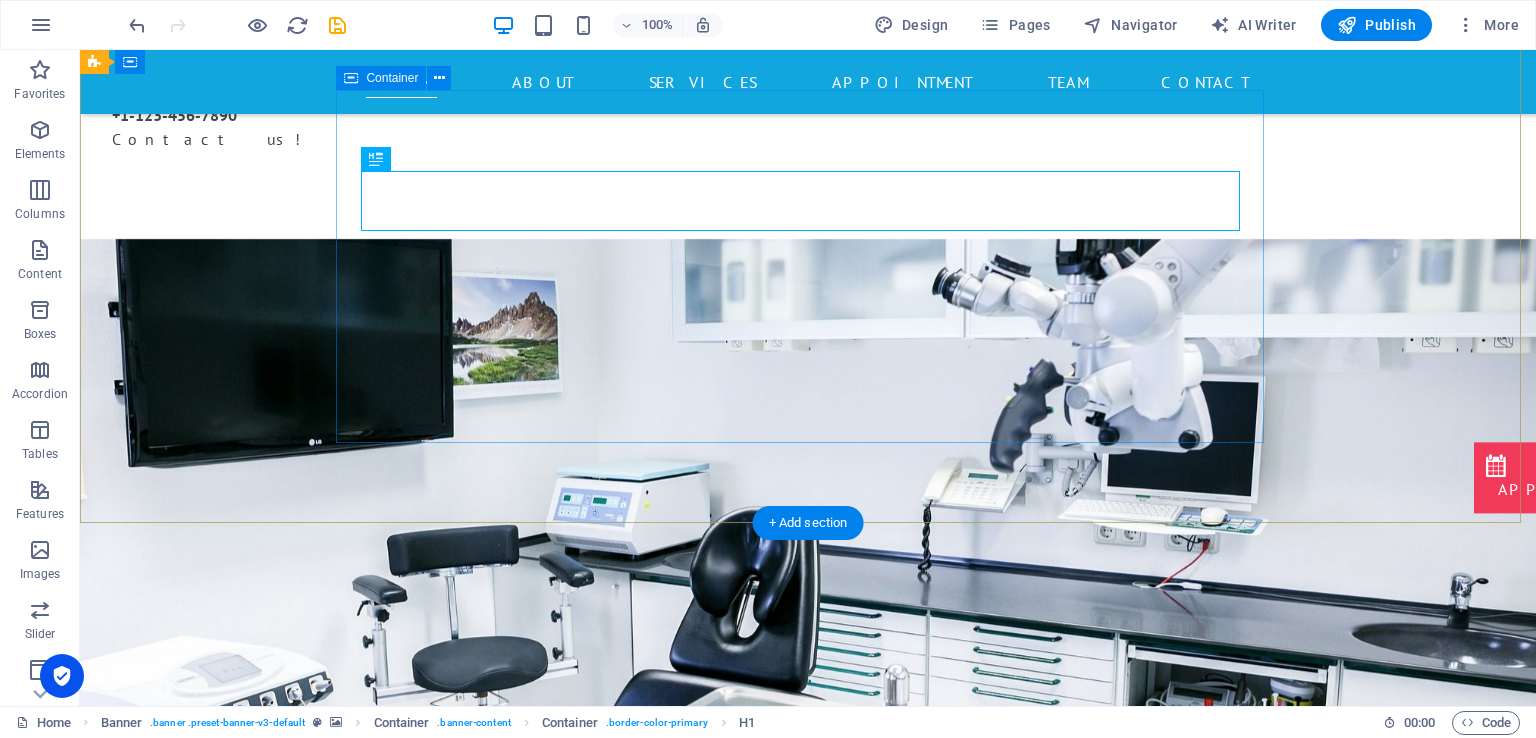 scroll, scrollTop: 0, scrollLeft: 0, axis: both 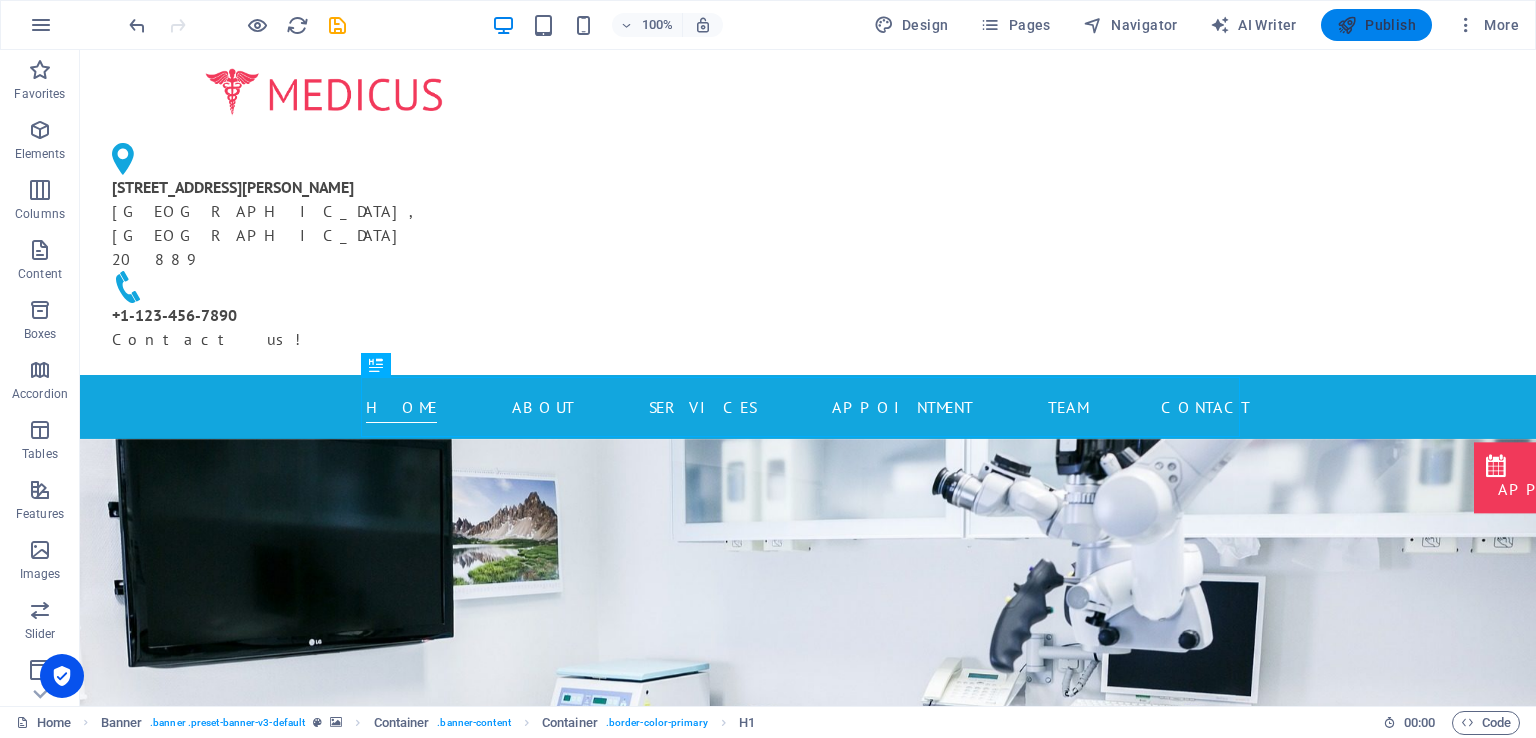 click on "Publish" at bounding box center [1376, 25] 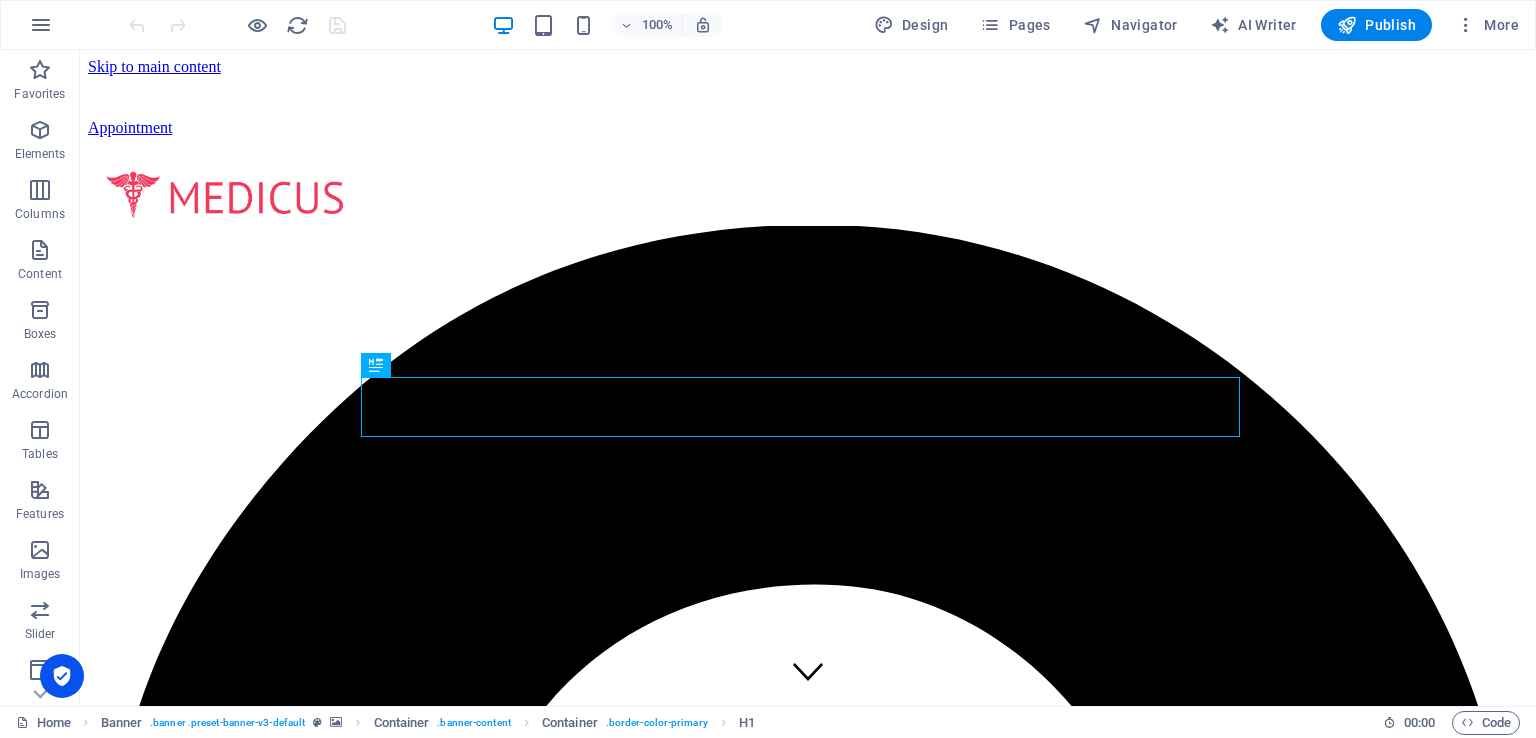 scroll, scrollTop: 0, scrollLeft: 0, axis: both 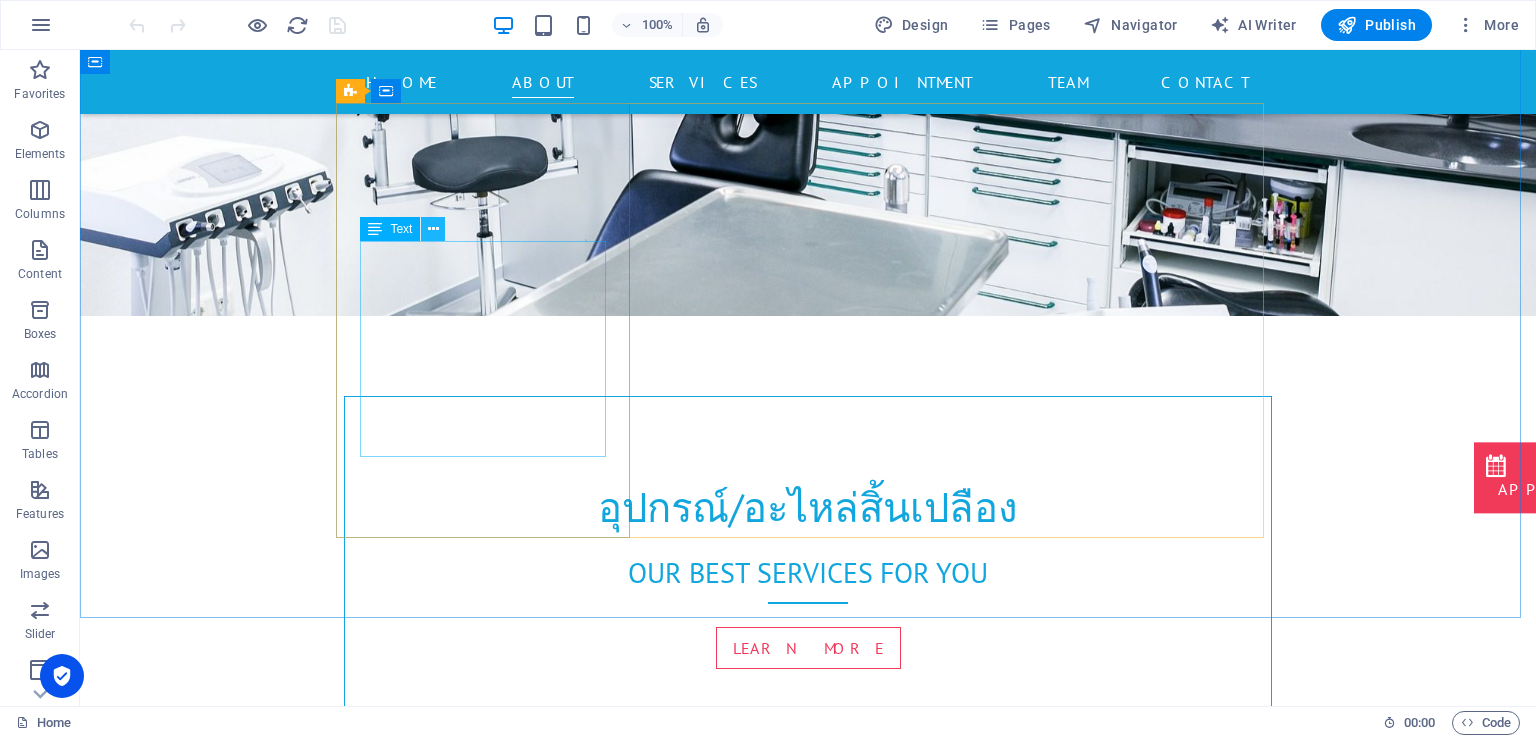 click at bounding box center [433, 229] 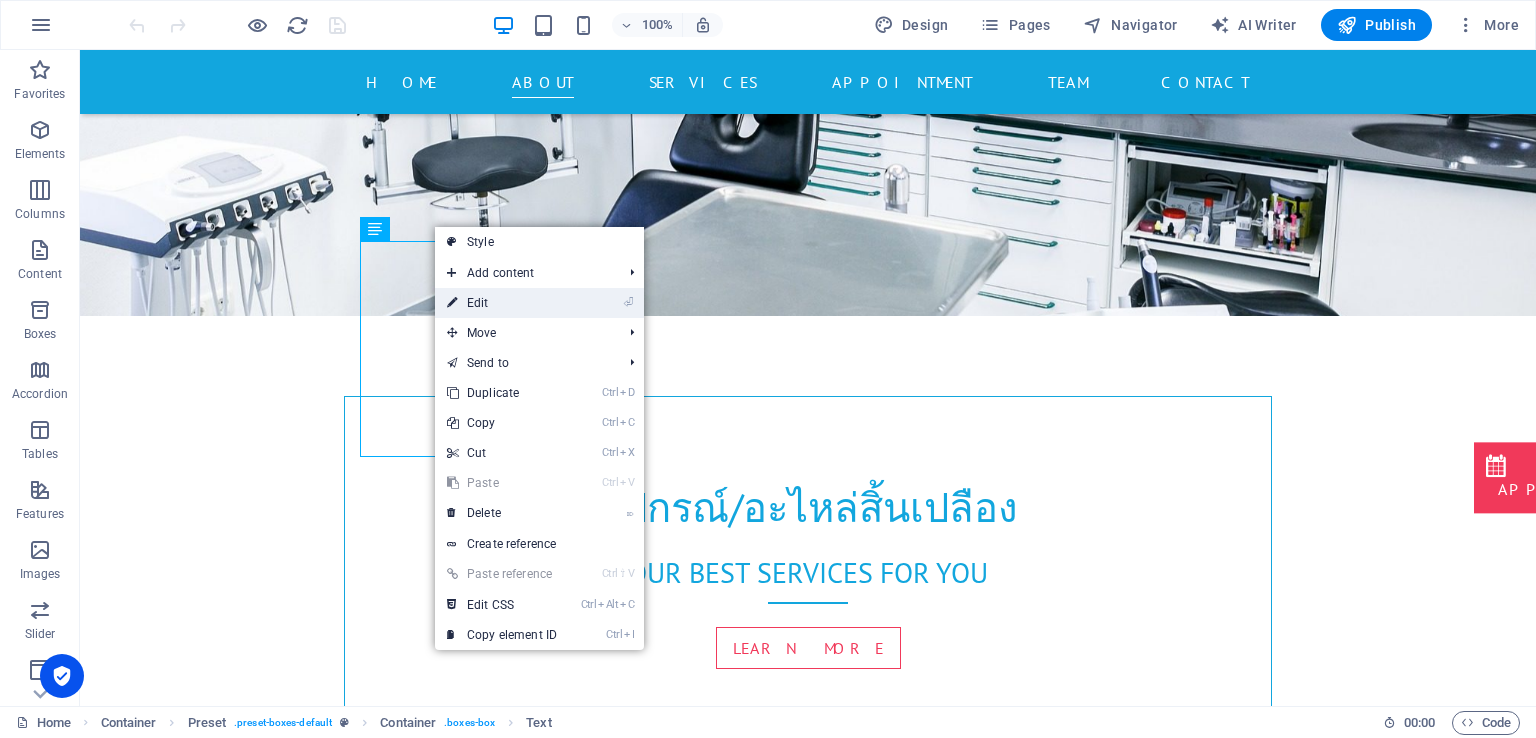 drag, startPoint x: 492, startPoint y: 302, endPoint x: 60, endPoint y: 252, distance: 434.88388 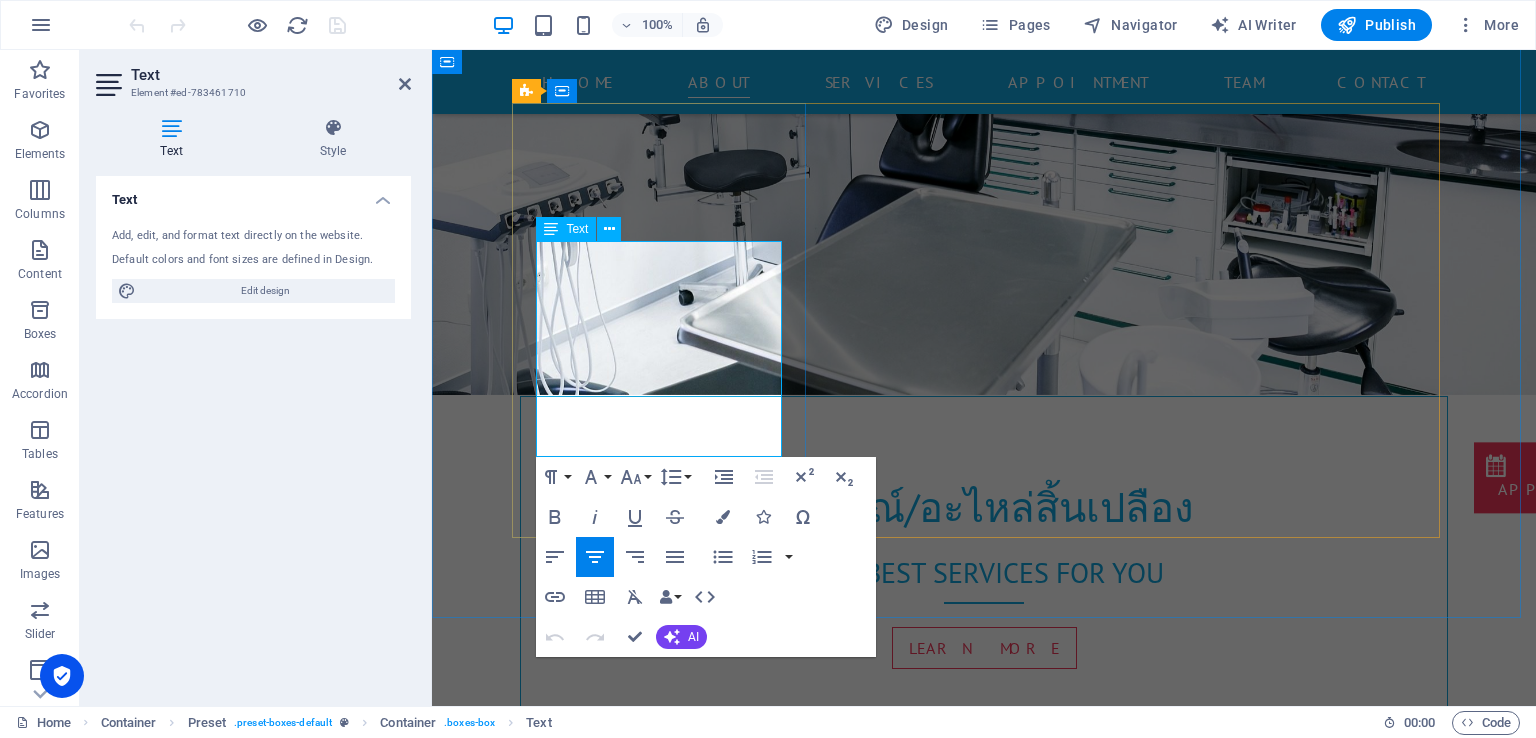 click on "Lorem ipsum dolor sit amet, consetetur sadipscing elitr, sed diam nonumy eirmod tempor invidunt ut labore et dolore magna aliquyam erat, sed diam voluptua. At vero eos et accusam et [PERSON_NAME] duo [PERSON_NAME] et ea rebum. Stet clita kasd gubergren, no sea takimata sanctus est Lorem ipsum dolor sit amet." at bounding box center [984, 1144] 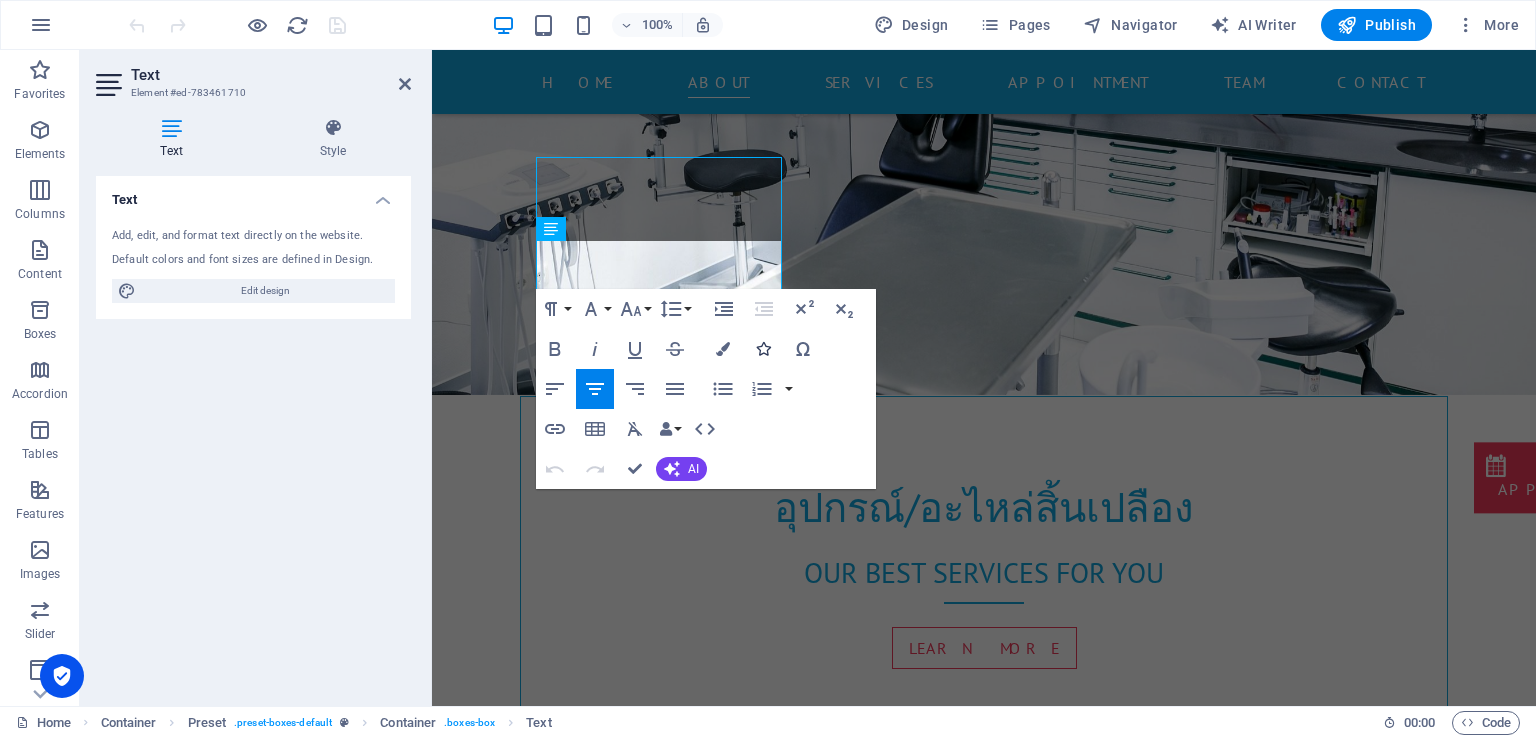 scroll, scrollTop: 784, scrollLeft: 0, axis: vertical 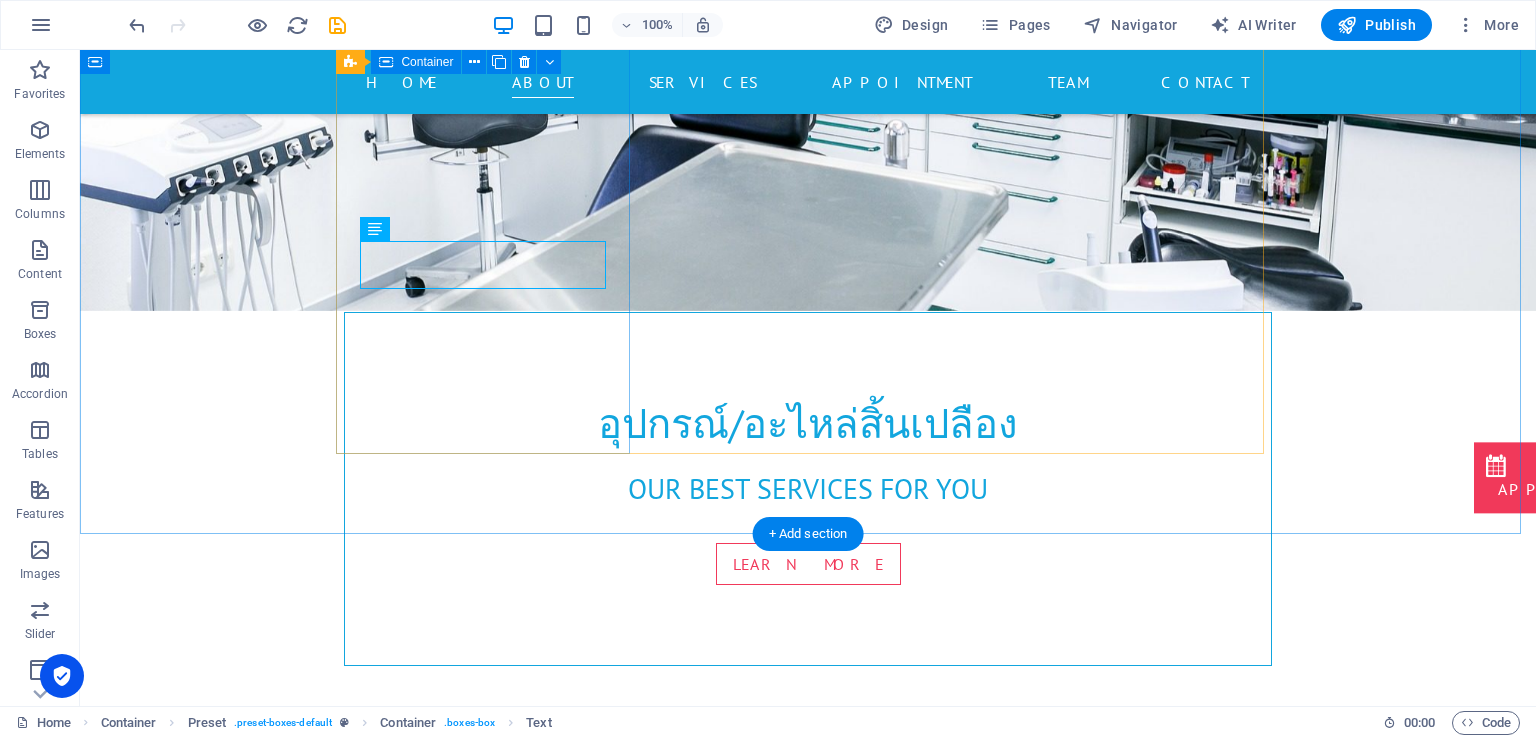 click on "Modern Clinic เครื่องตัดพลาสม่าแบบพกพา Thermatech รุ่น Cut 40 Learn more" at bounding box center (808, 947) 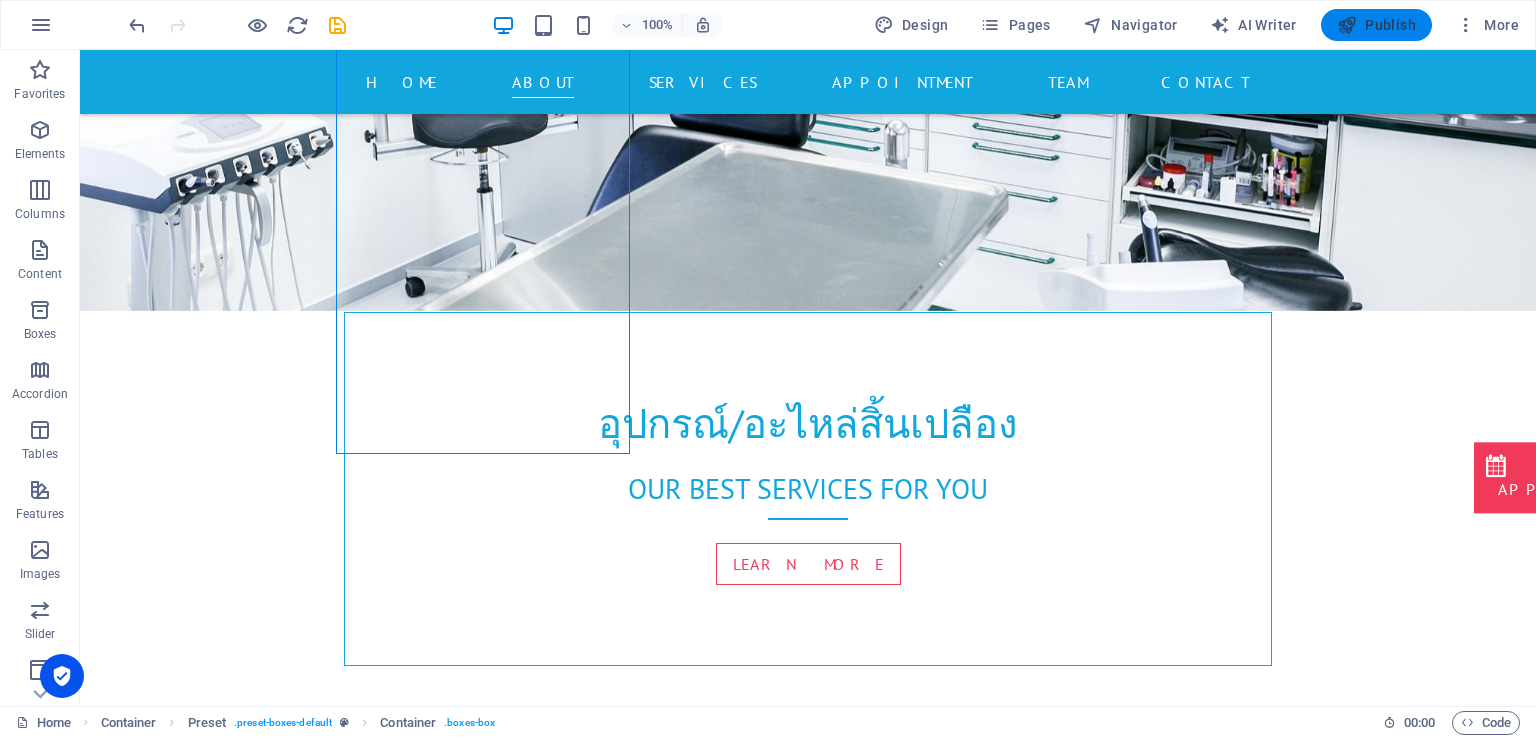 click on "Publish" at bounding box center (1376, 25) 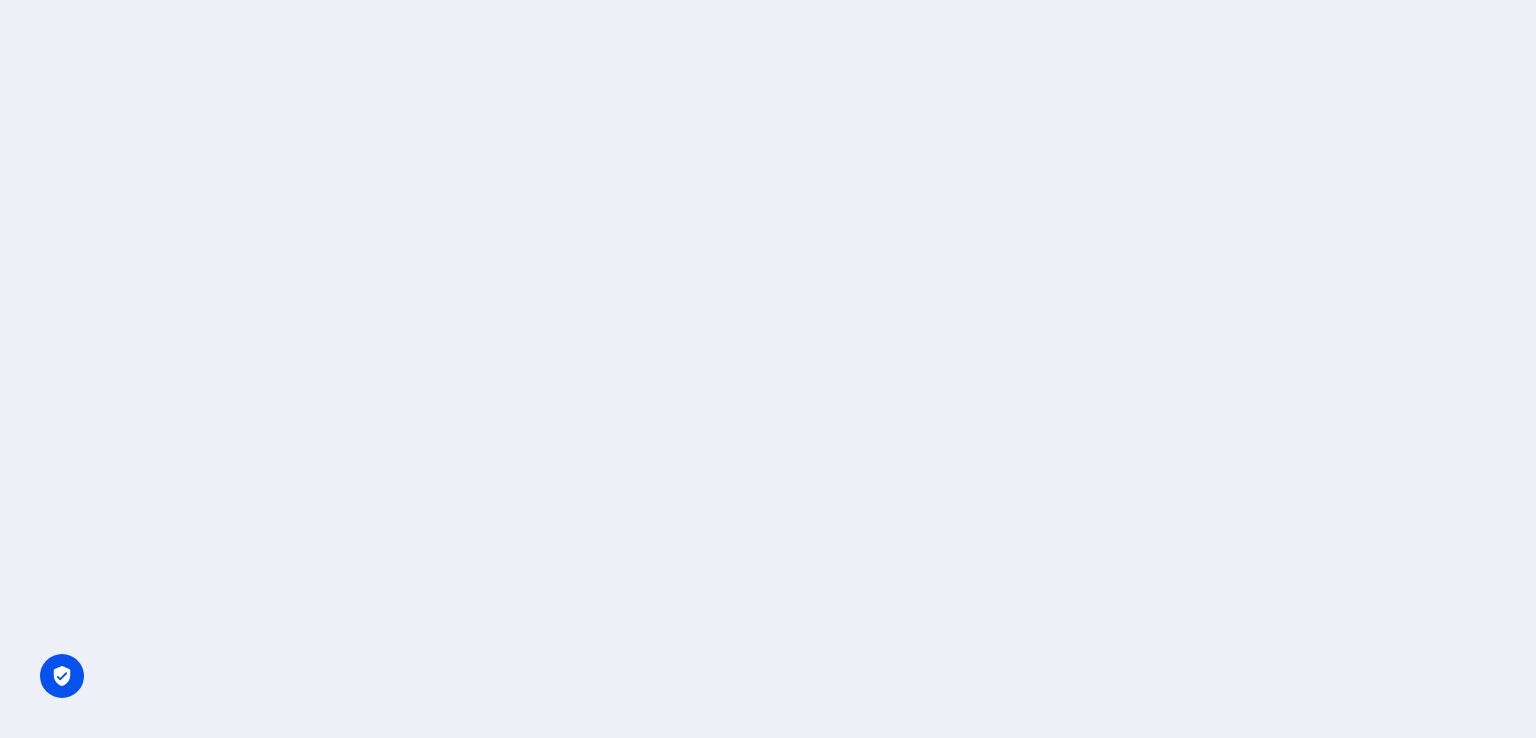 scroll, scrollTop: 0, scrollLeft: 0, axis: both 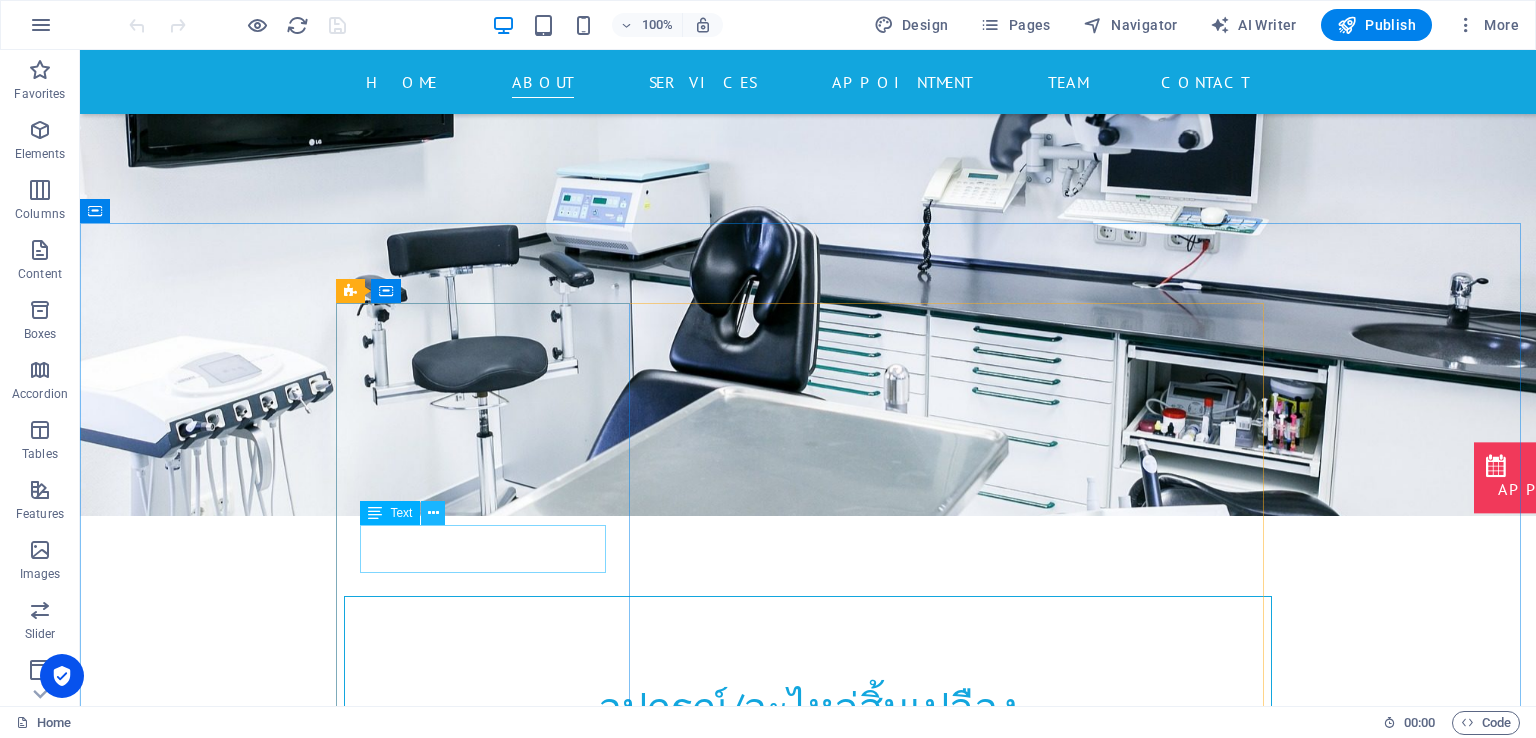 click at bounding box center [433, 513] 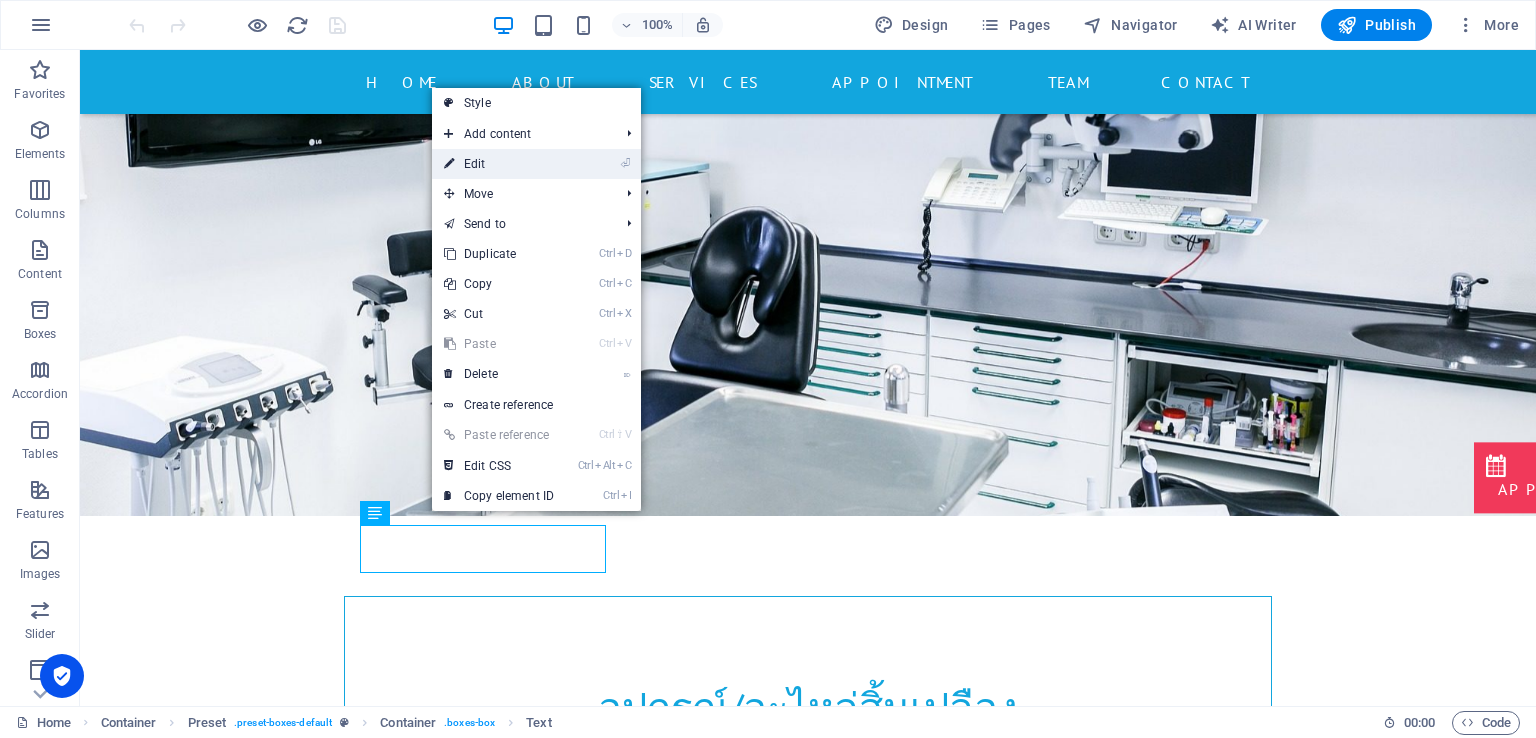 click on "⏎  Edit" at bounding box center [499, 164] 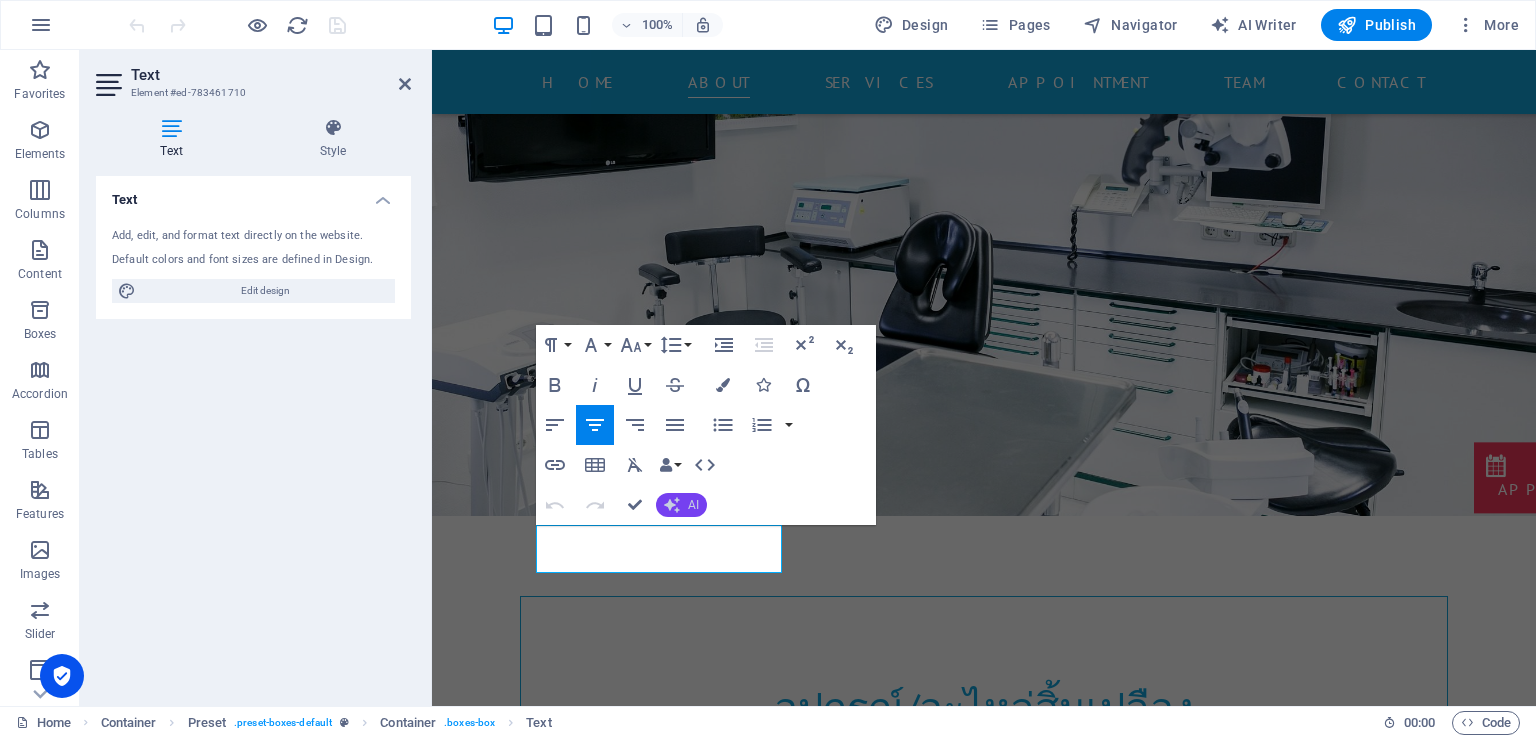 click on "AI" at bounding box center [693, 505] 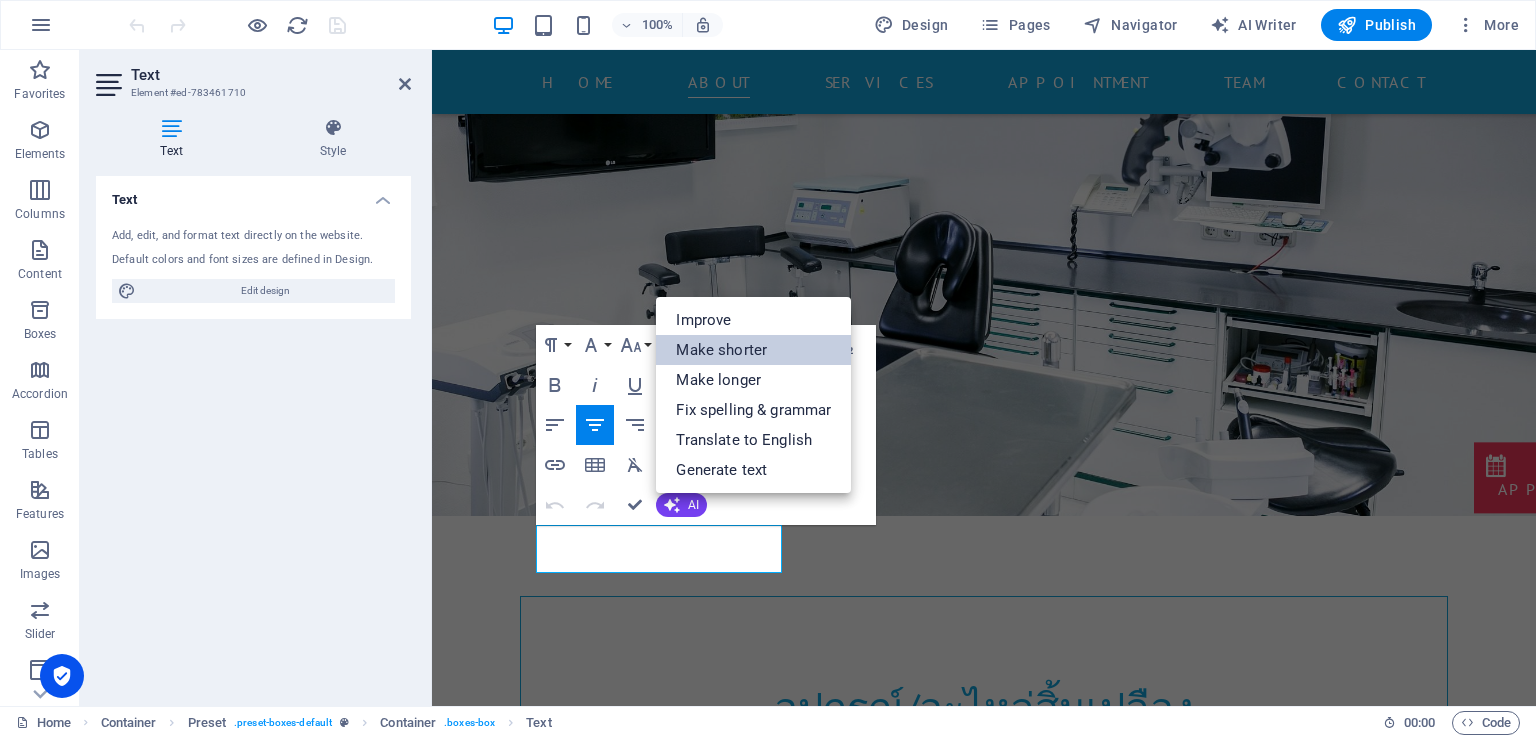 click on "Make shorter" at bounding box center [753, 350] 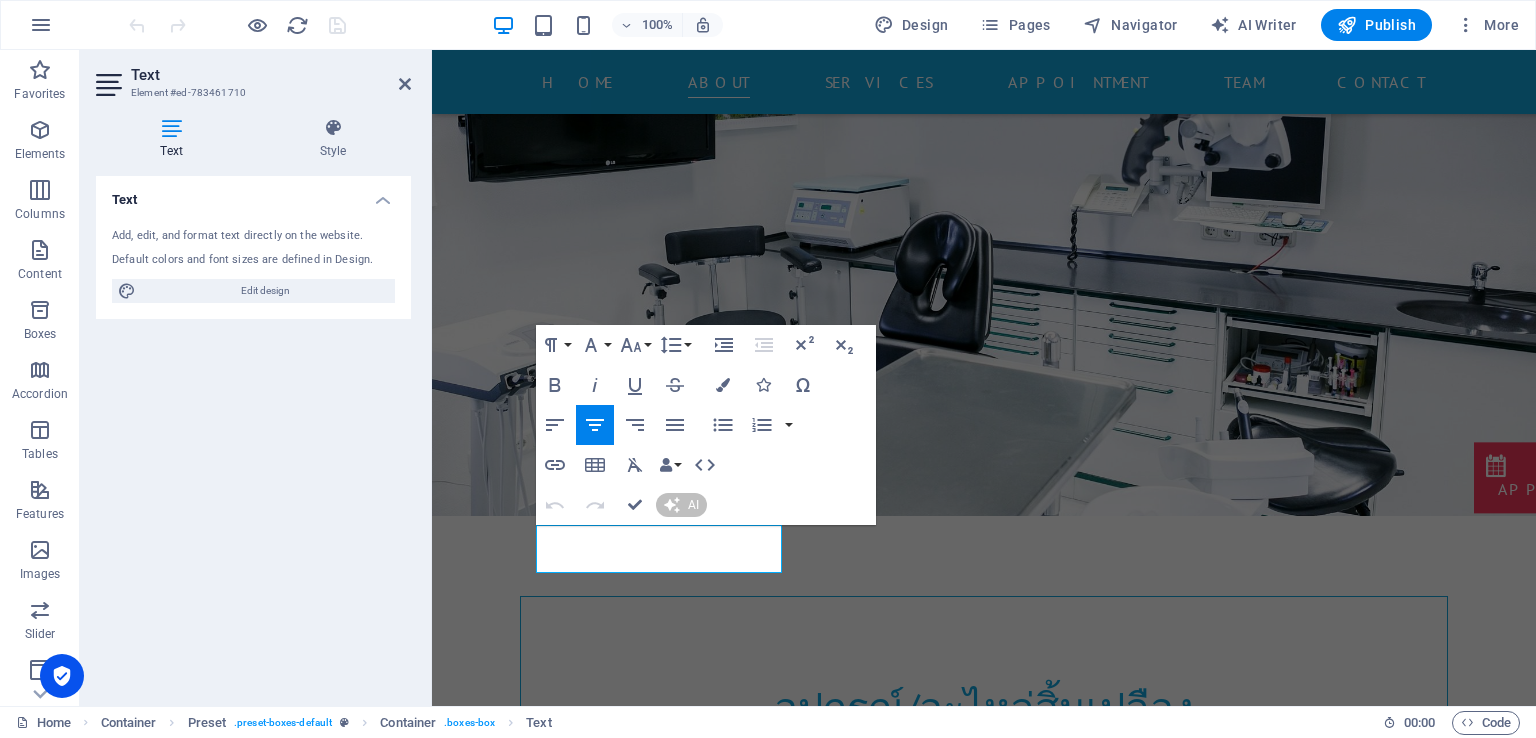 type 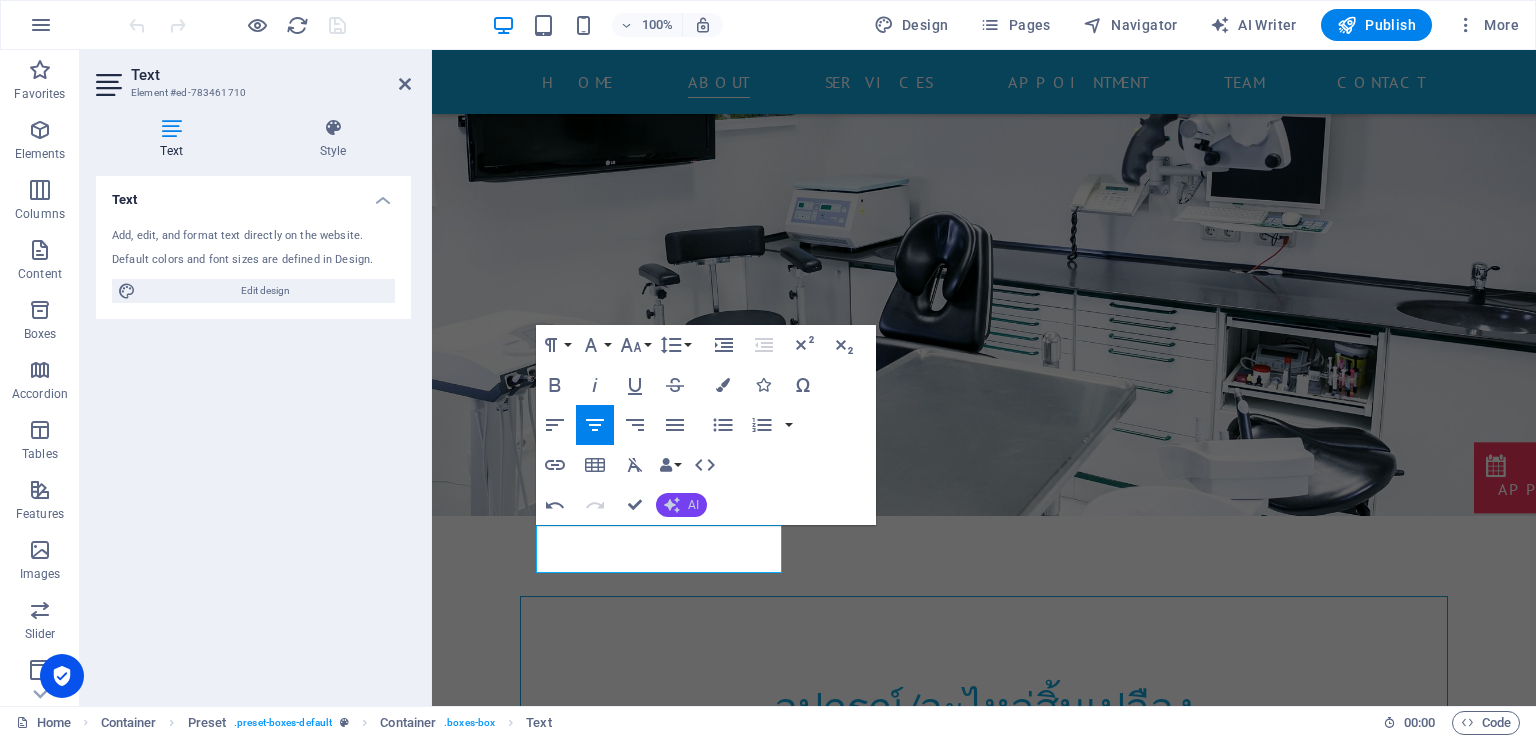 click 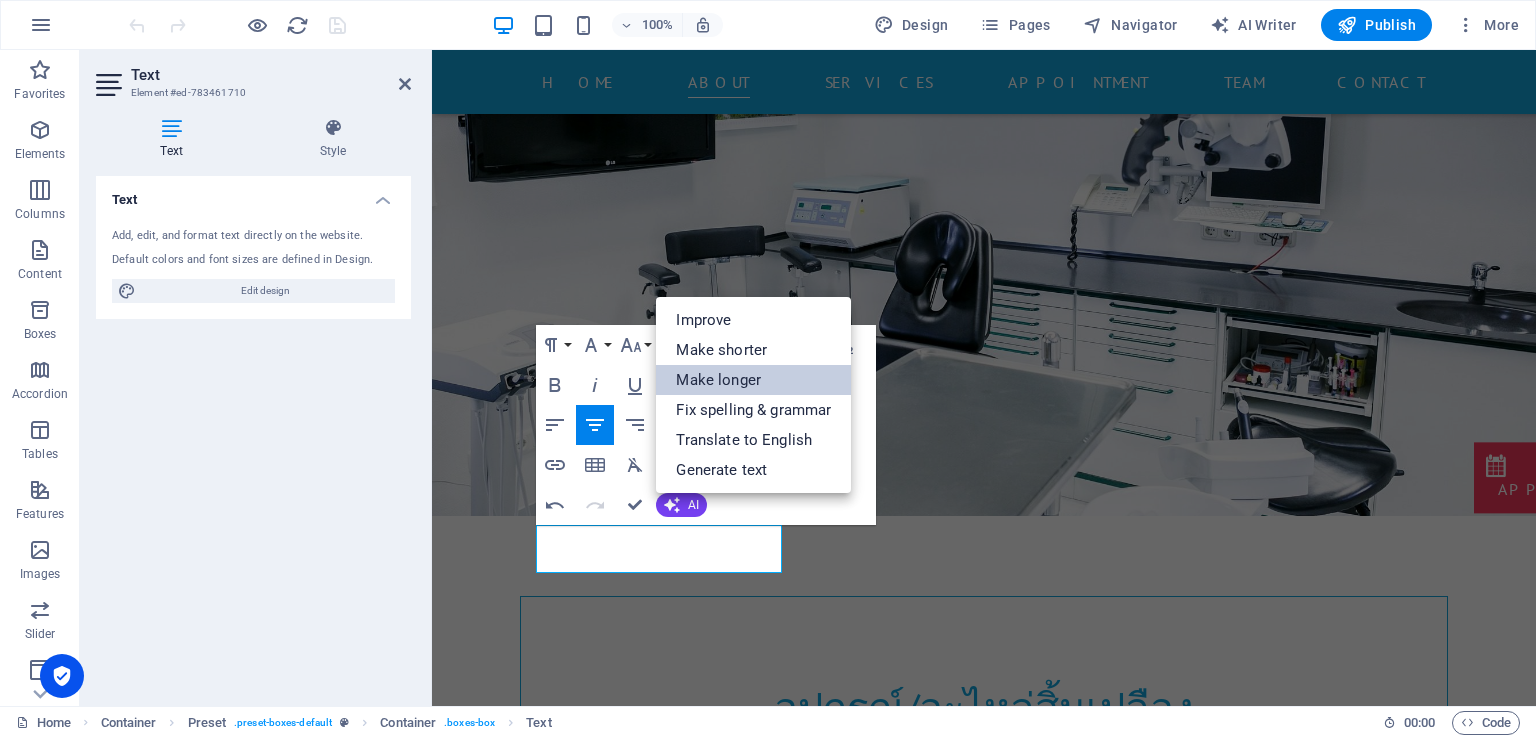 click on "Make longer" at bounding box center (753, 380) 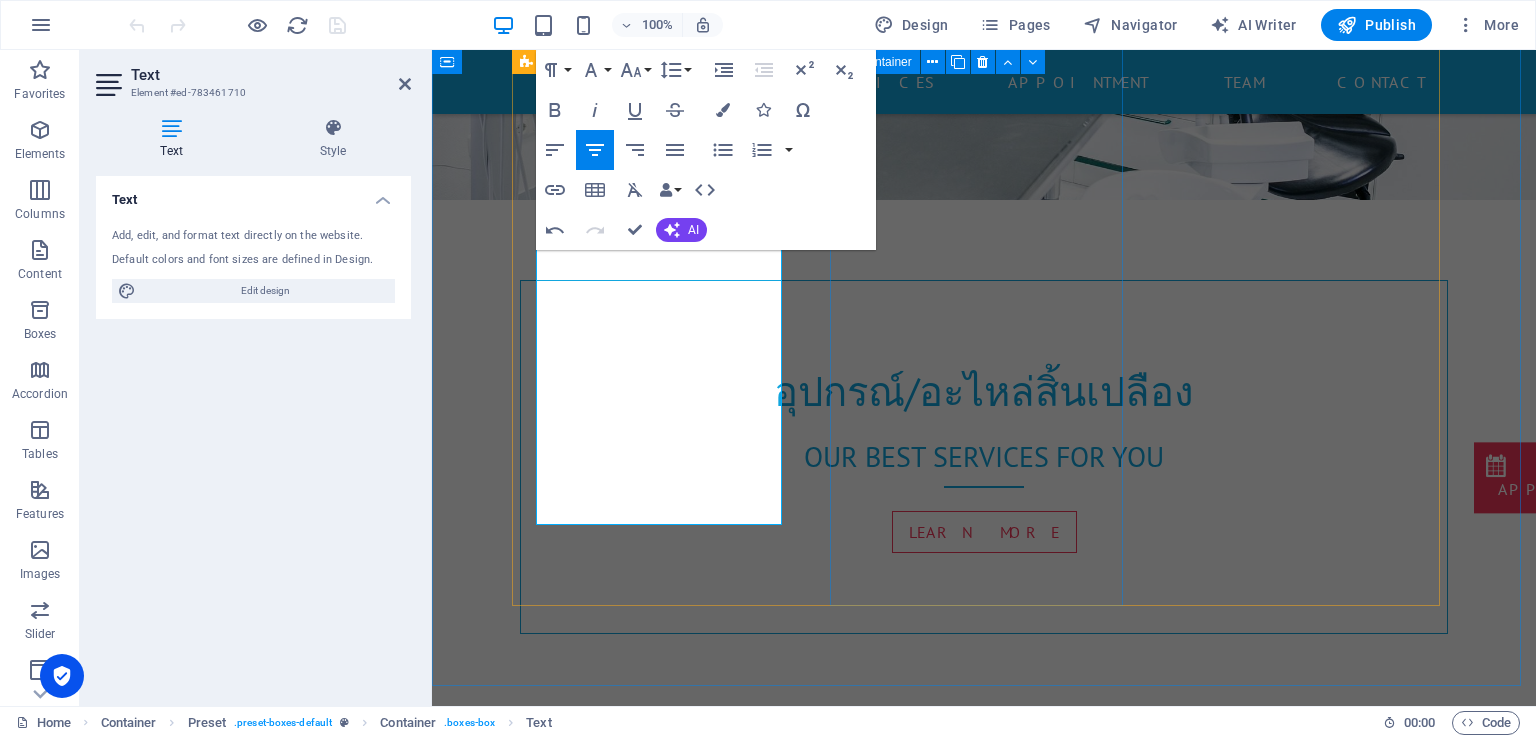 scroll, scrollTop: 716, scrollLeft: 0, axis: vertical 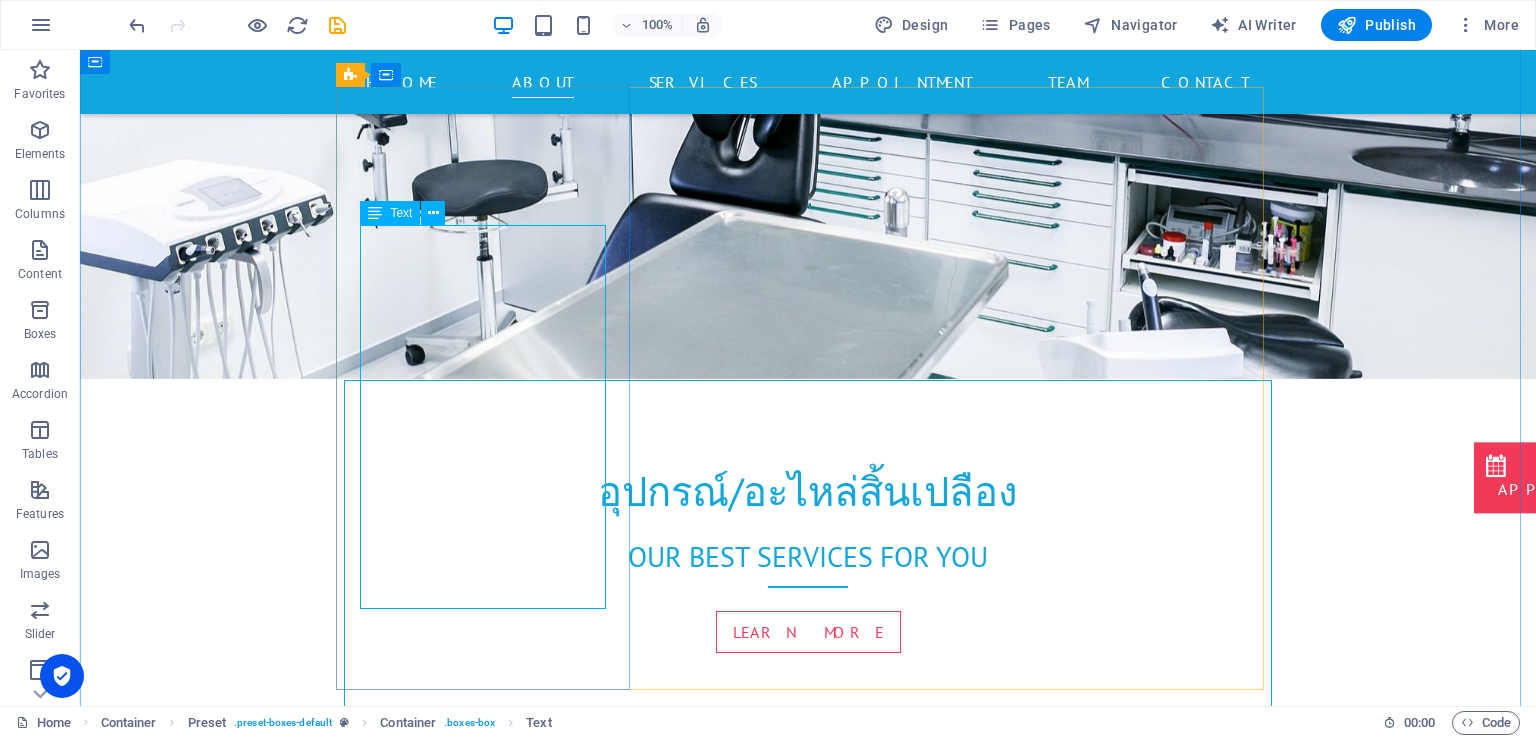 click at bounding box center (375, 213) 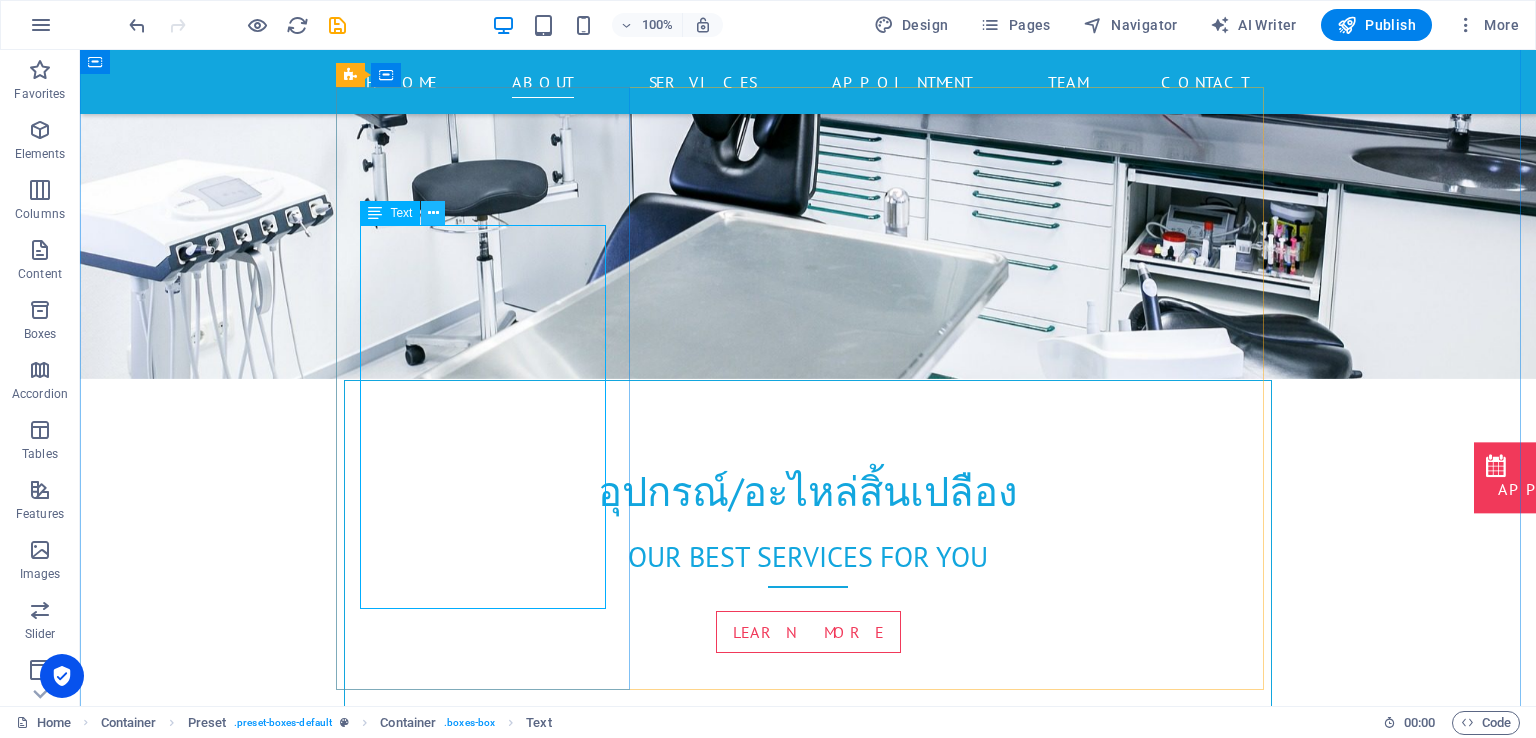 click at bounding box center [433, 213] 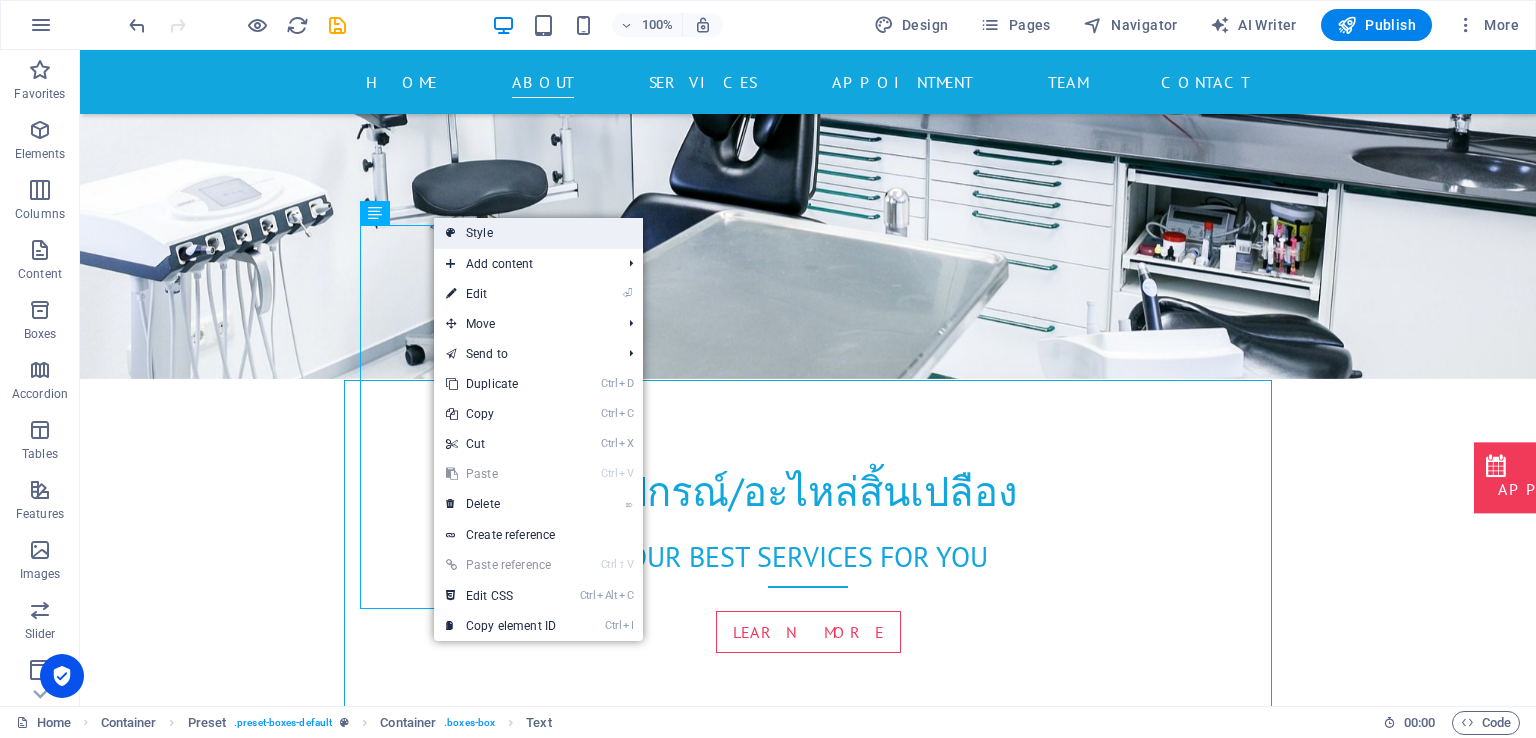 click on "Style" at bounding box center [538, 233] 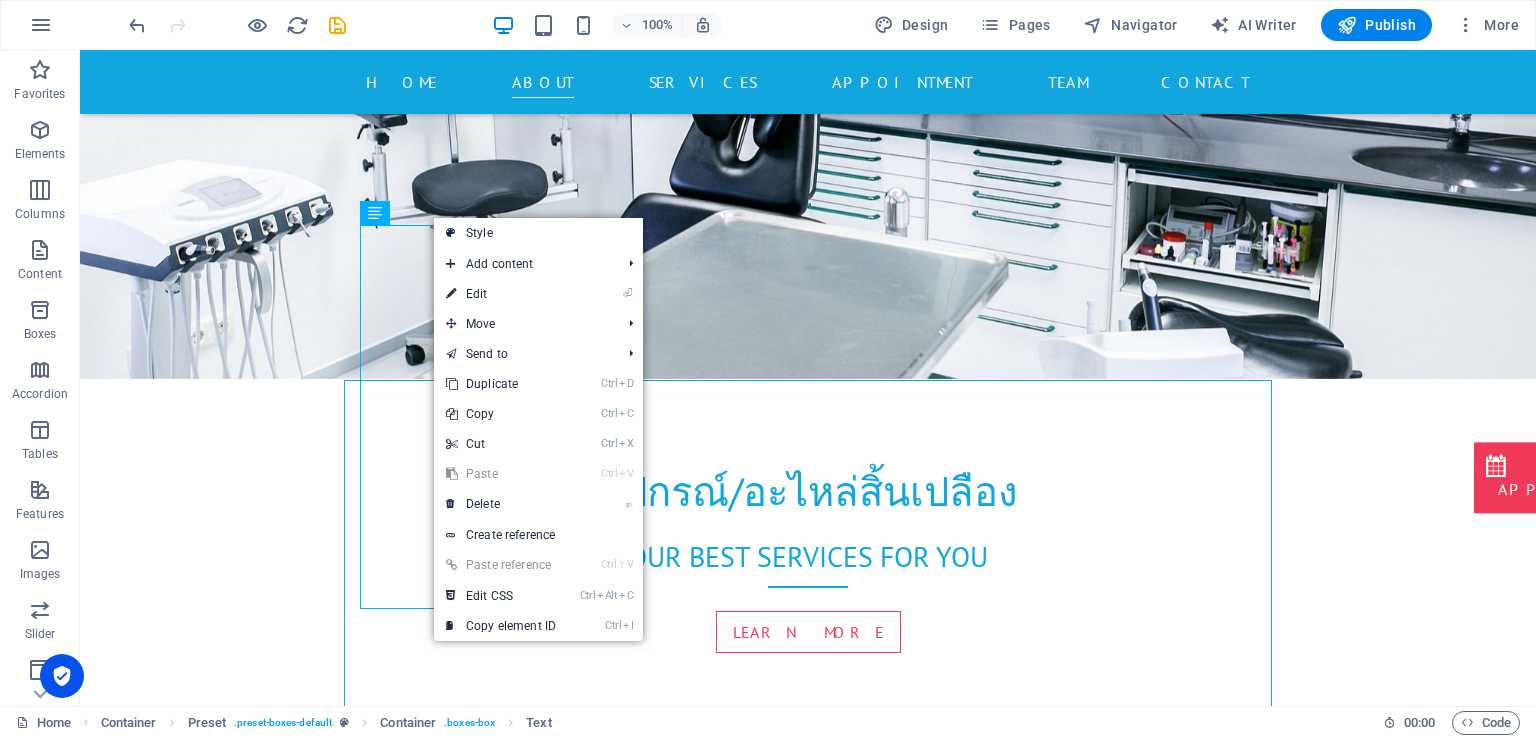 select on "px" 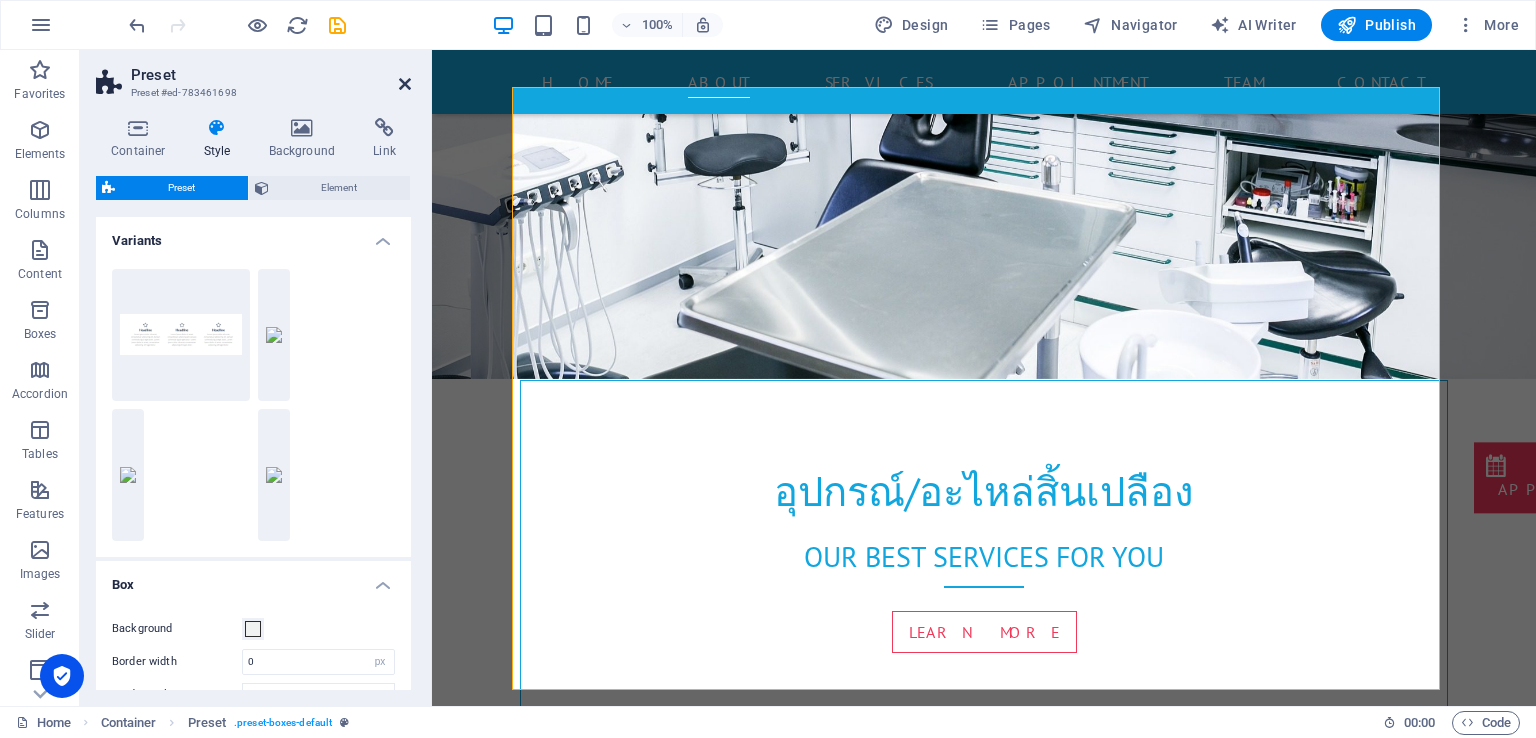 drag, startPoint x: 405, startPoint y: 86, endPoint x: 325, endPoint y: 35, distance: 94.873604 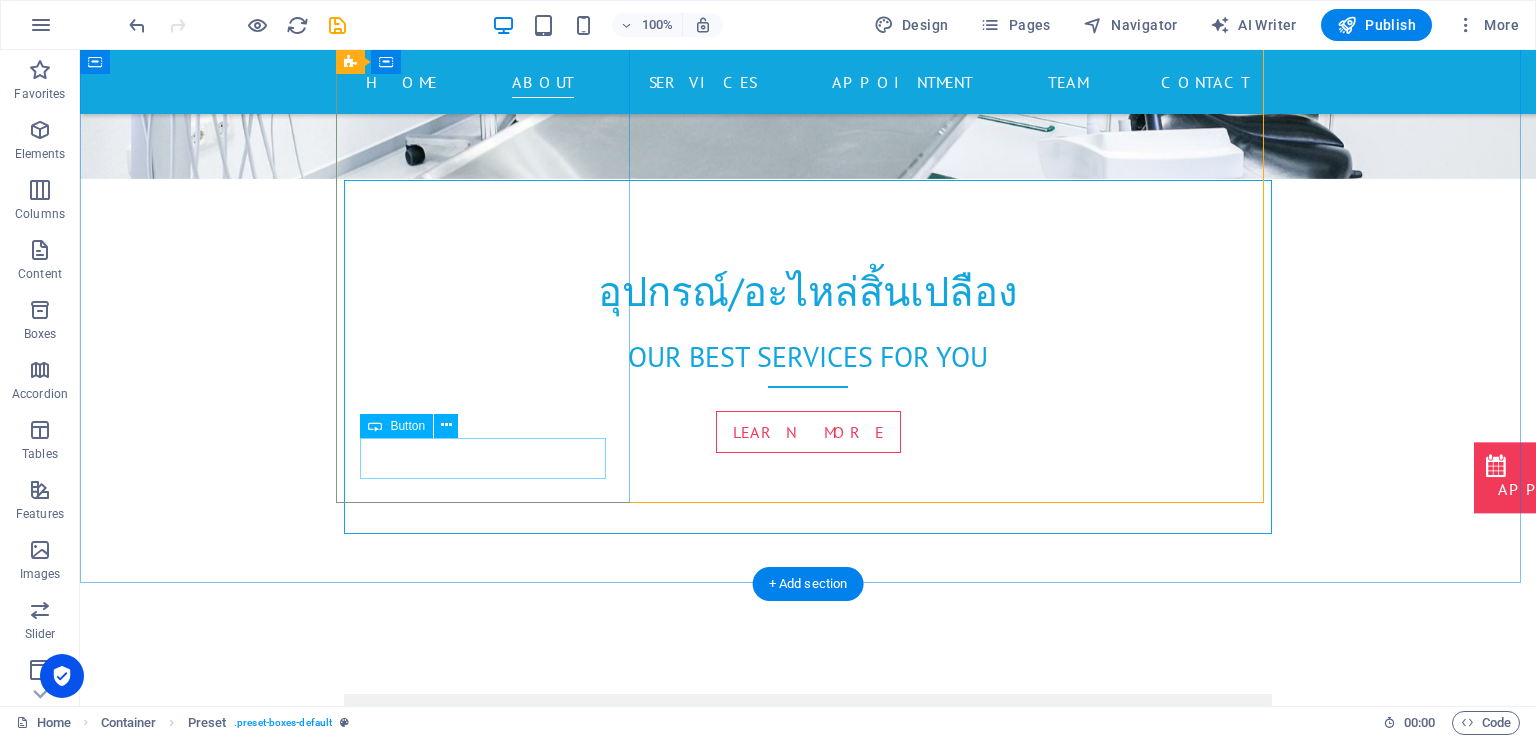 scroll, scrollTop: 716, scrollLeft: 0, axis: vertical 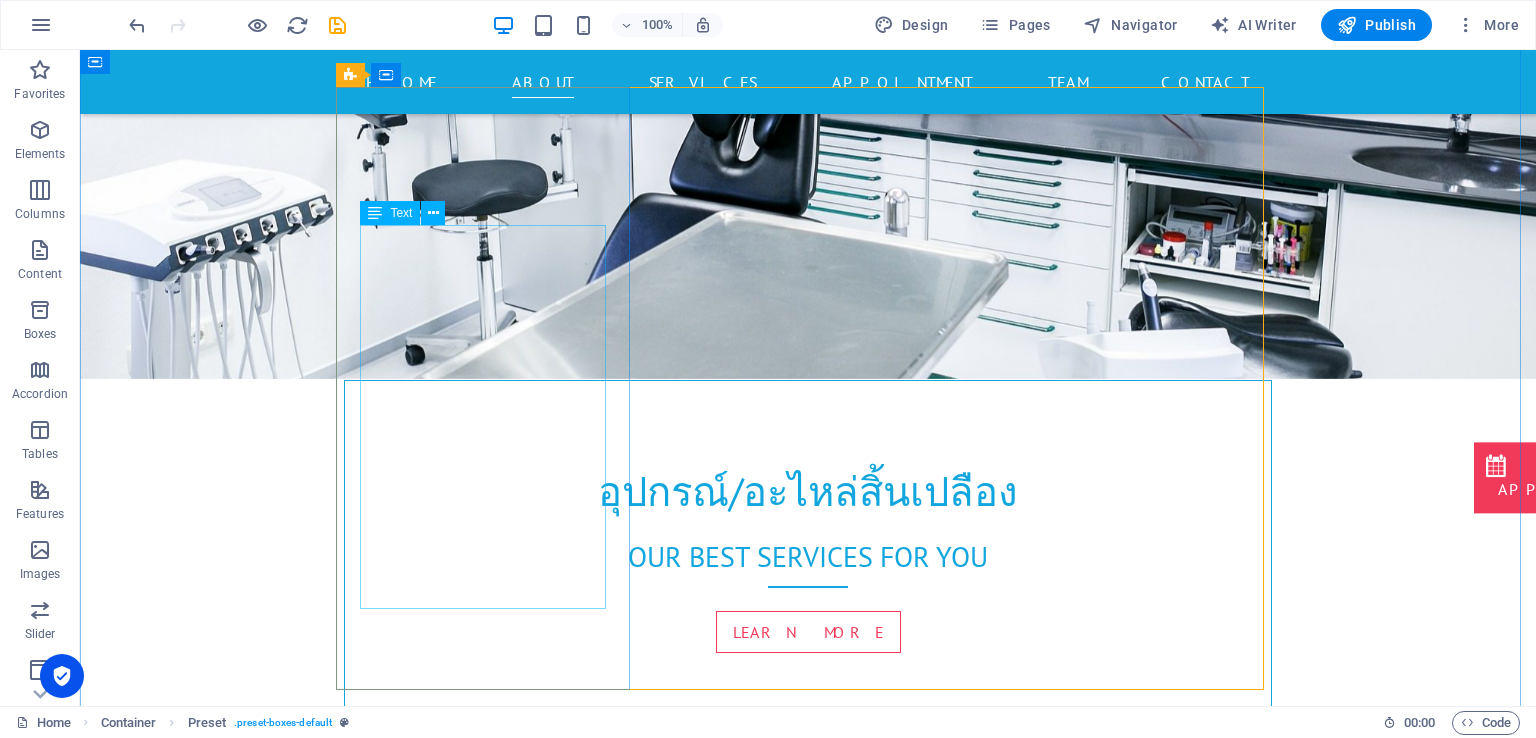 click on "Text" at bounding box center [401, 213] 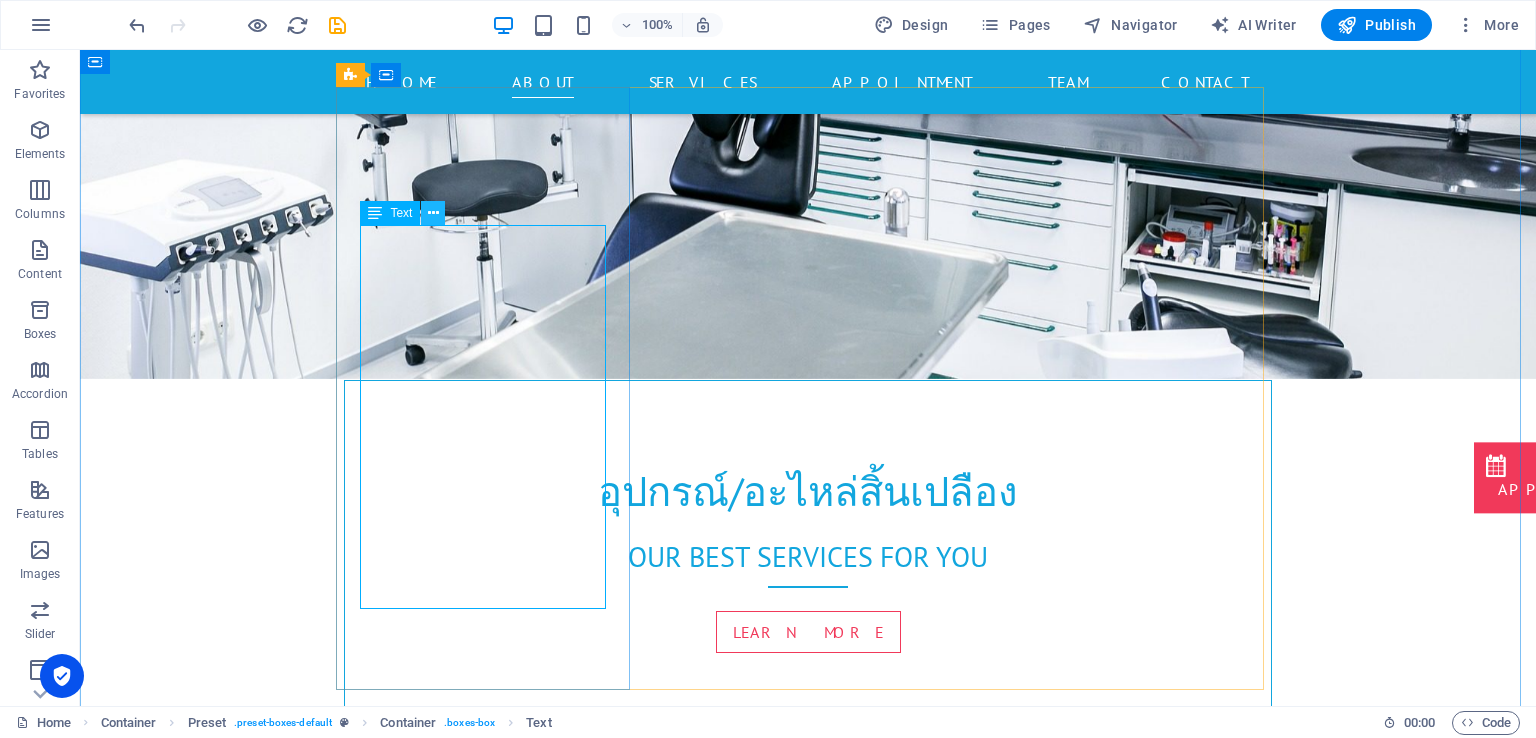 click at bounding box center [433, 213] 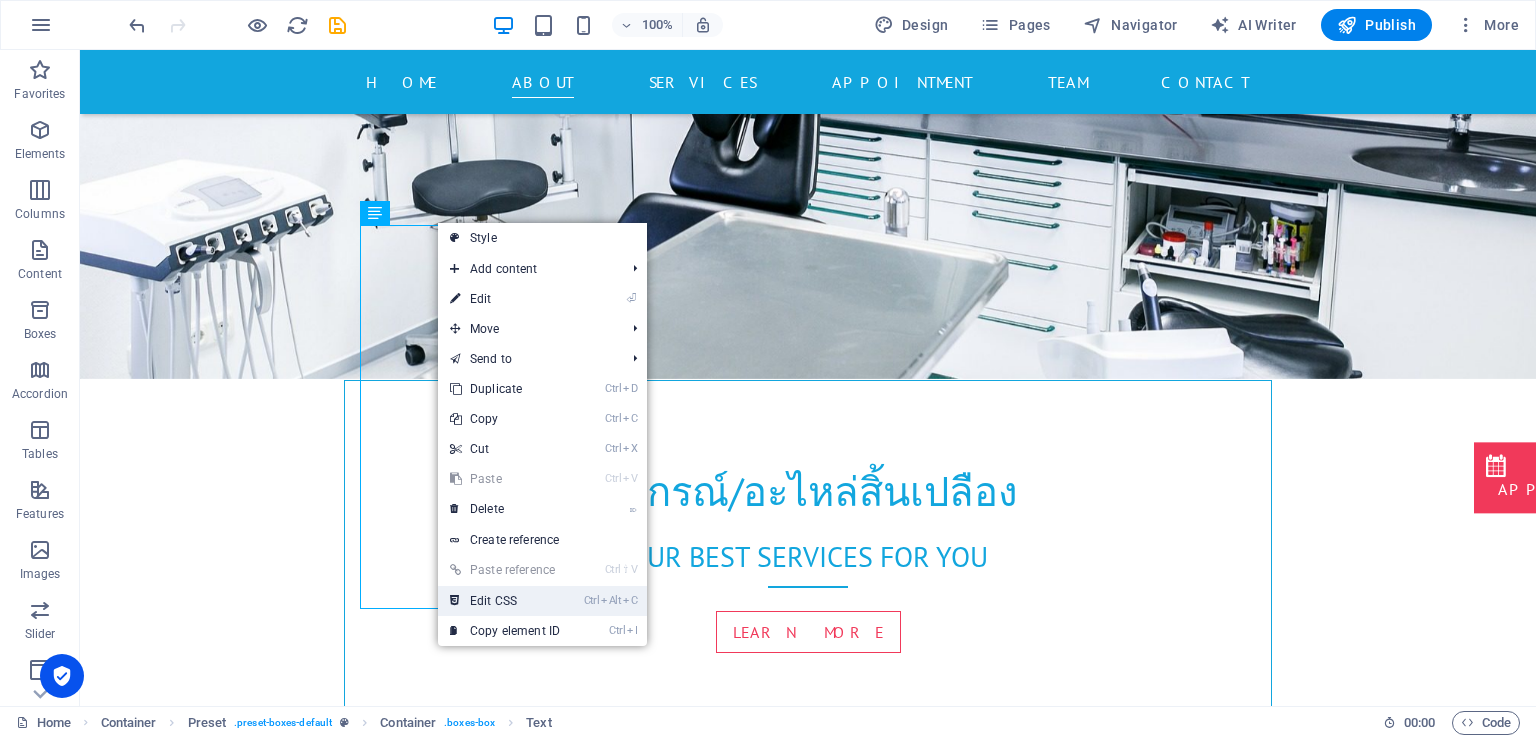 click on "Ctrl Alt C  Edit CSS" at bounding box center [505, 601] 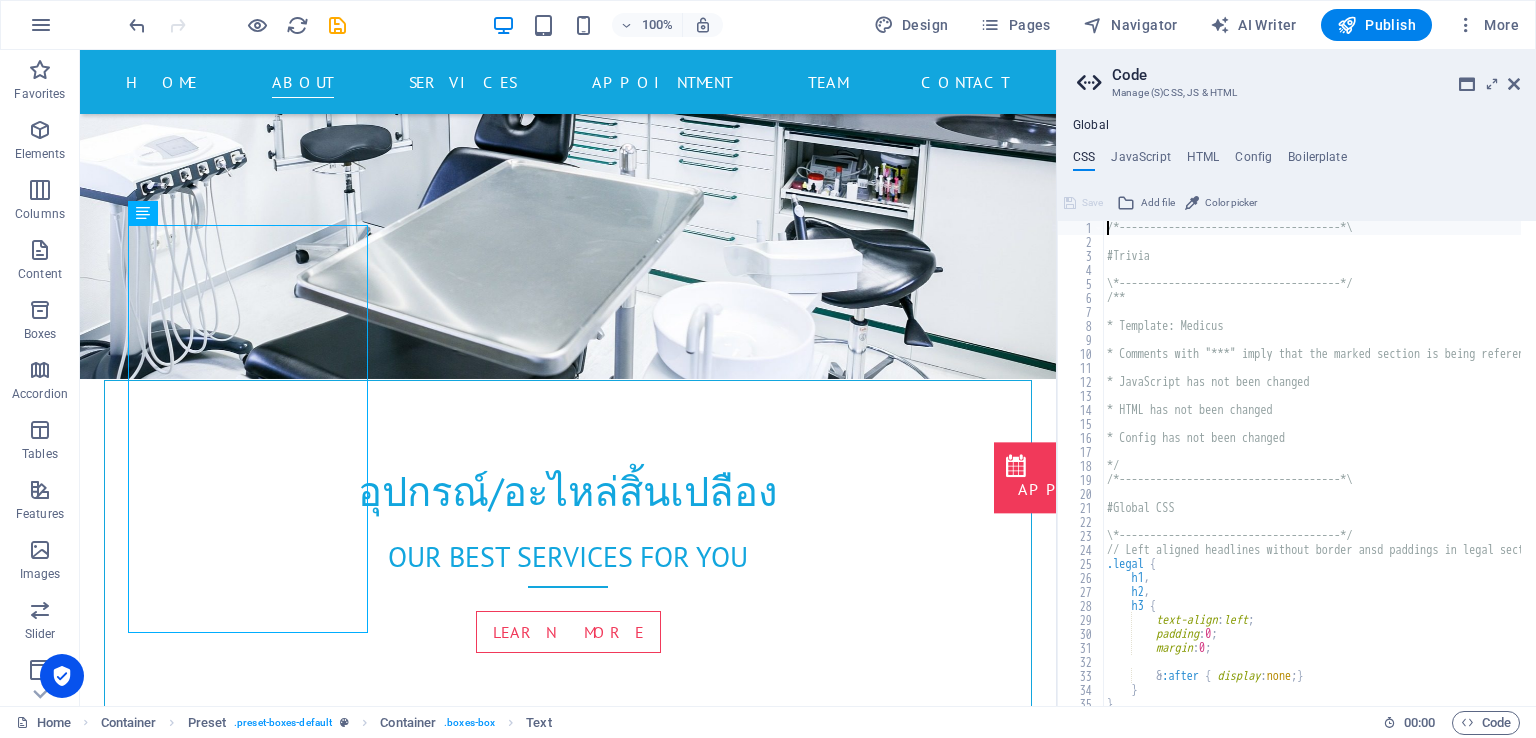 scroll, scrollTop: 180, scrollLeft: 0, axis: vertical 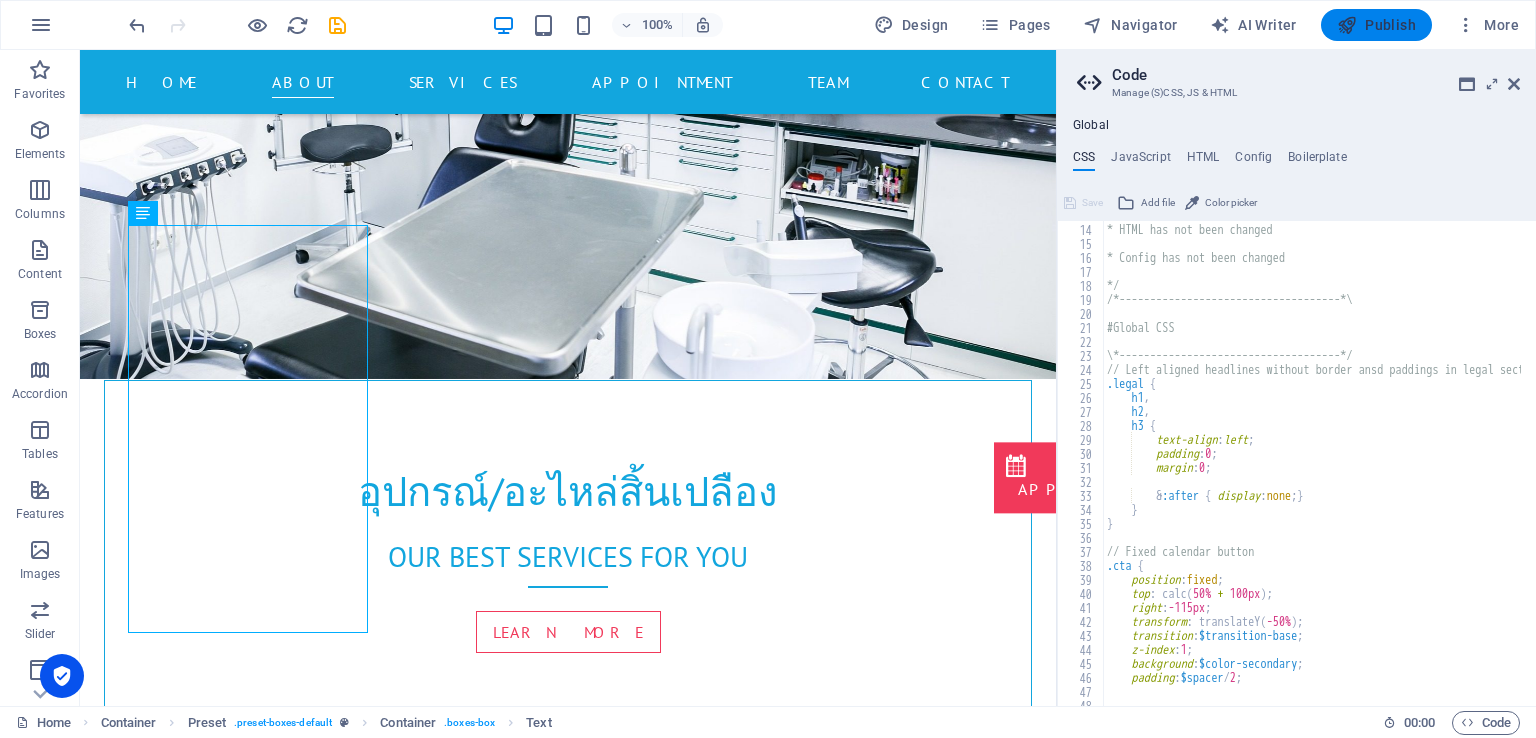 click on "Publish" at bounding box center [1376, 25] 